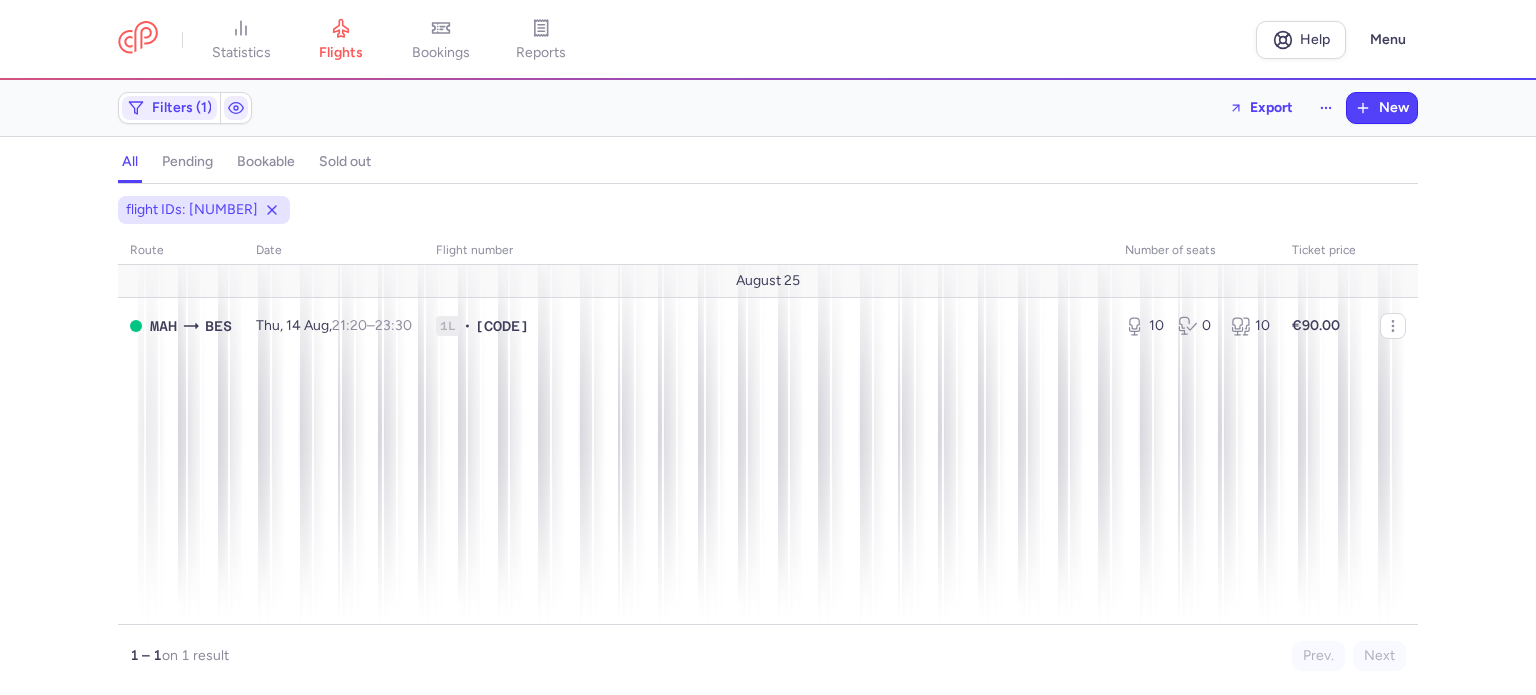 scroll, scrollTop: 0, scrollLeft: 0, axis: both 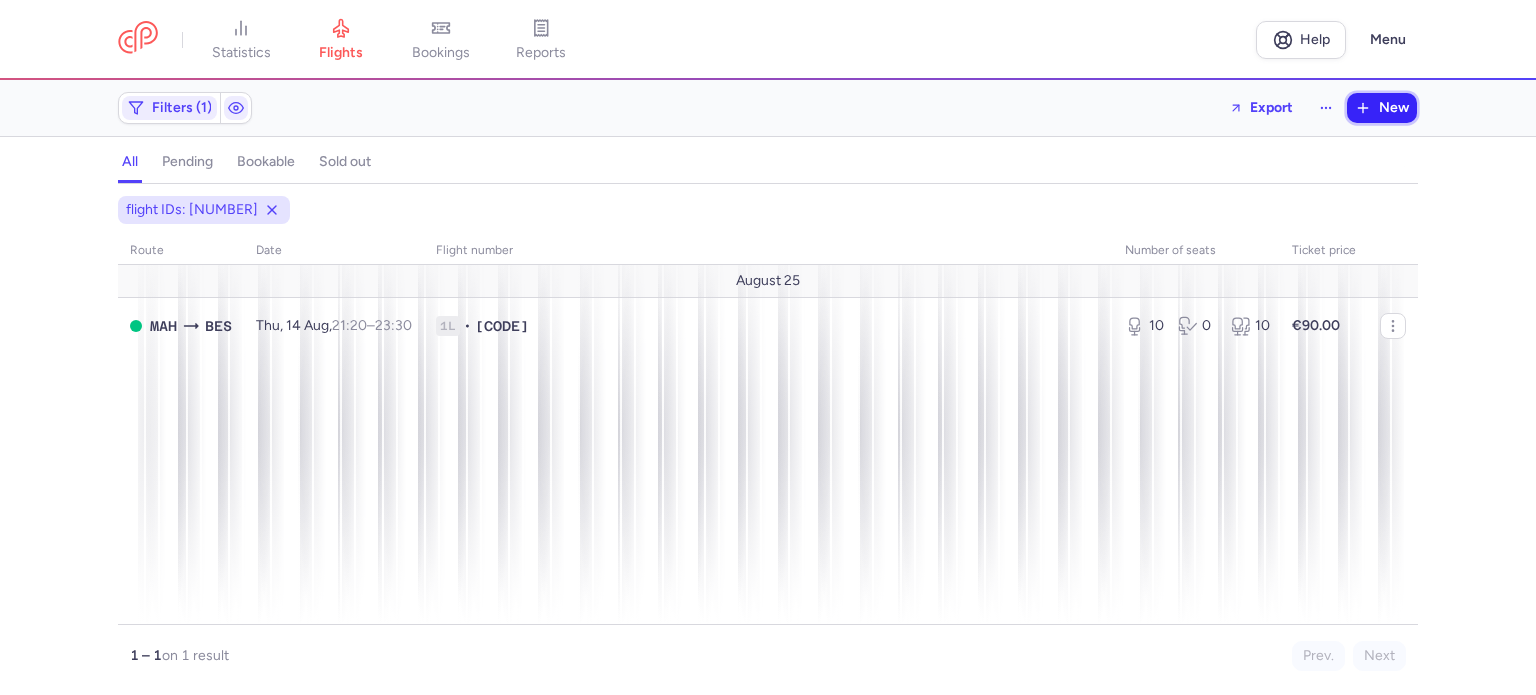 click on "New" at bounding box center [1394, 108] 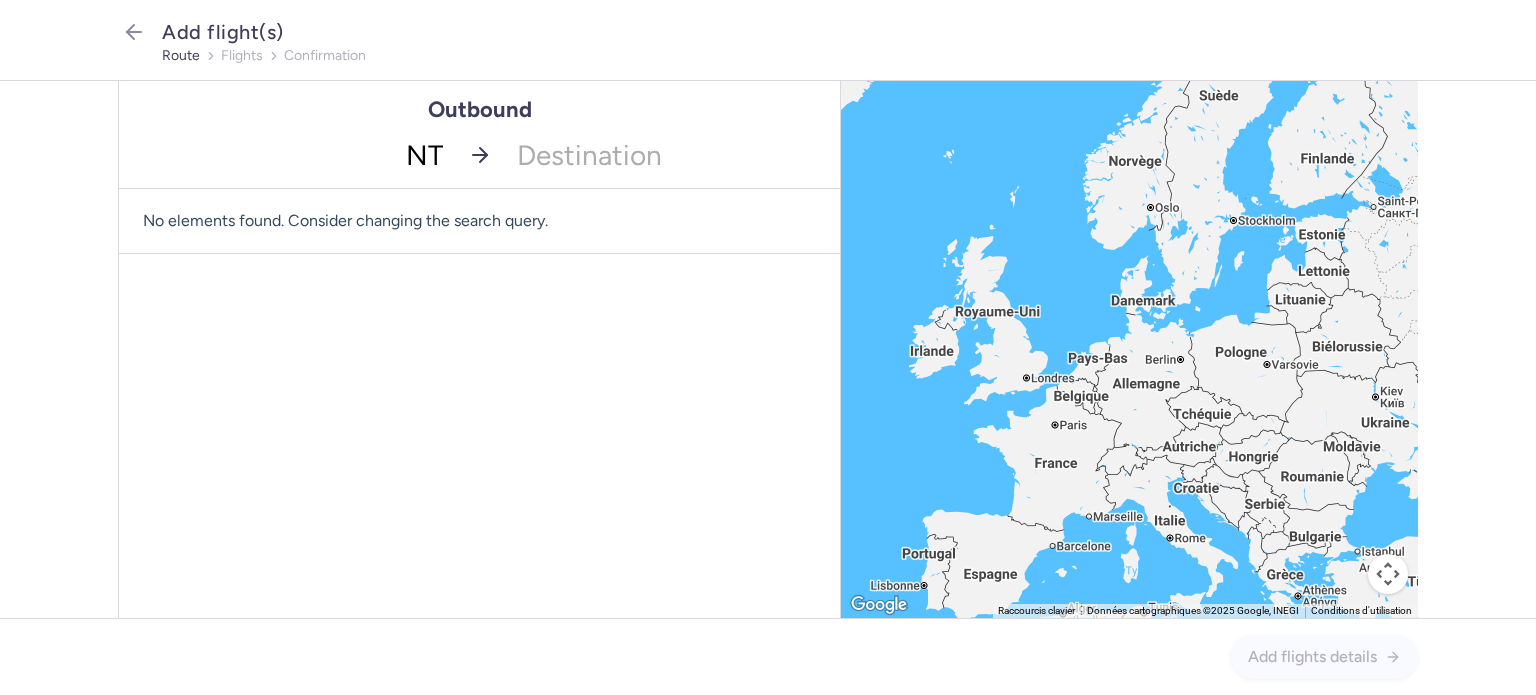 type on "NTE" 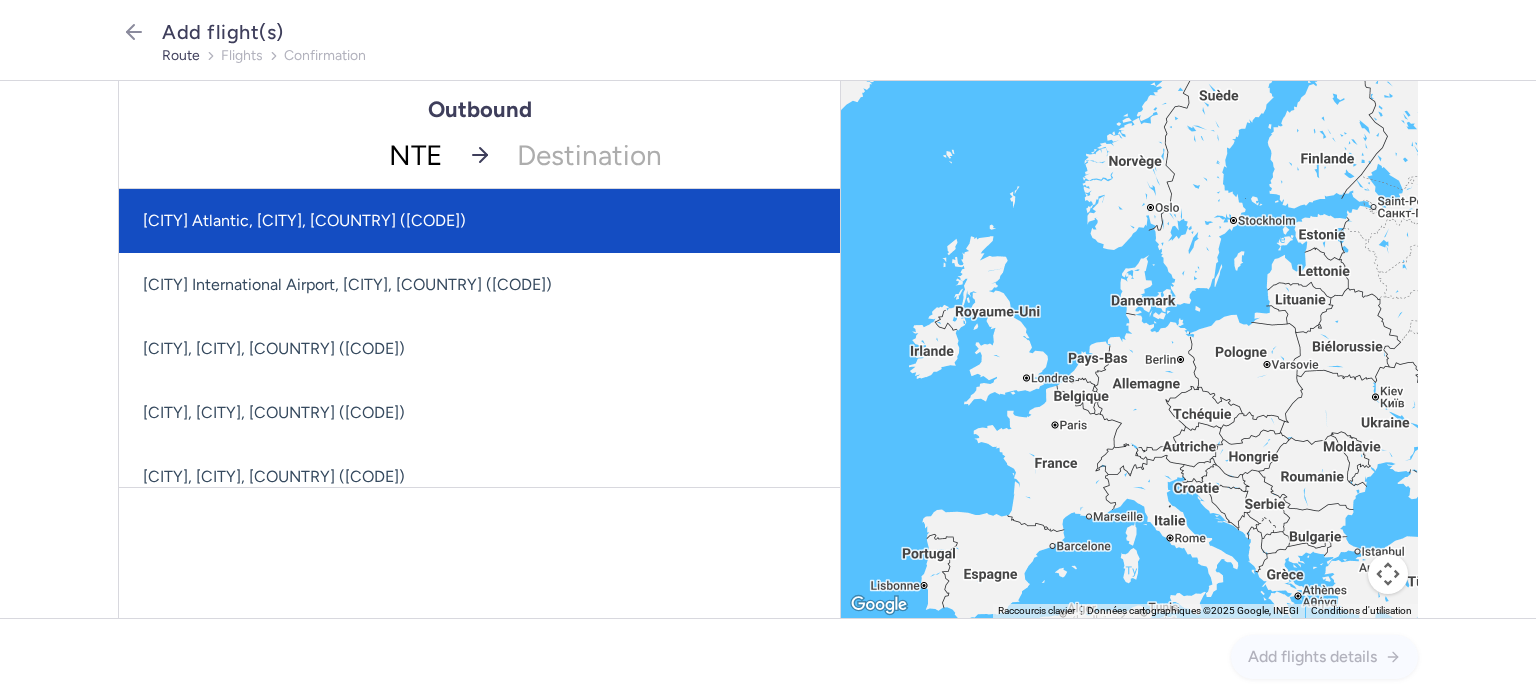 click on "[CITY] Atlantic, [CITY], [COUNTRY] ([CODE])" at bounding box center [479, 221] 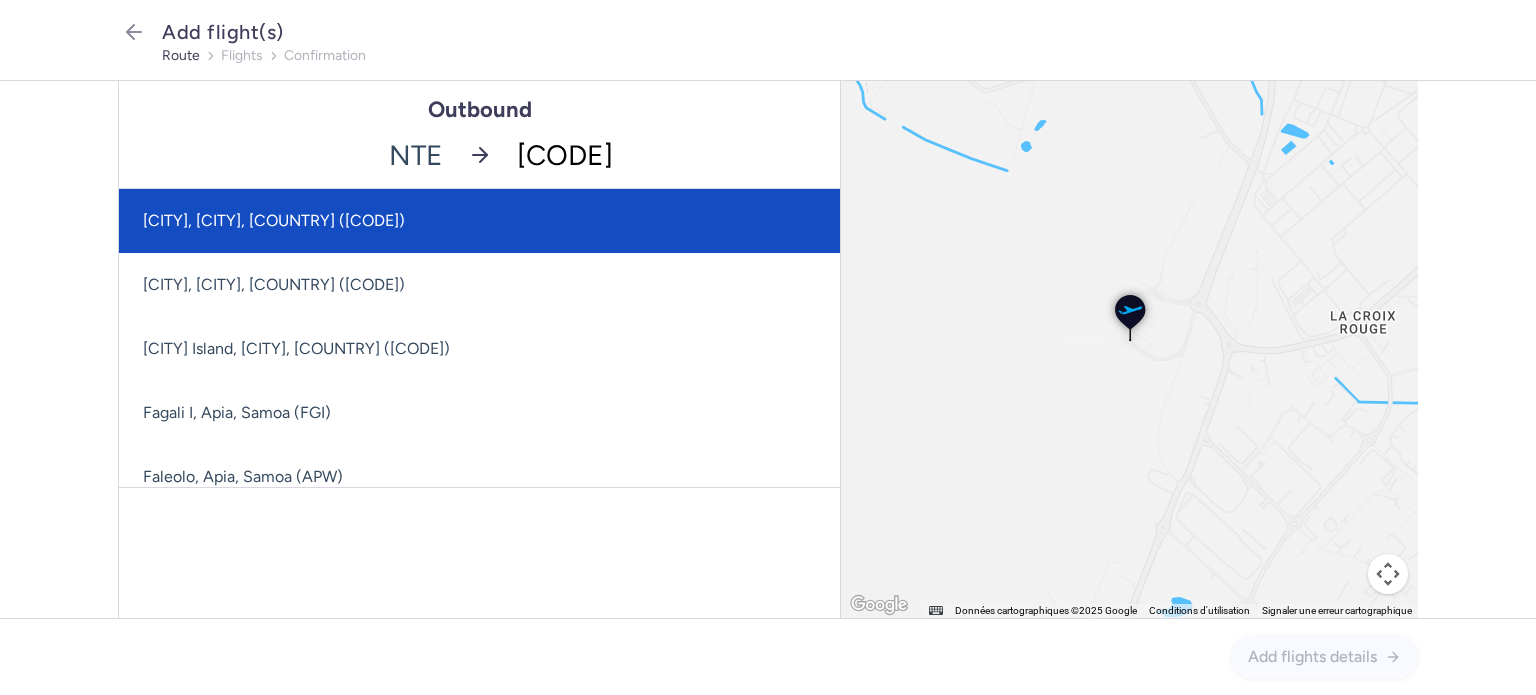 type on "FUE" 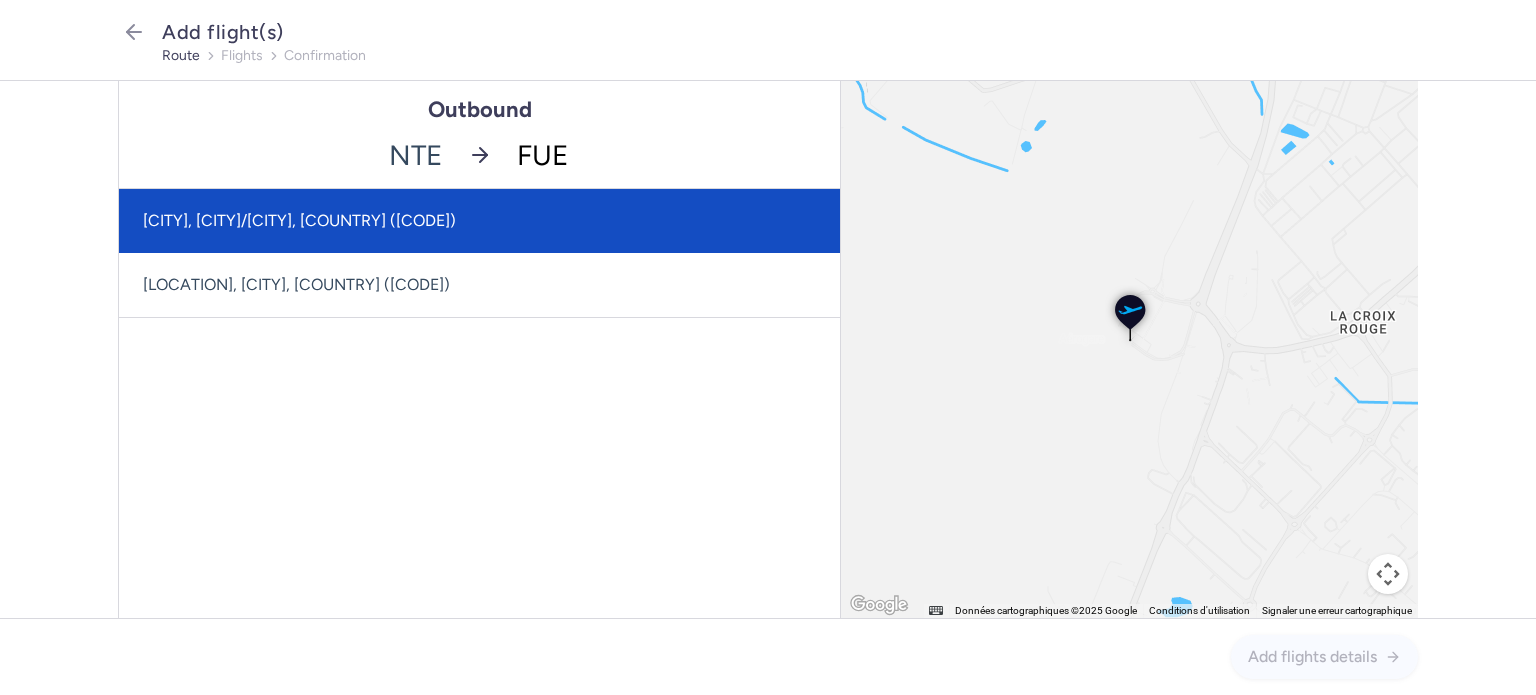 click on "[CITY], [CITY]/[CITY], [COUNTRY] ([CODE])" 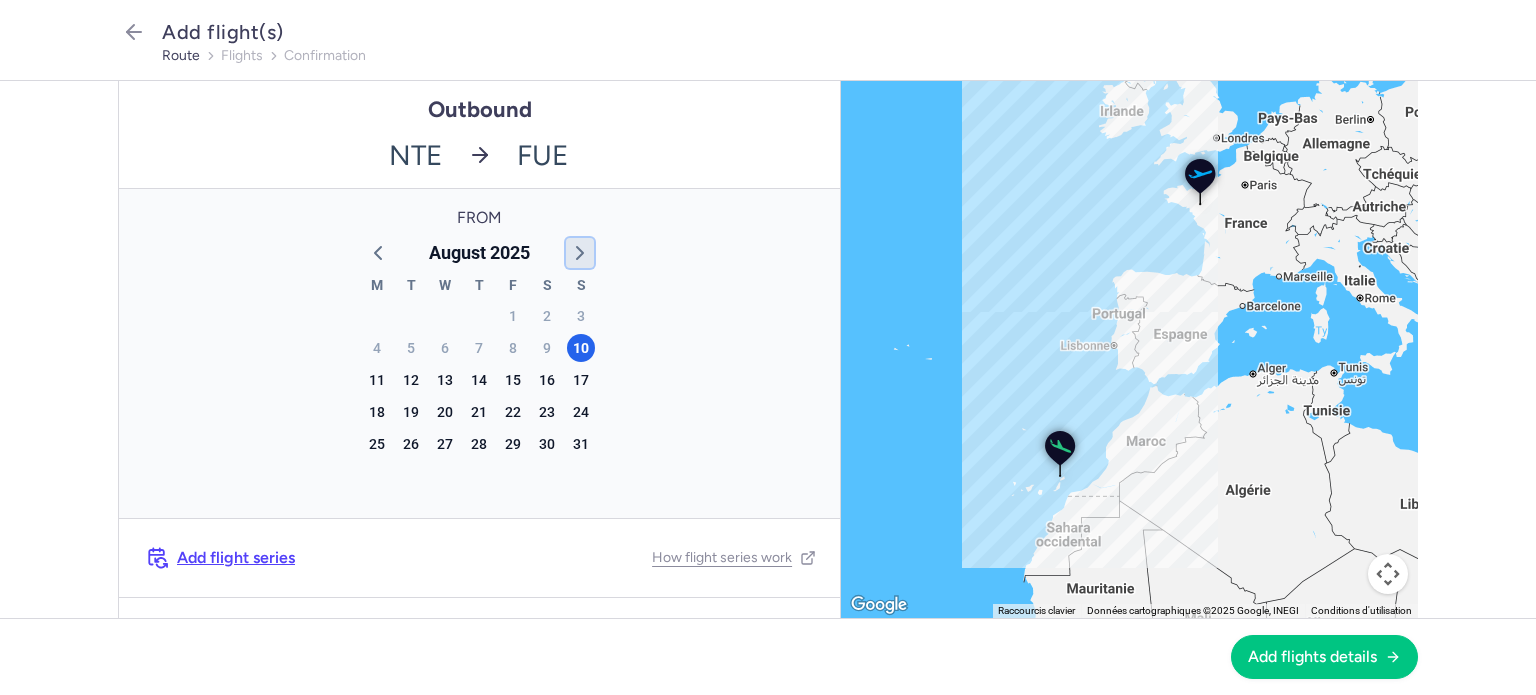 click 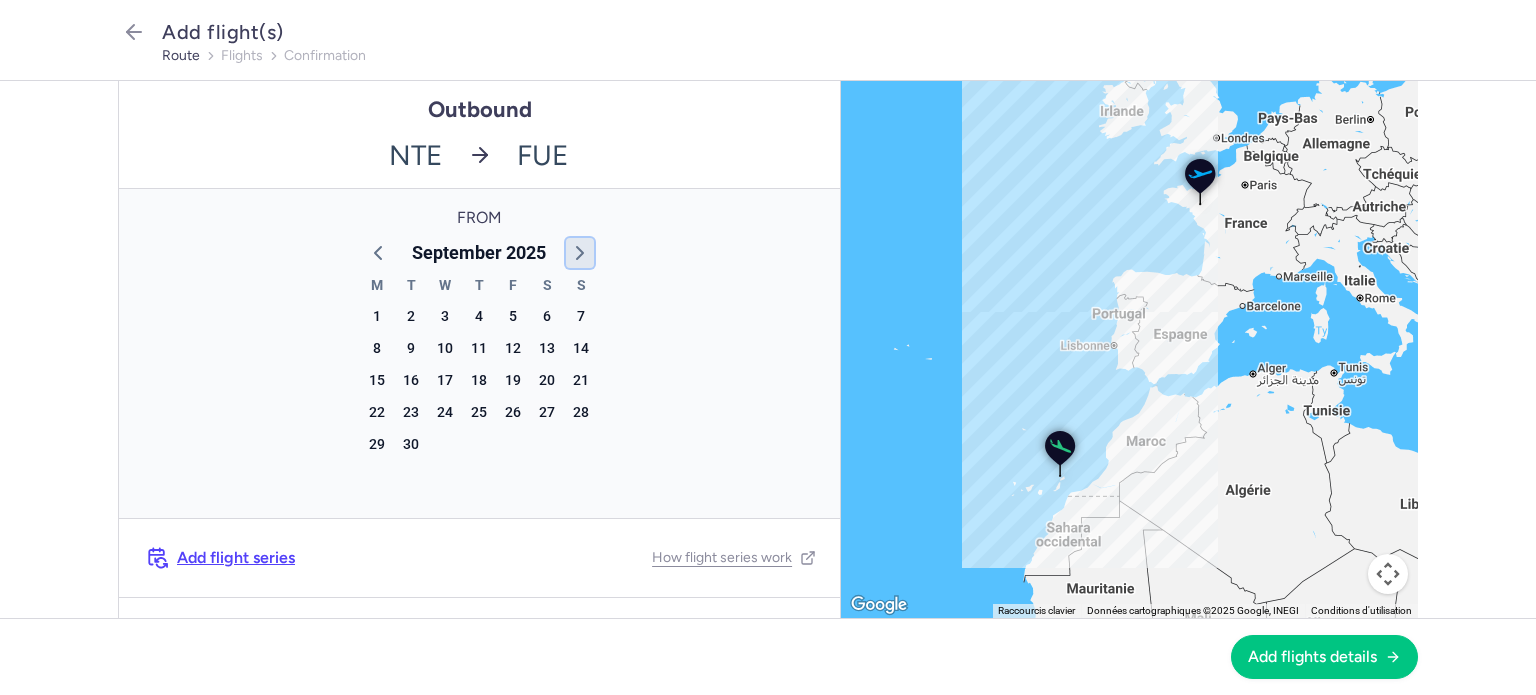 click 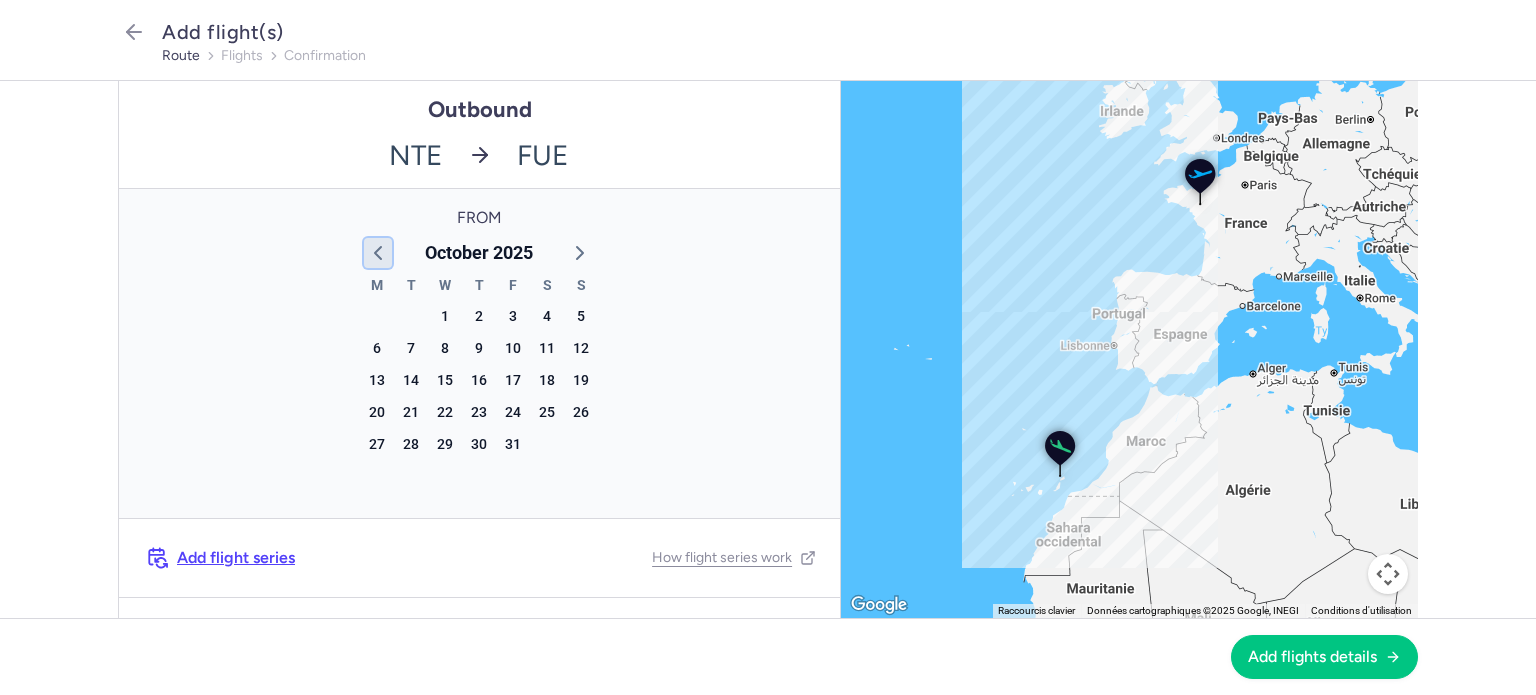 click 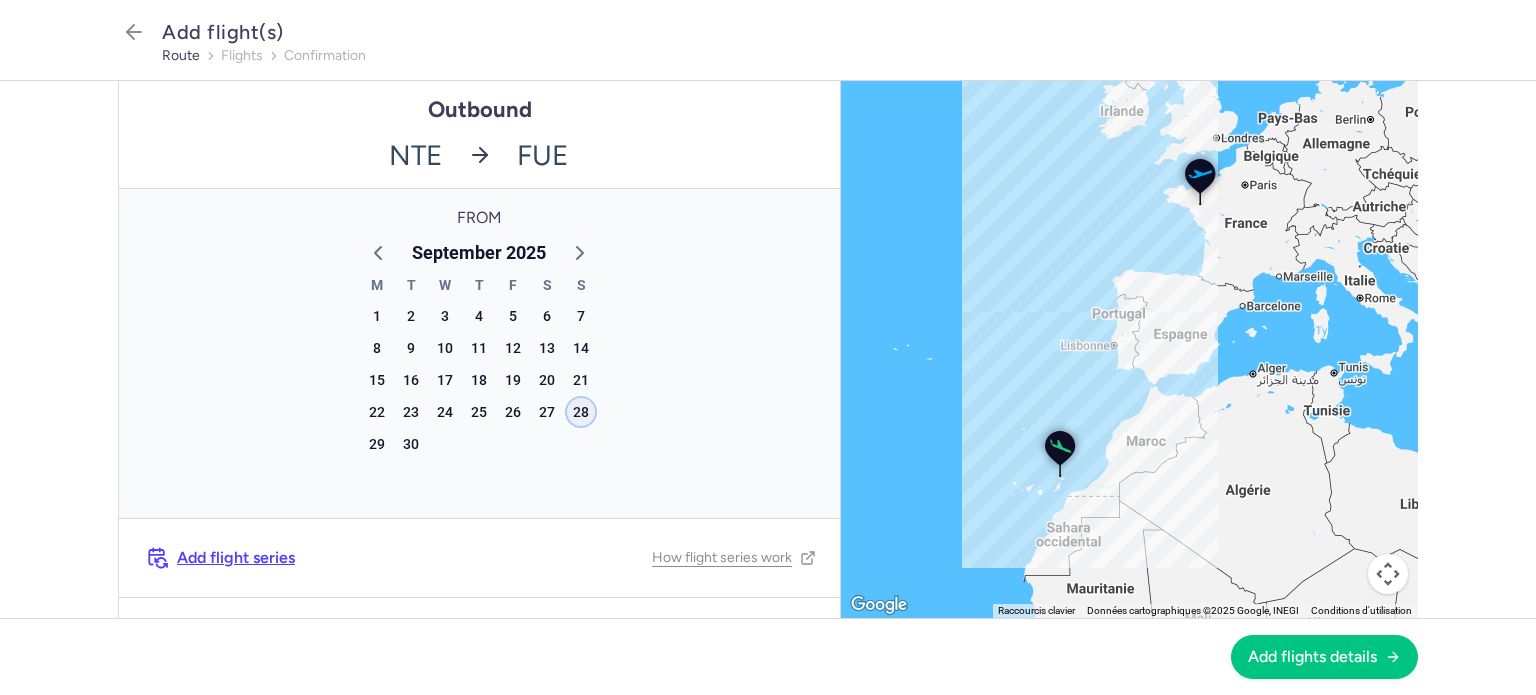 click on "28" 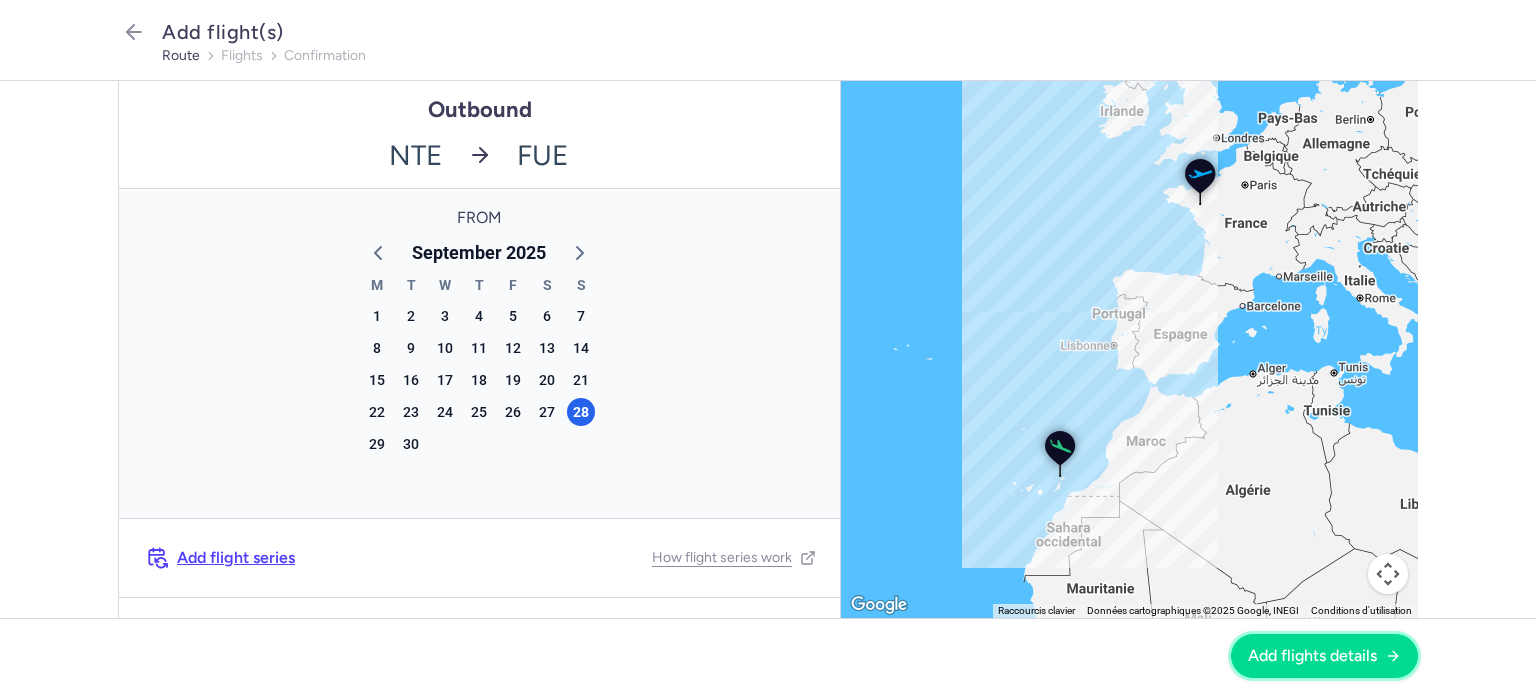 click on "Add flights details" at bounding box center (1312, 656) 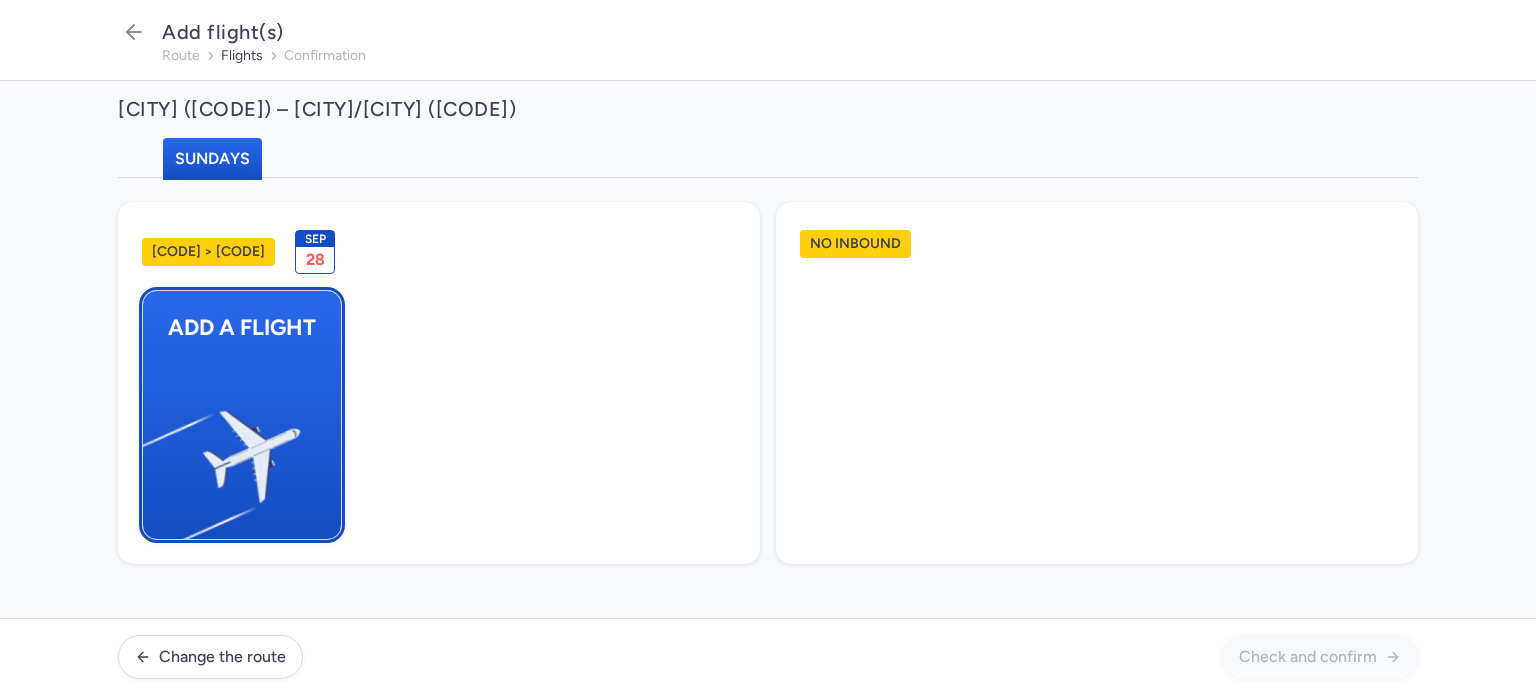 click at bounding box center (153, 448) 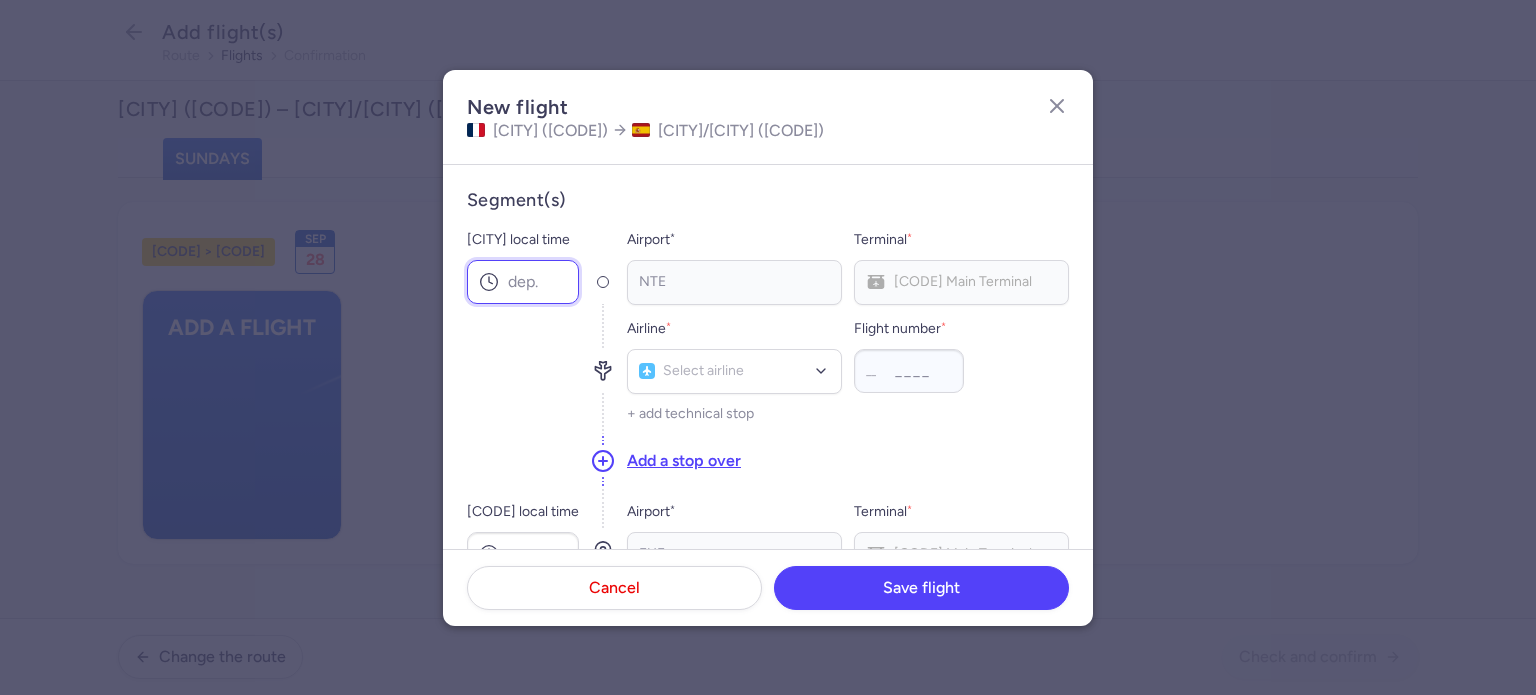 click on "[CITY] local time" at bounding box center (523, 282) 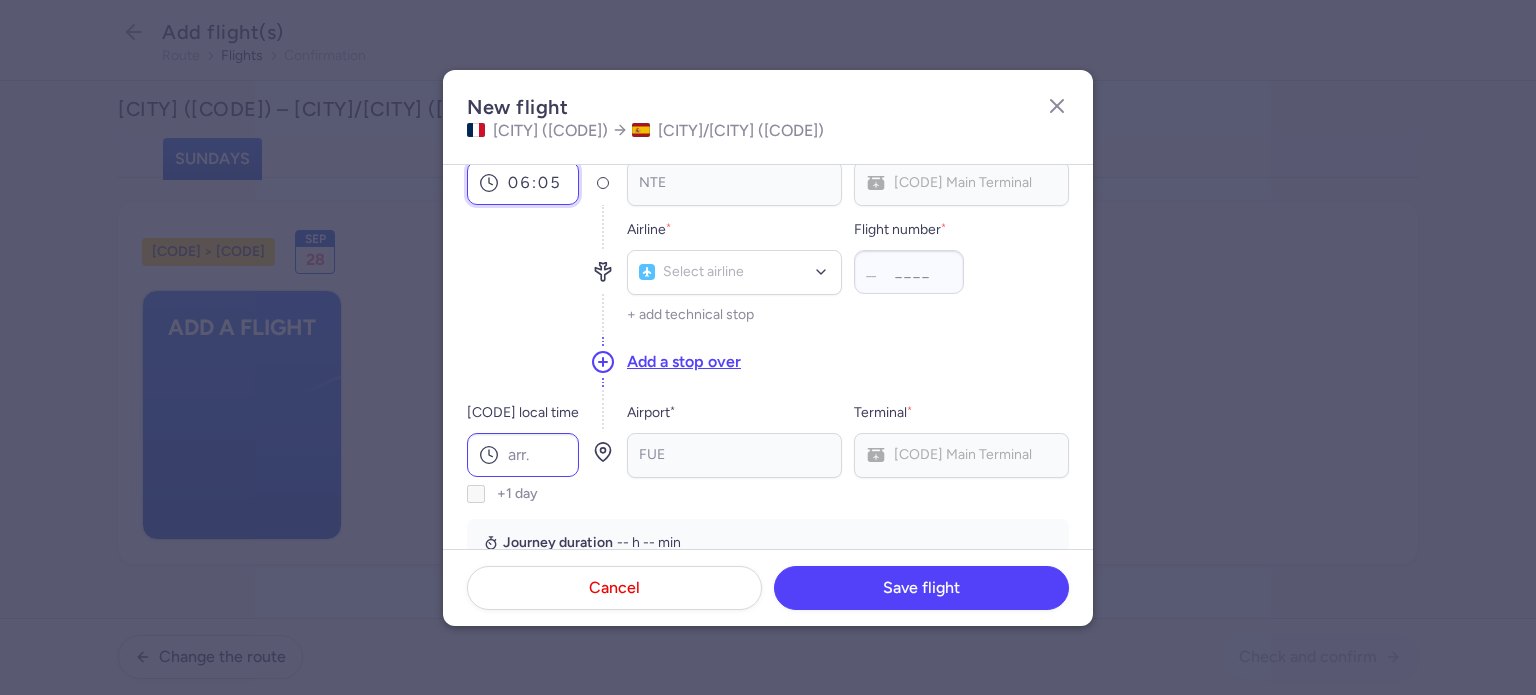 scroll, scrollTop: 100, scrollLeft: 0, axis: vertical 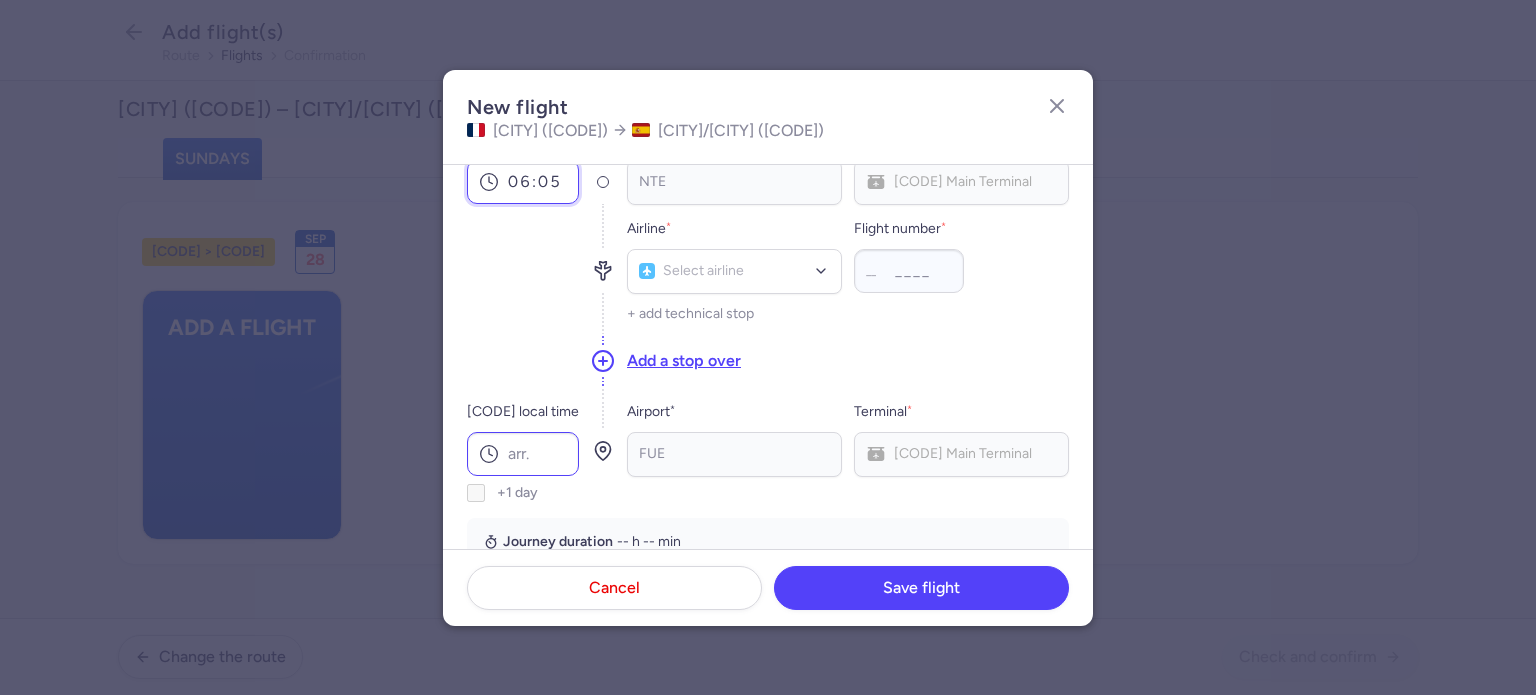 type on "06:05" 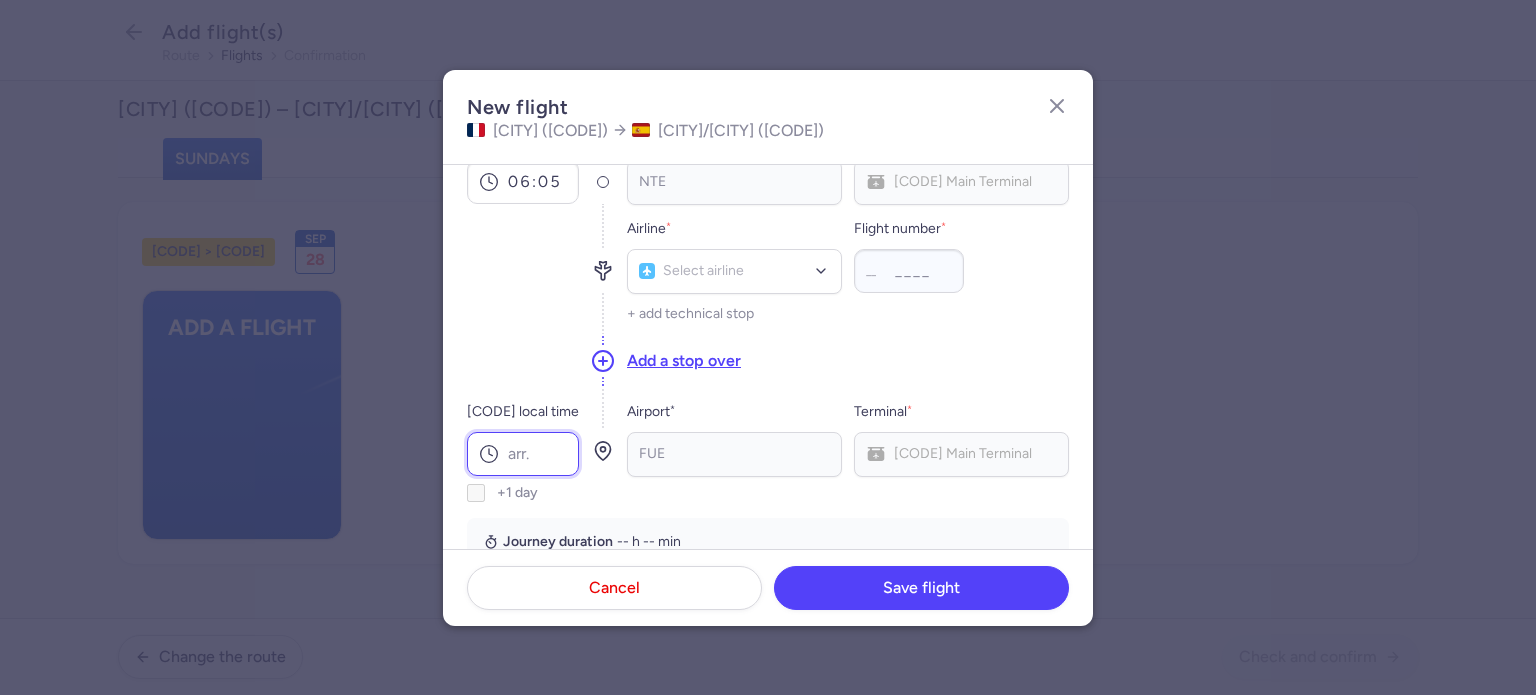 click on "[CODE] local time" at bounding box center (523, 454) 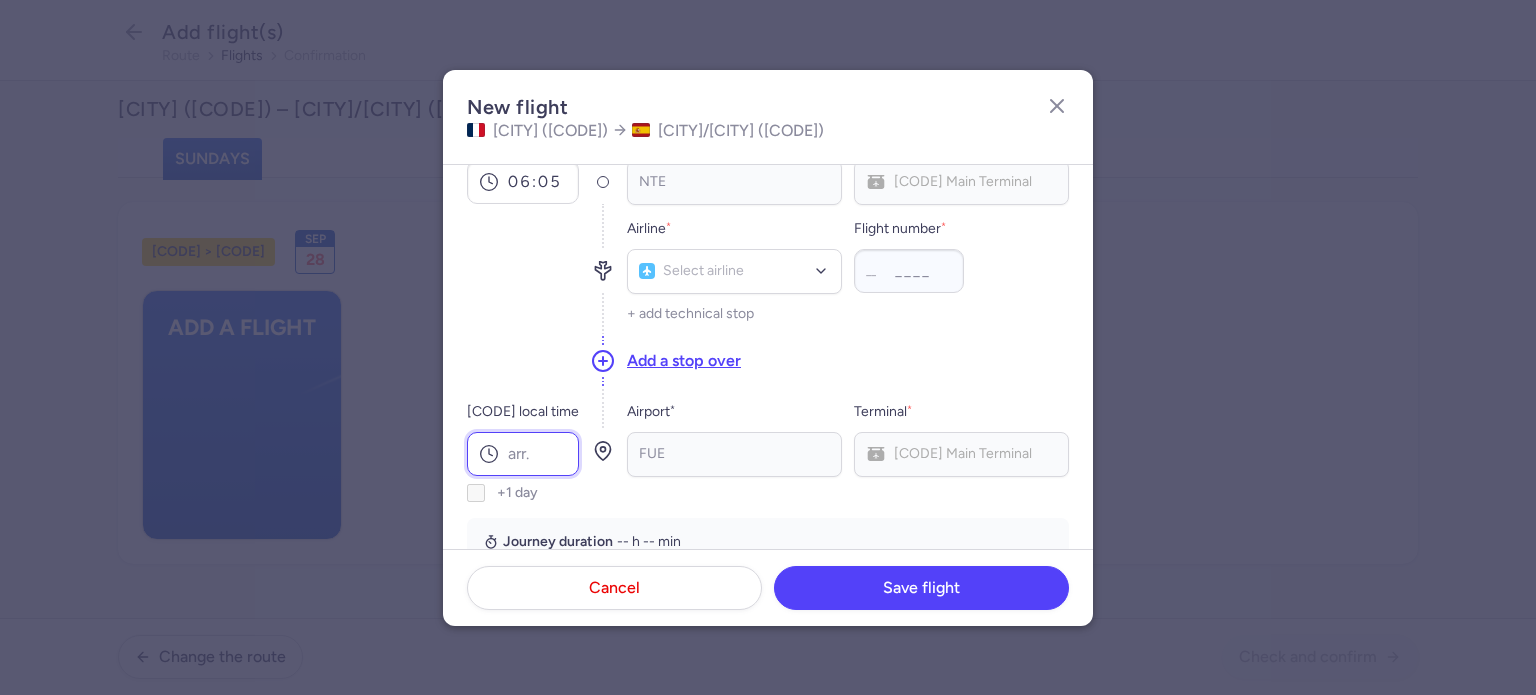 click on "[CODE] local time" at bounding box center (523, 454) 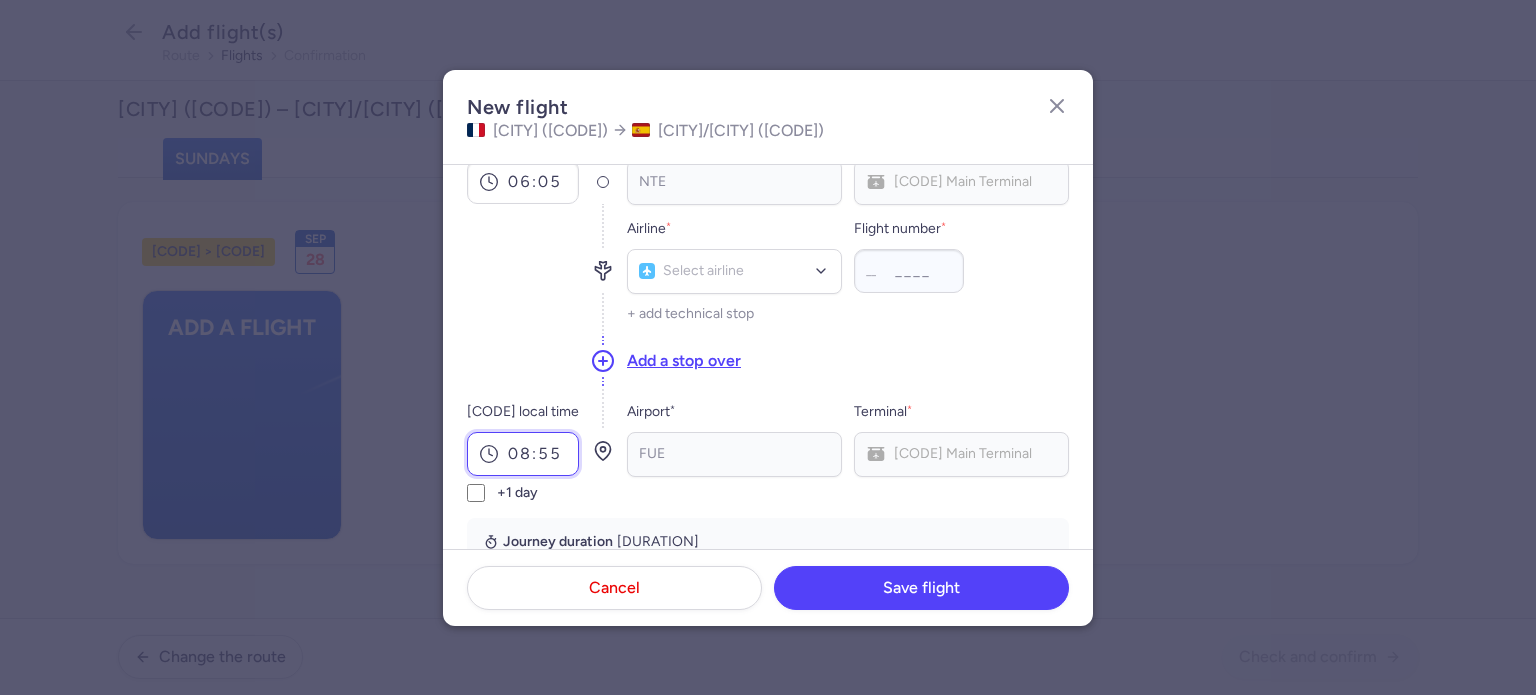type on "08:55" 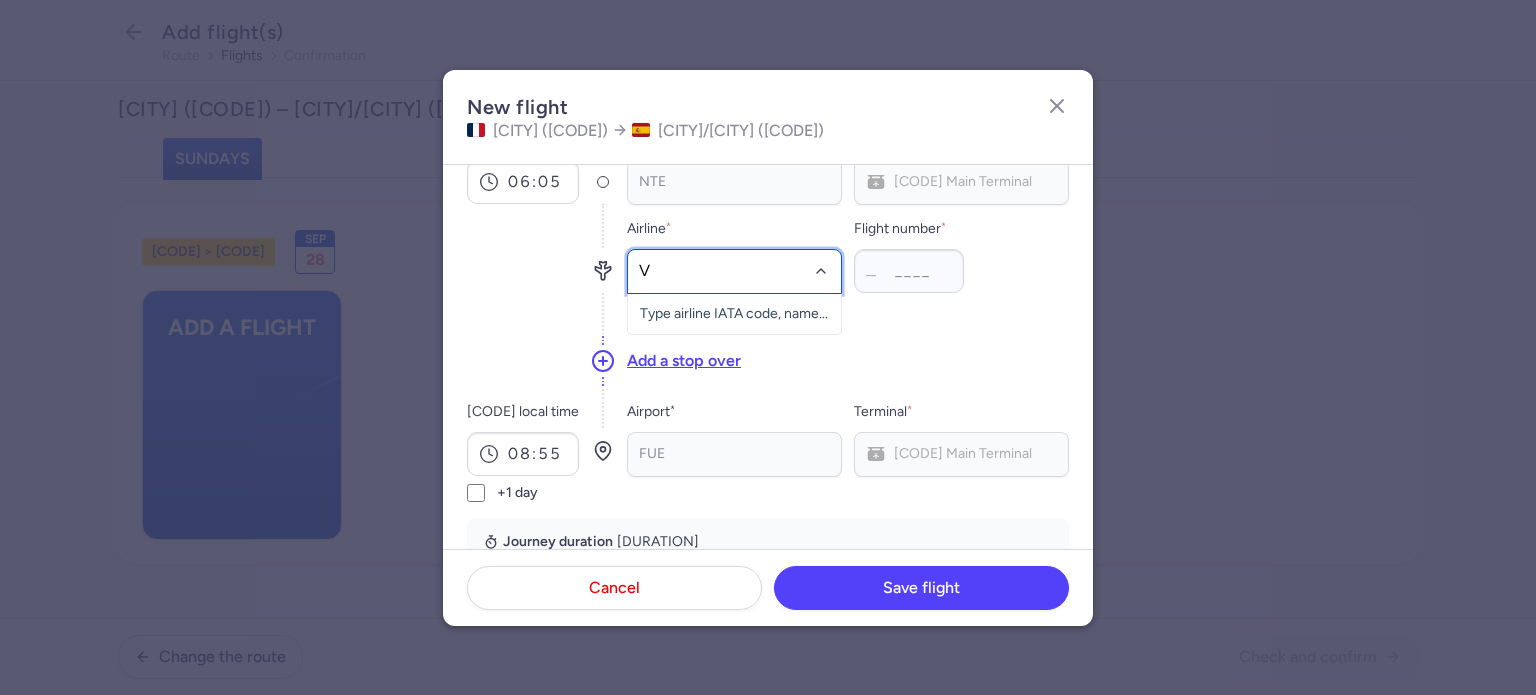 type on "V7" 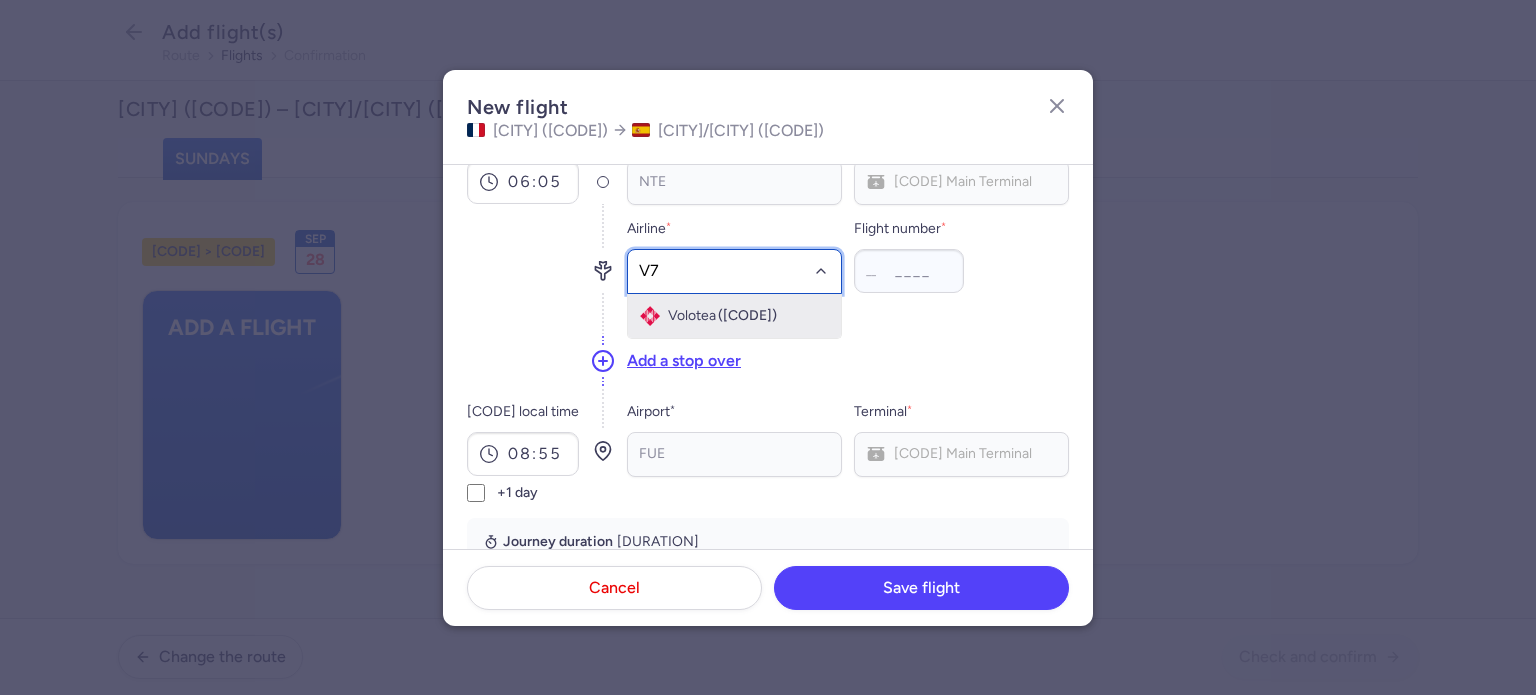 click on "[BRAND] ([CODE])" 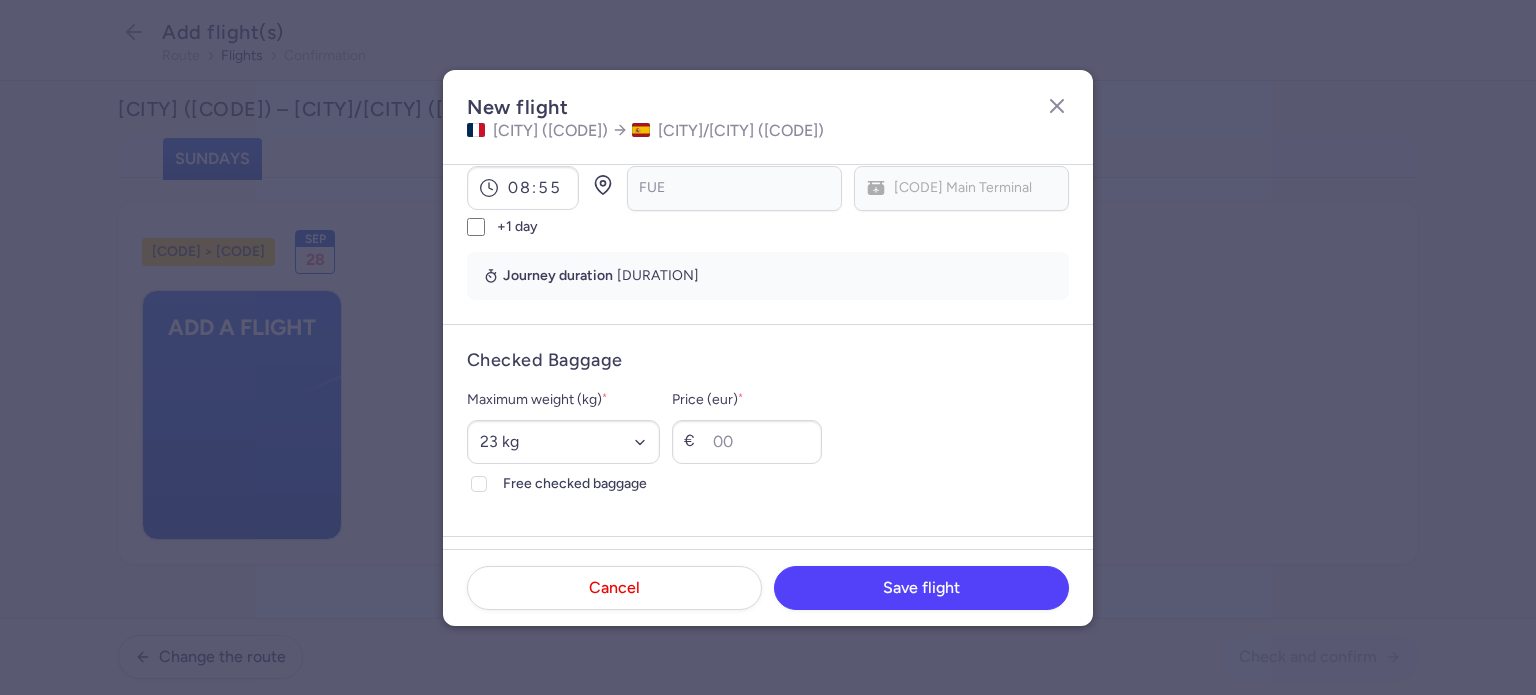 scroll, scrollTop: 400, scrollLeft: 0, axis: vertical 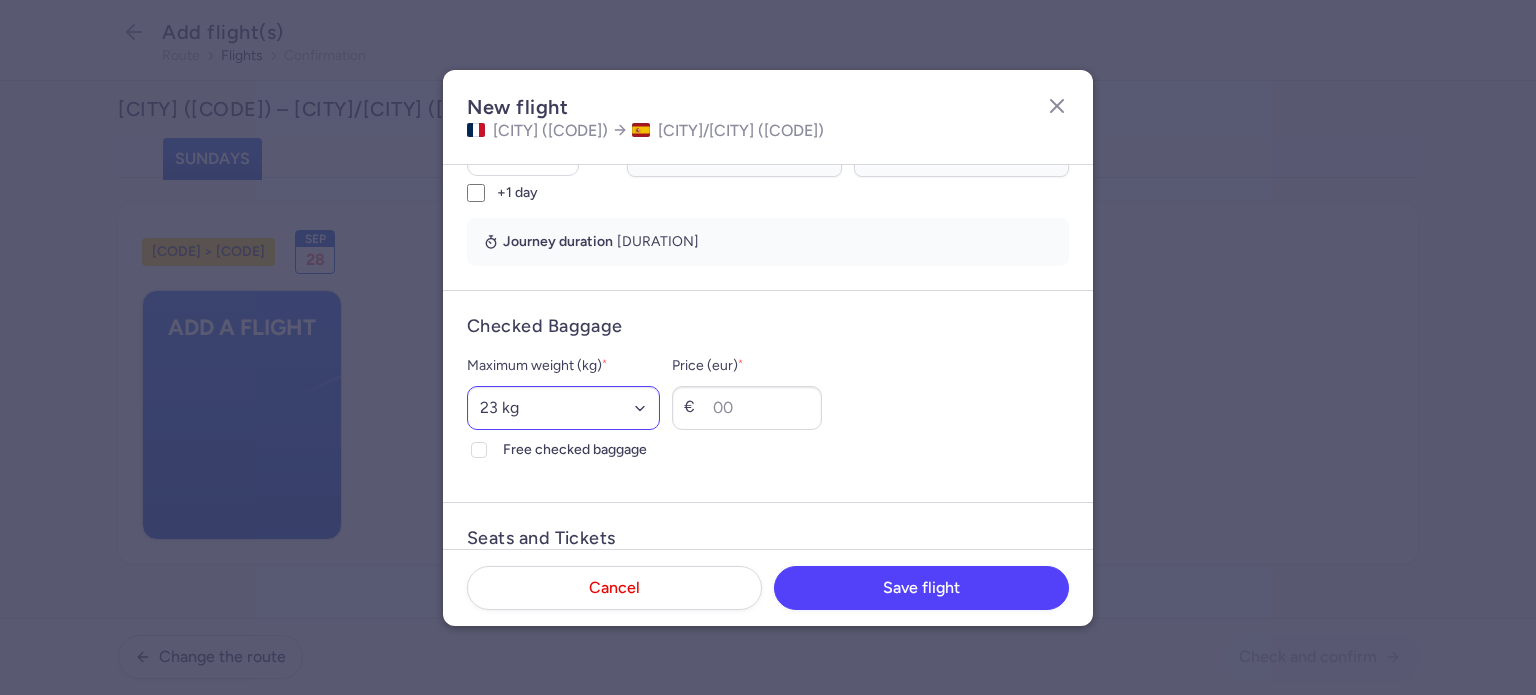 type on "2810" 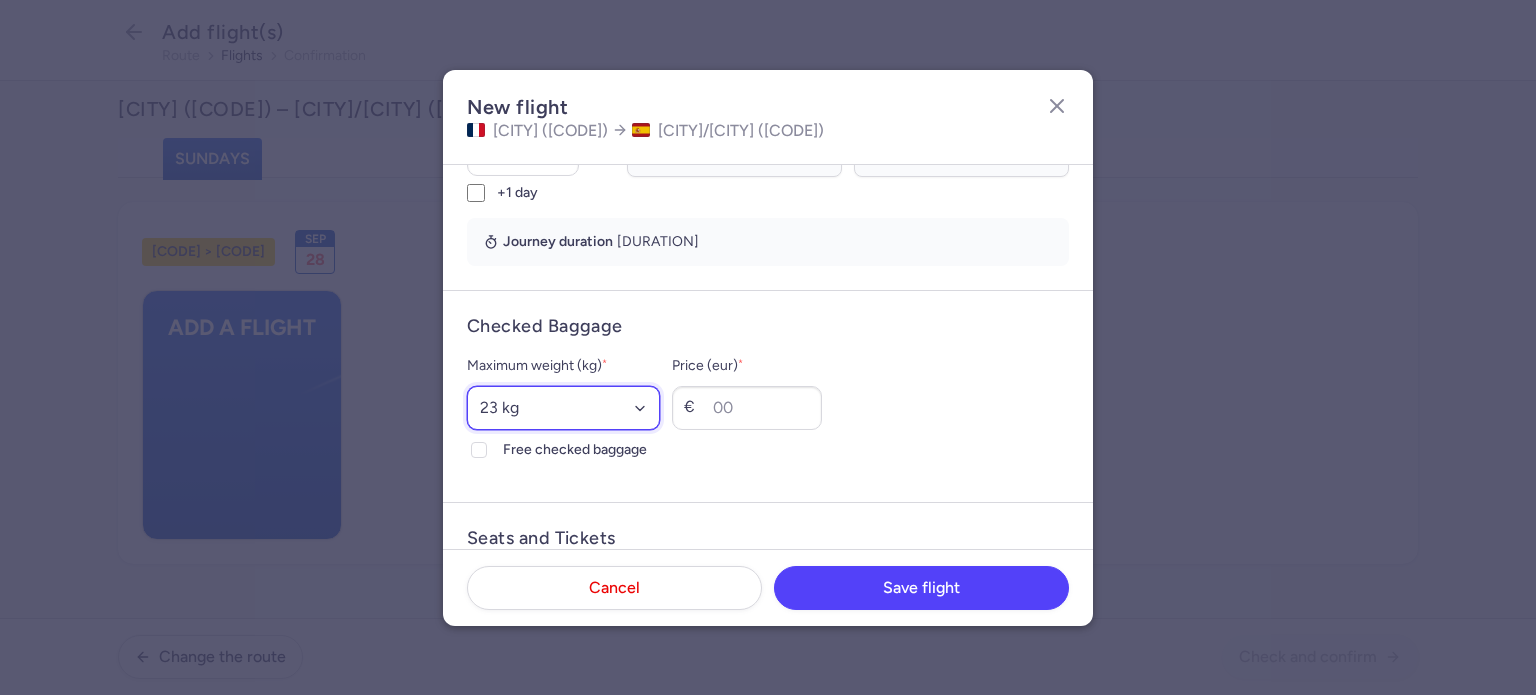 click on "Select an option 15 kg 16 kg 17 kg 18 kg 19 kg 20 kg 21 kg 22 kg 23 kg 24 kg 25 kg 26 kg 27 kg 28 kg 29 kg 30 kg 31 kg 32 kg 33 kg 34 kg 35 kg" at bounding box center [563, 408] 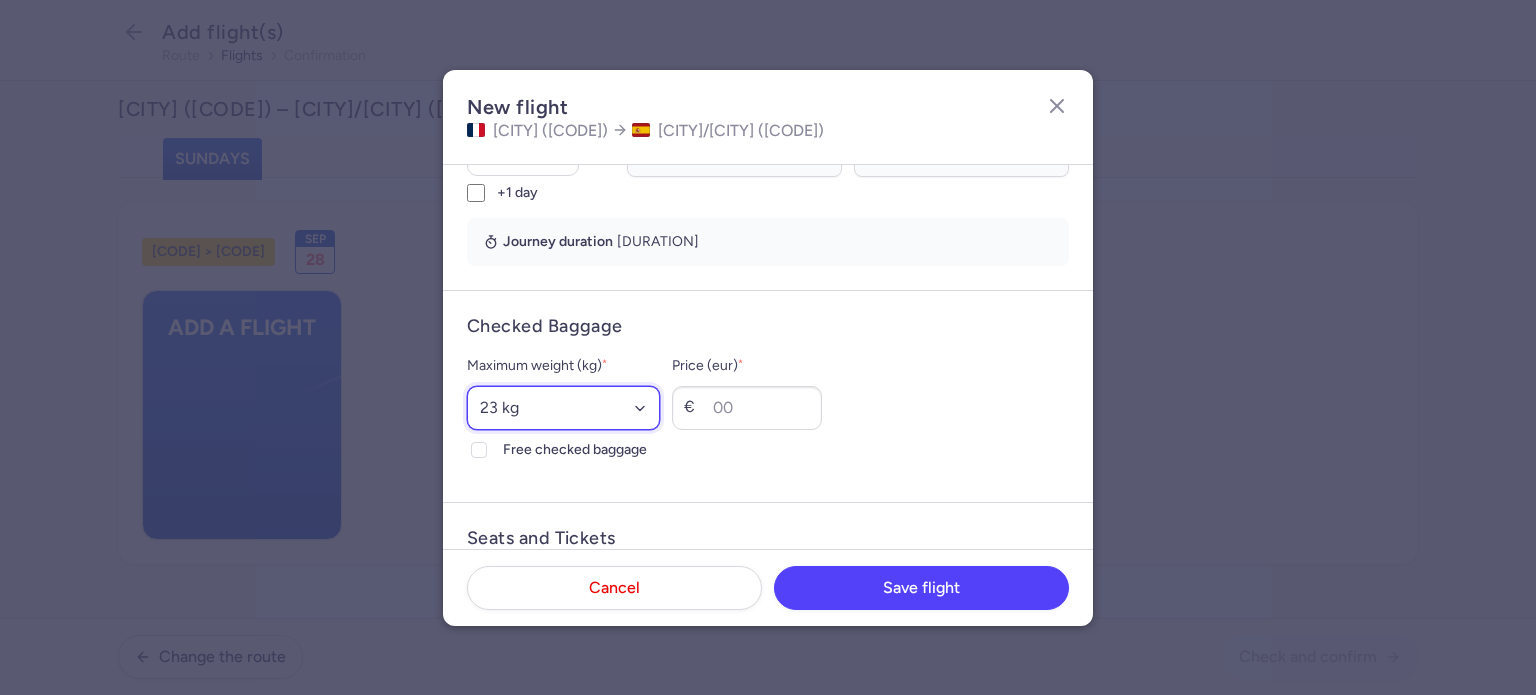 select on "20" 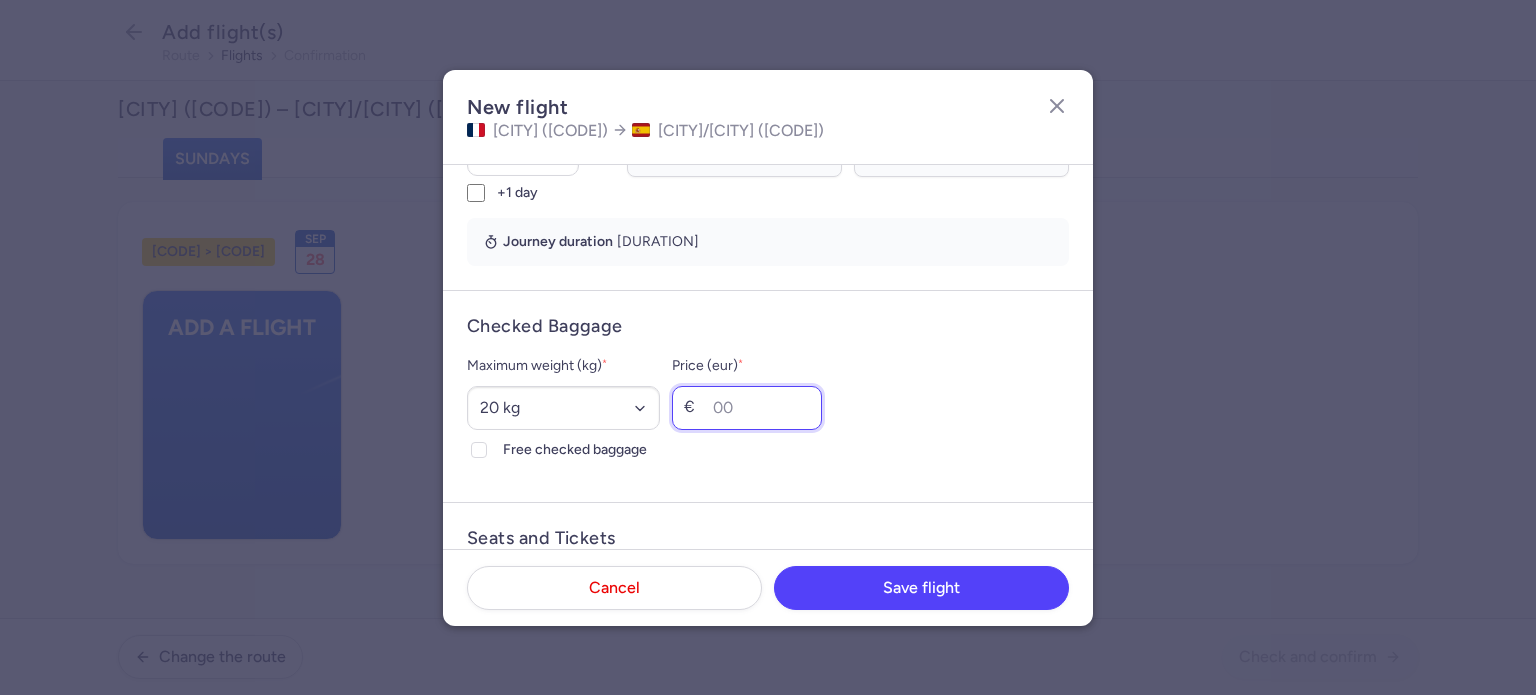 click on "Price (eur)  *" at bounding box center [747, 408] 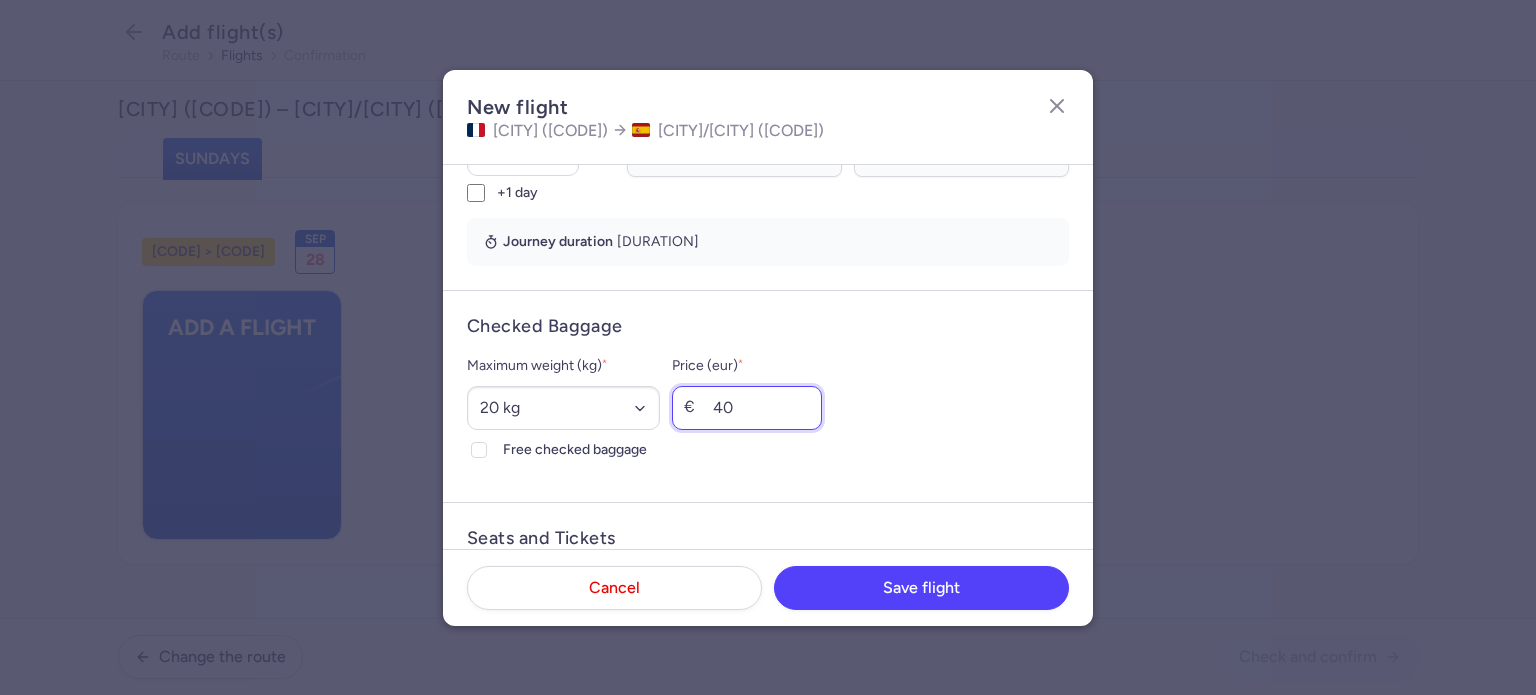 type on "40" 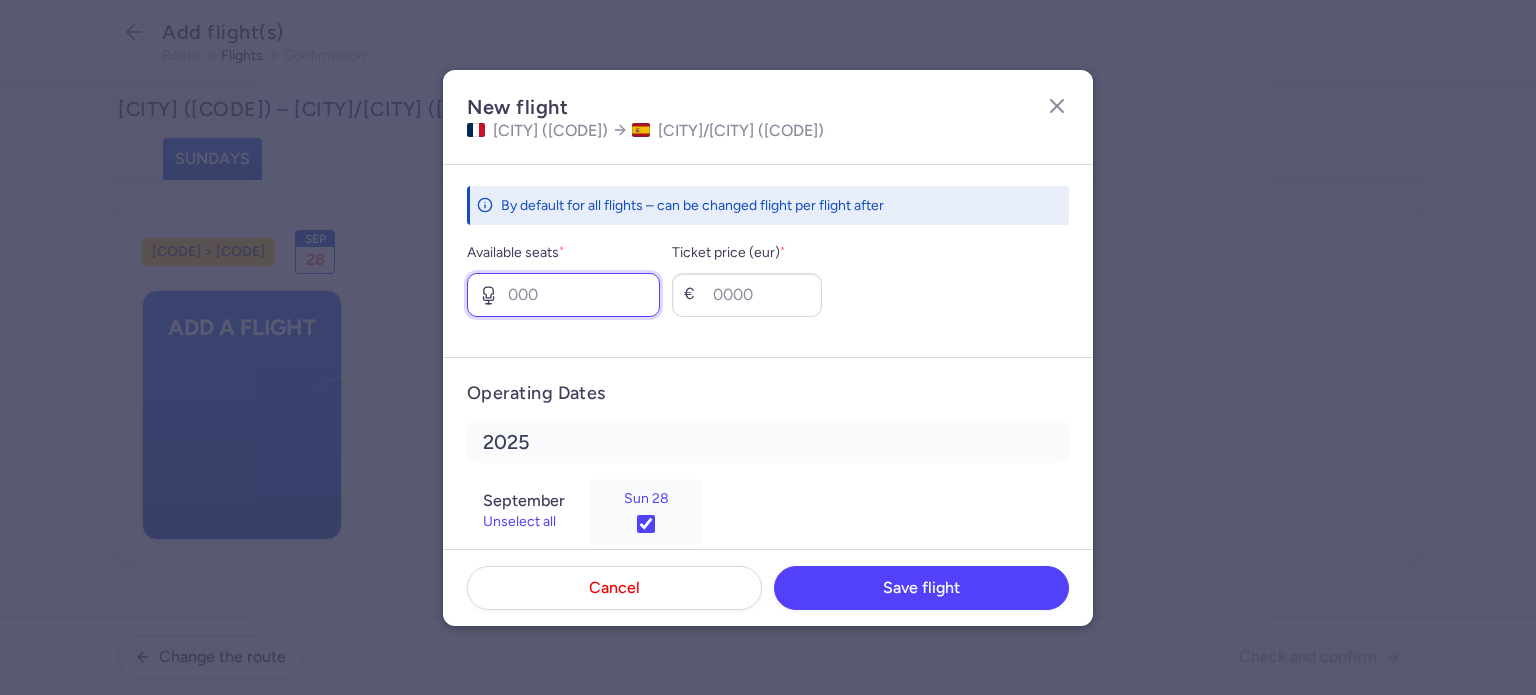 scroll, scrollTop: 814, scrollLeft: 0, axis: vertical 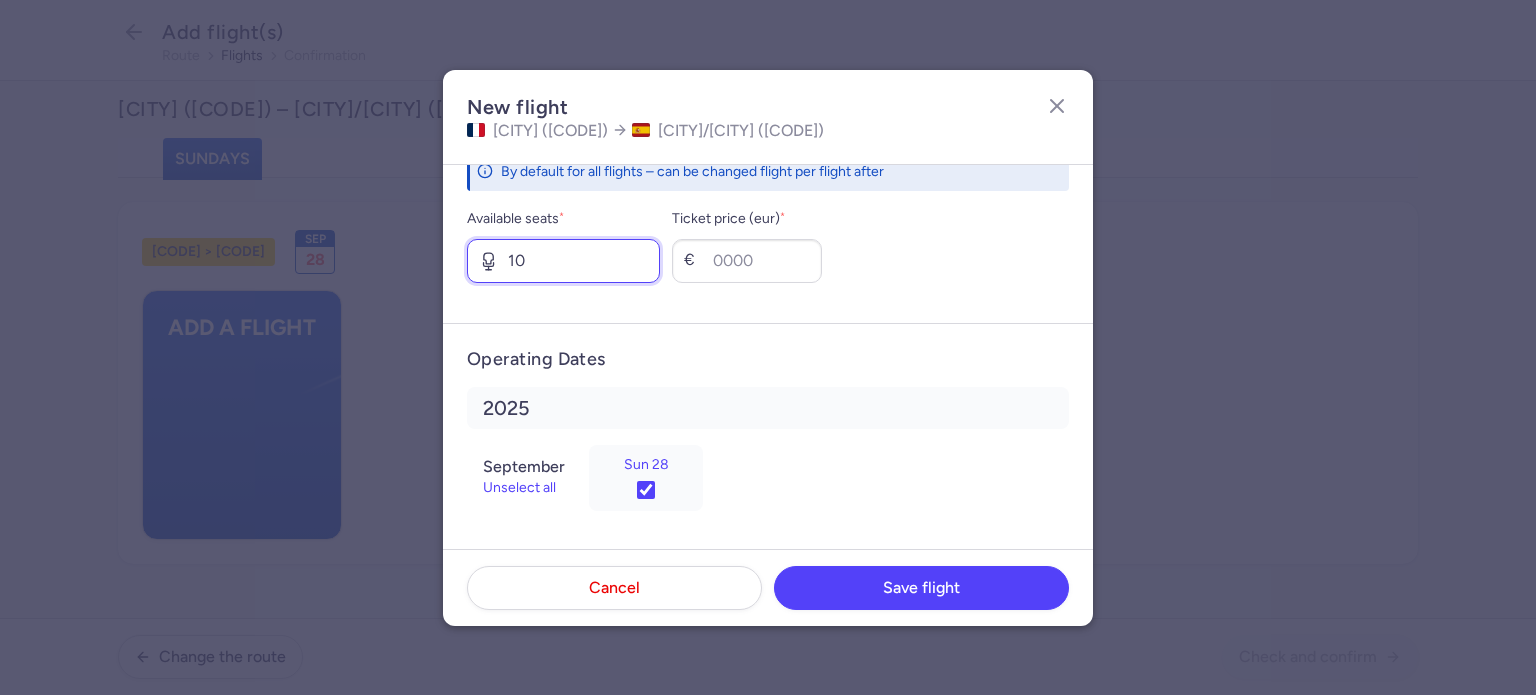 type on "10" 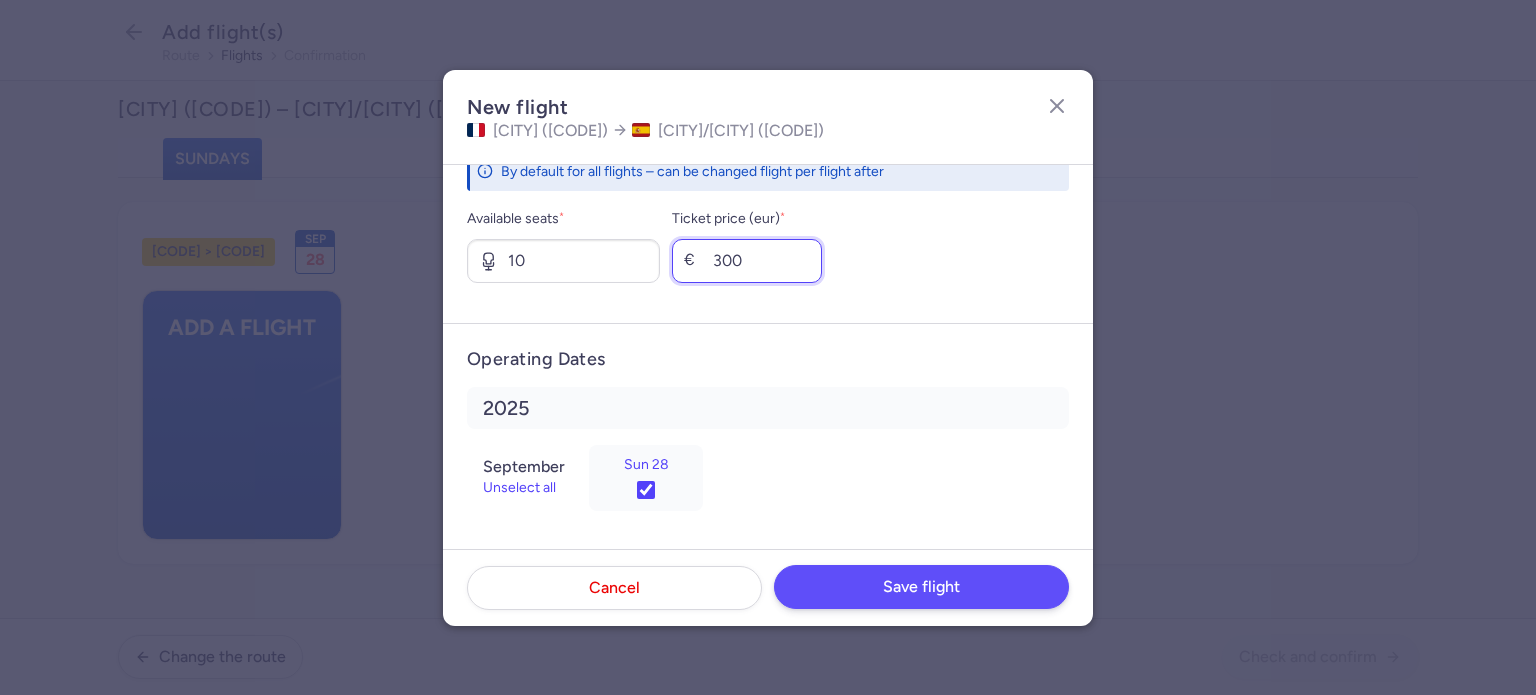 type on "300" 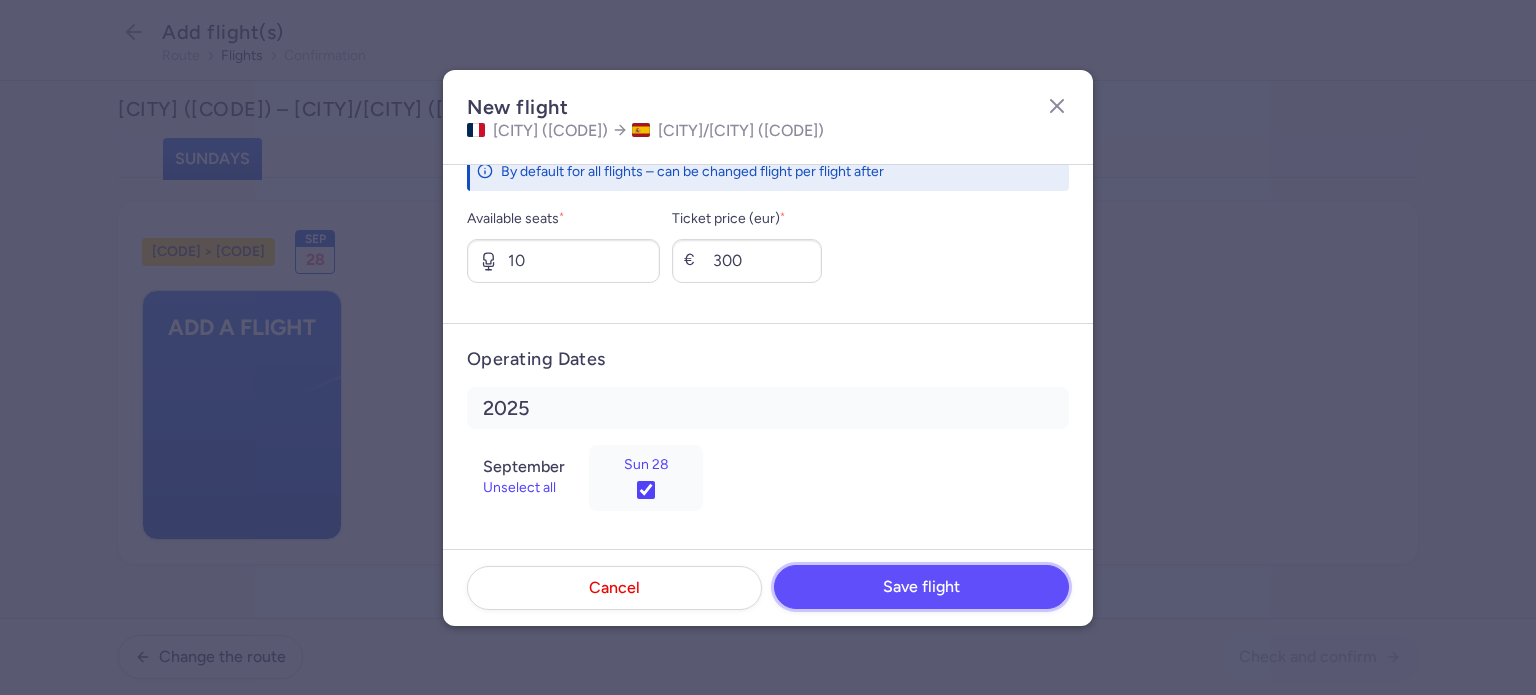 click on "Save flight" at bounding box center [921, 587] 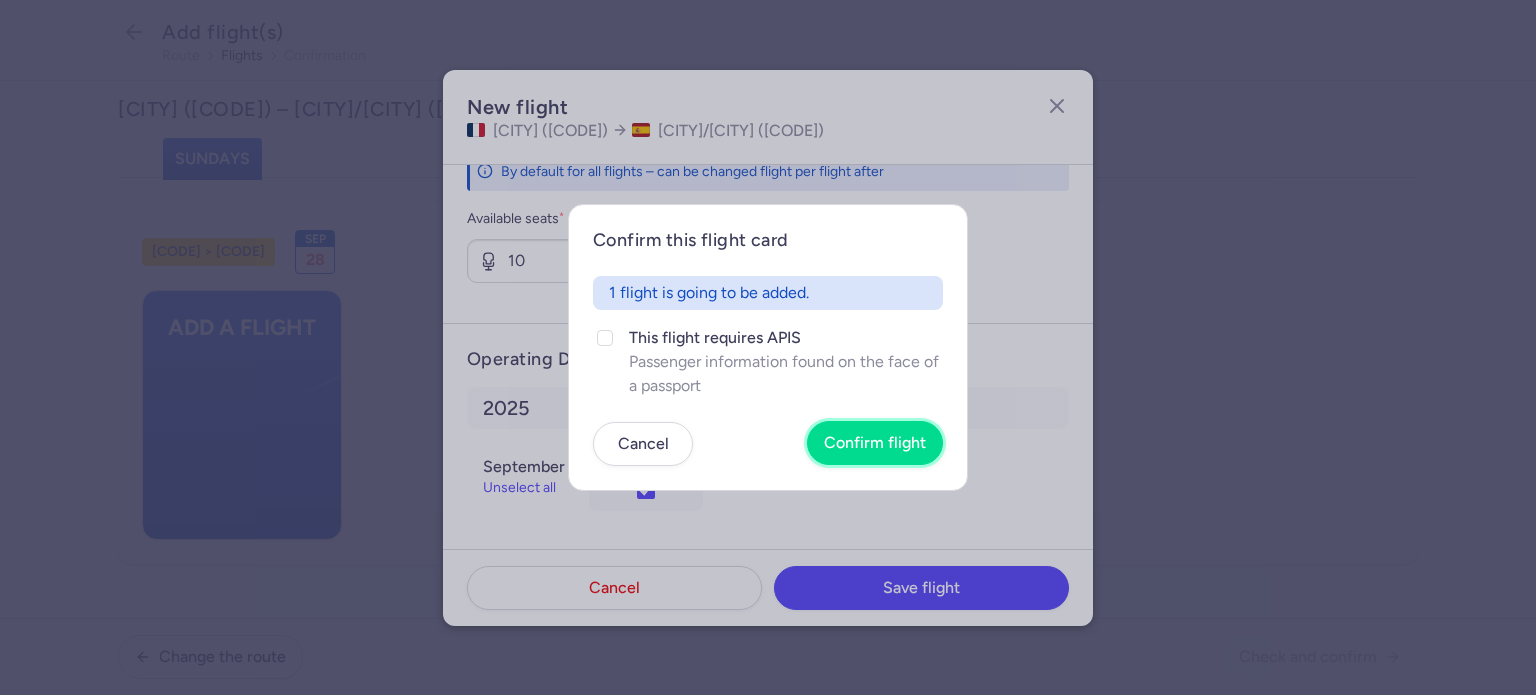 click on "Confirm flight" at bounding box center (875, 443) 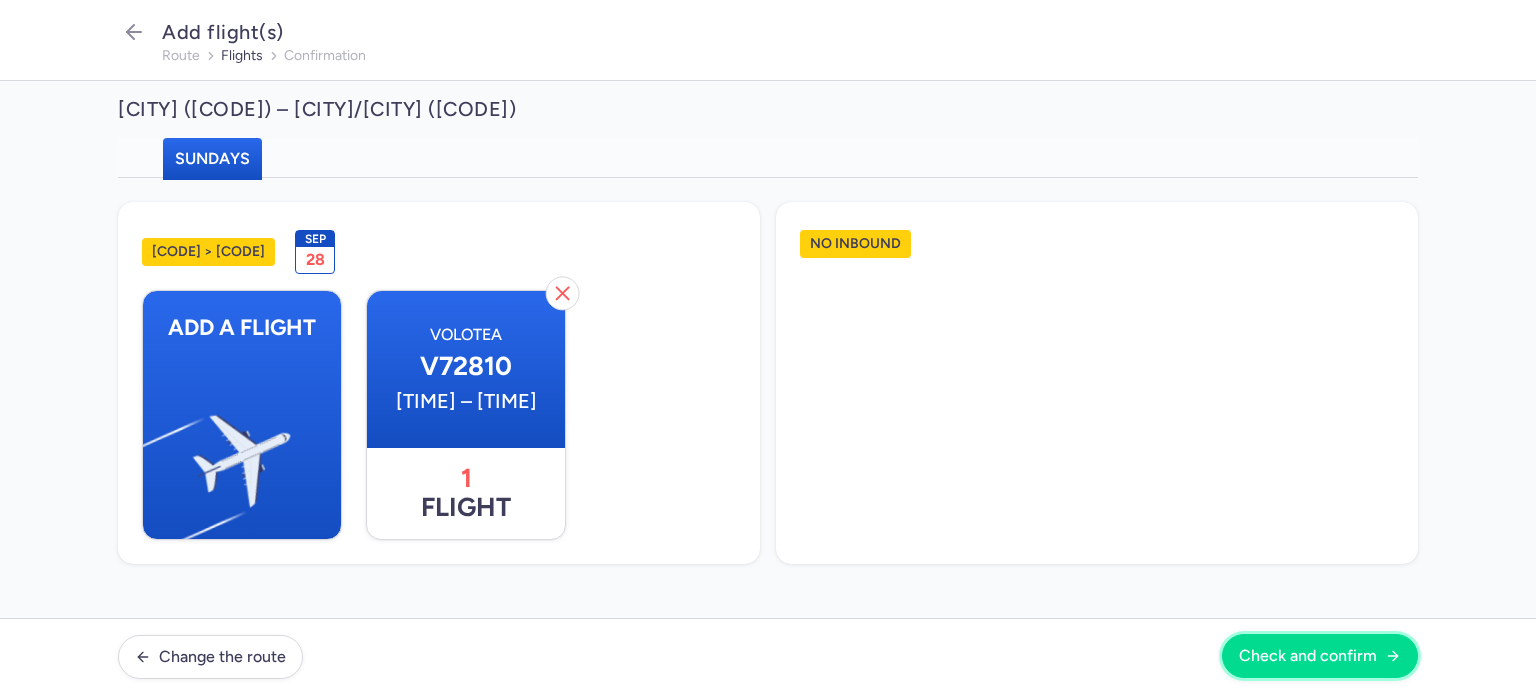click on "Check and confirm" at bounding box center [1308, 656] 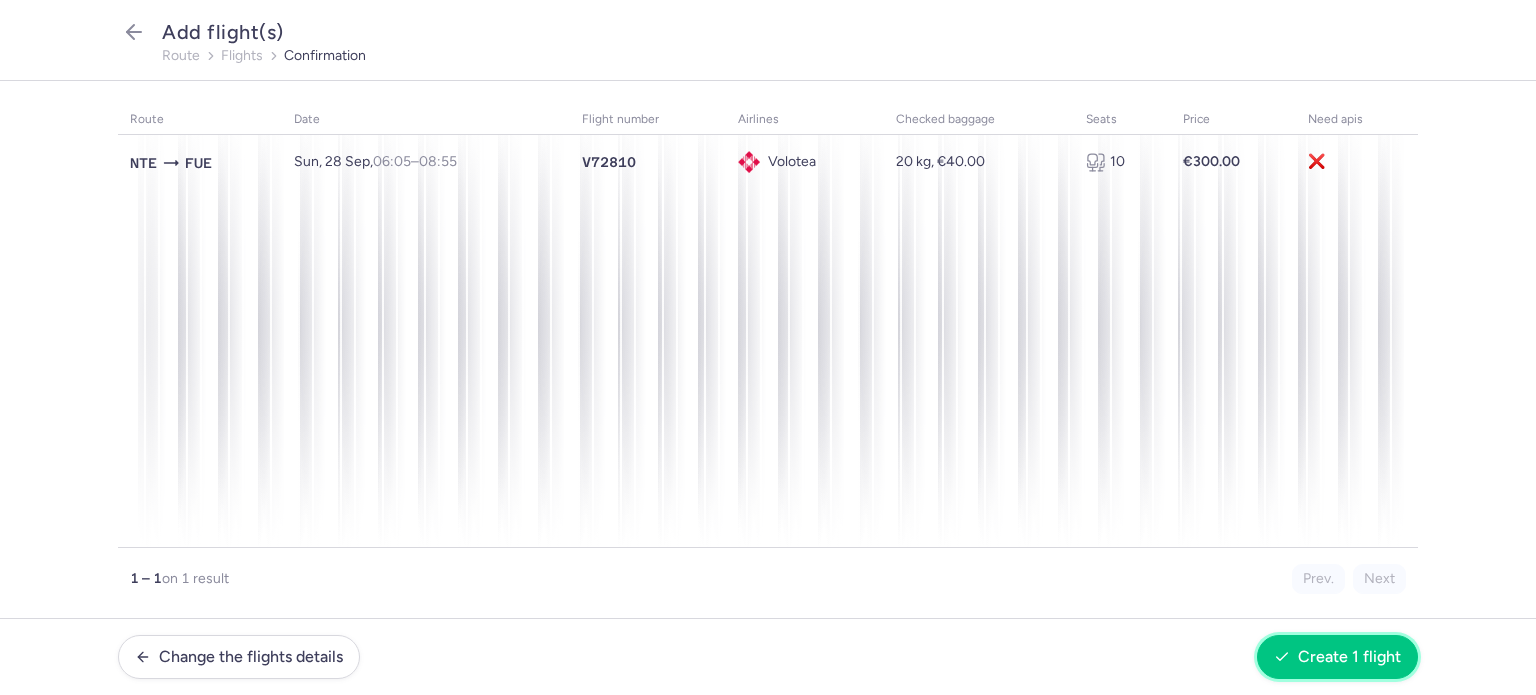 click on "Create 1 flight" at bounding box center [1349, 657] 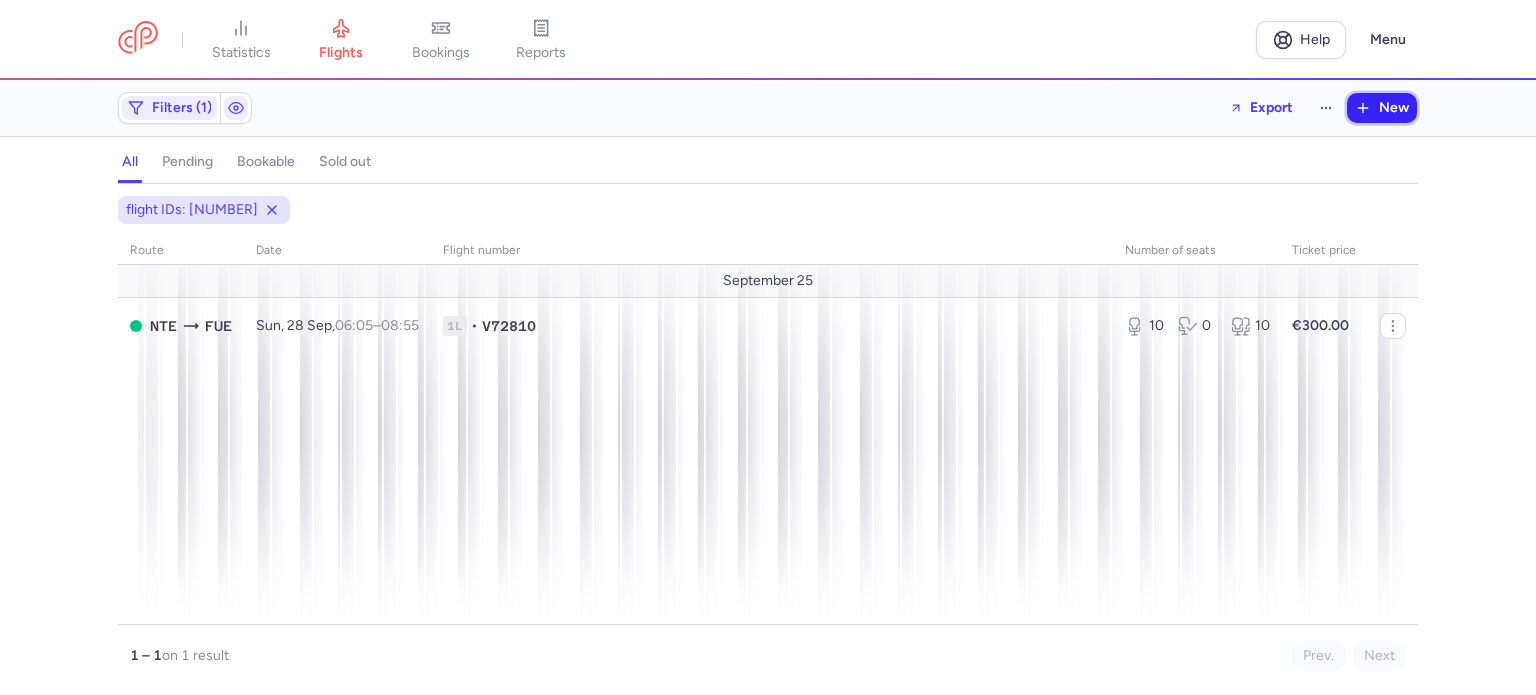 click on "New" at bounding box center [1394, 108] 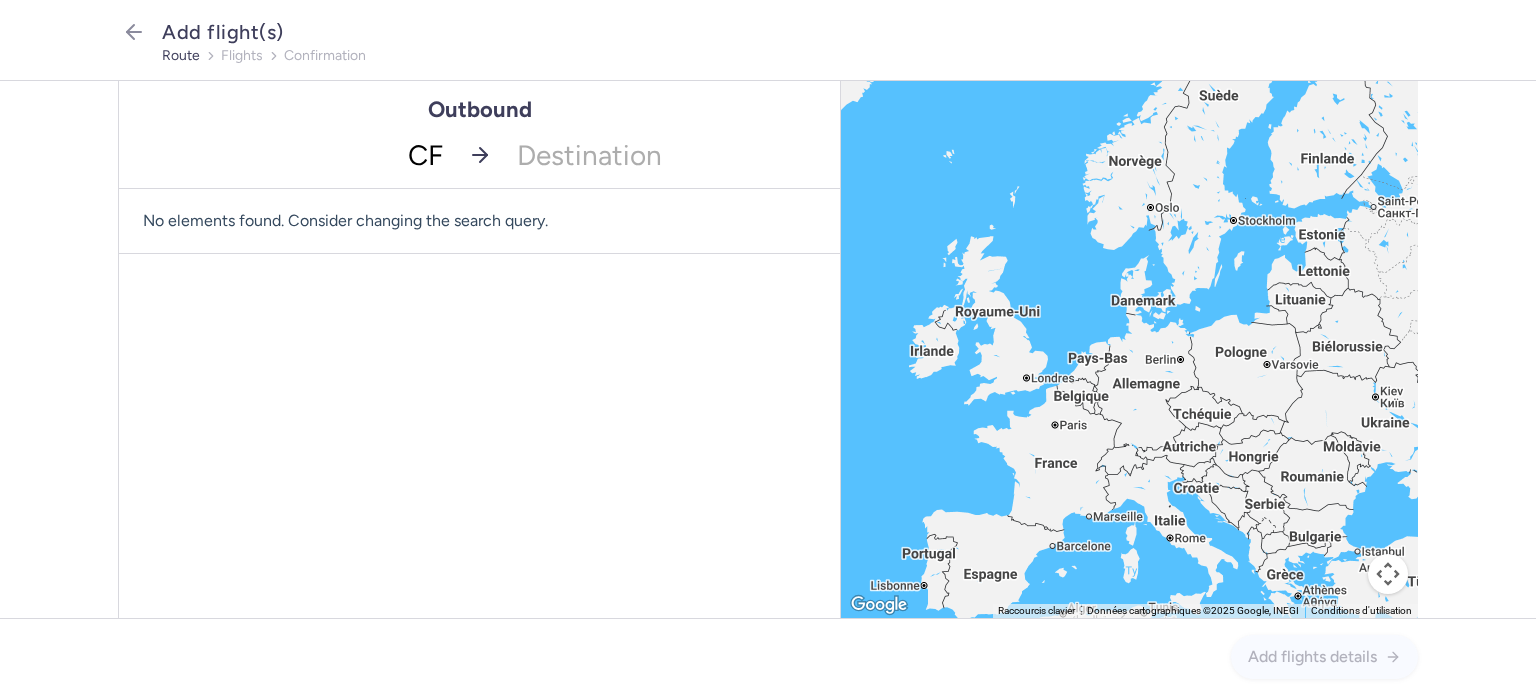 type on "CFU" 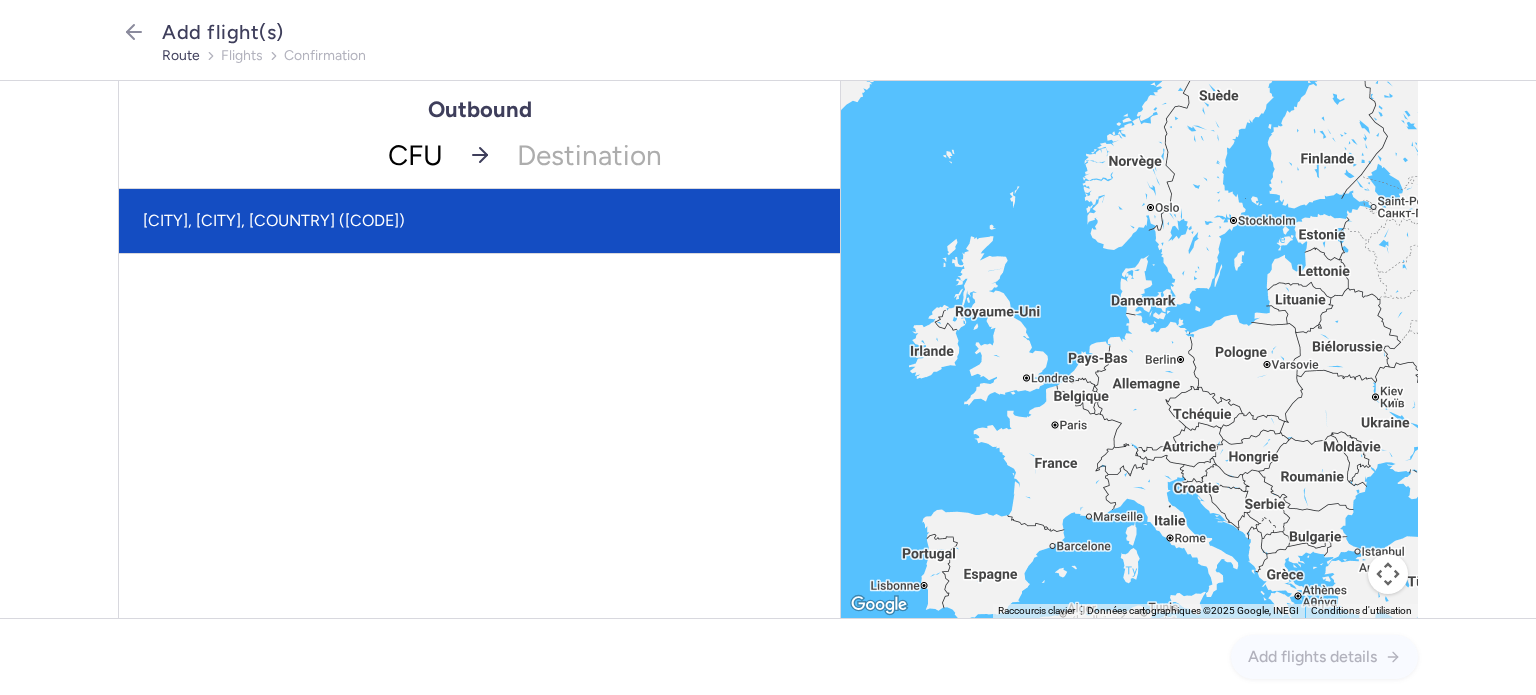 click on "[CITY], [CITY], [COUNTRY] ([CODE])" 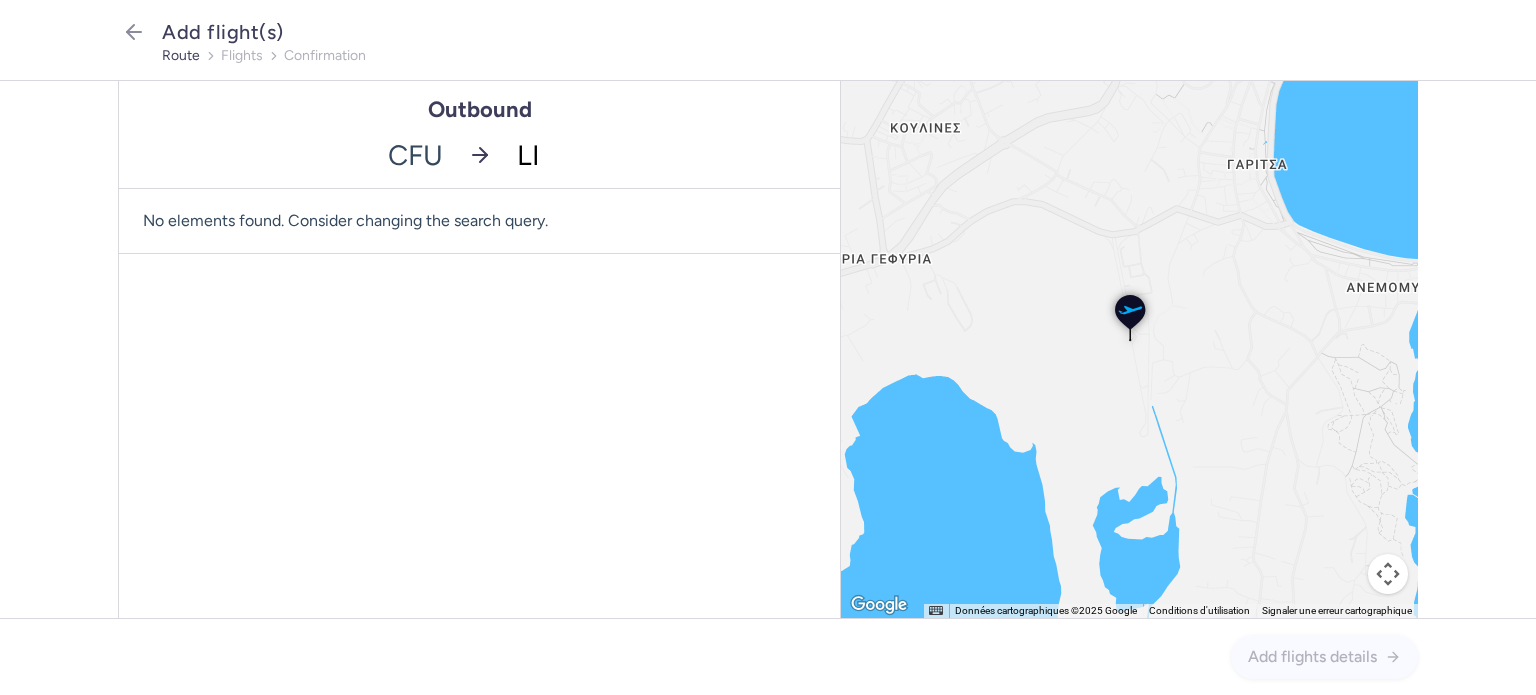 type on "LIL" 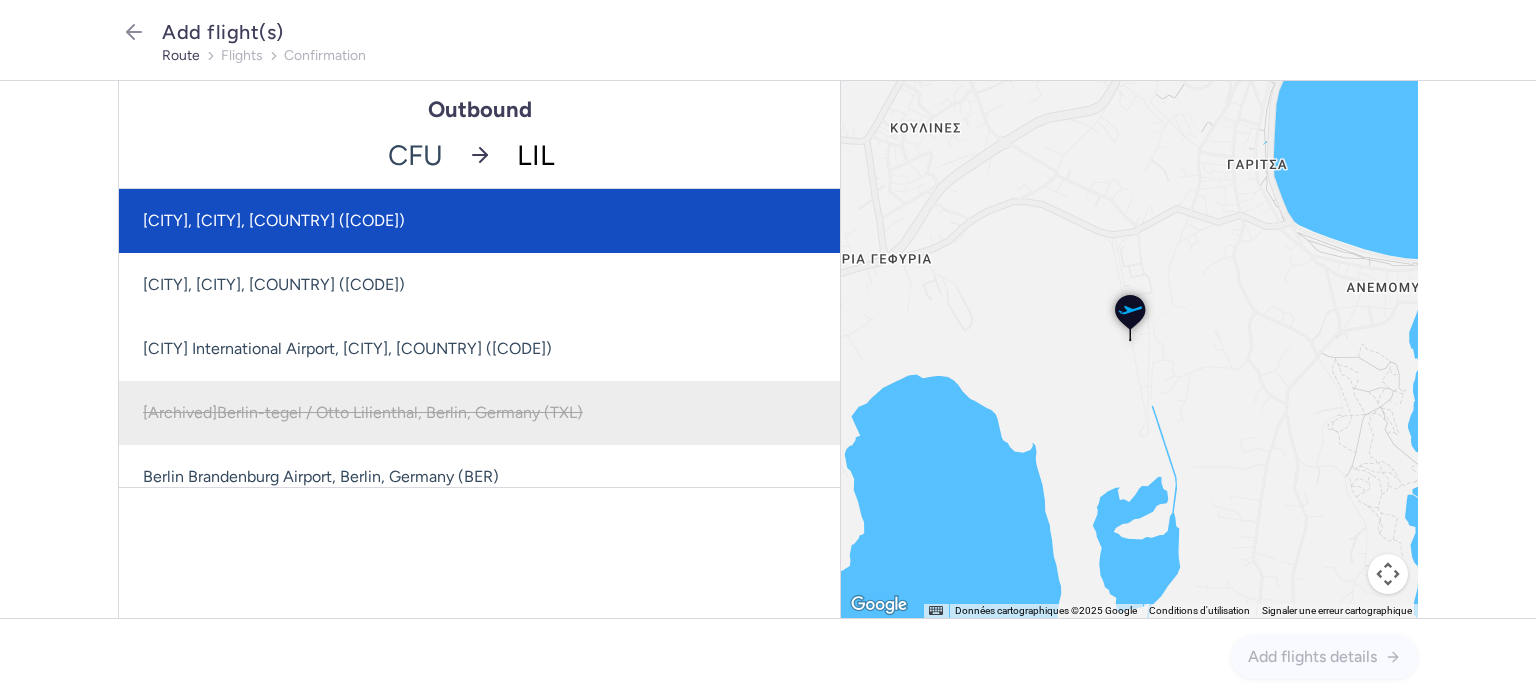 click on "[CITY], [CITY], [COUNTRY] ([CODE])" at bounding box center [479, 221] 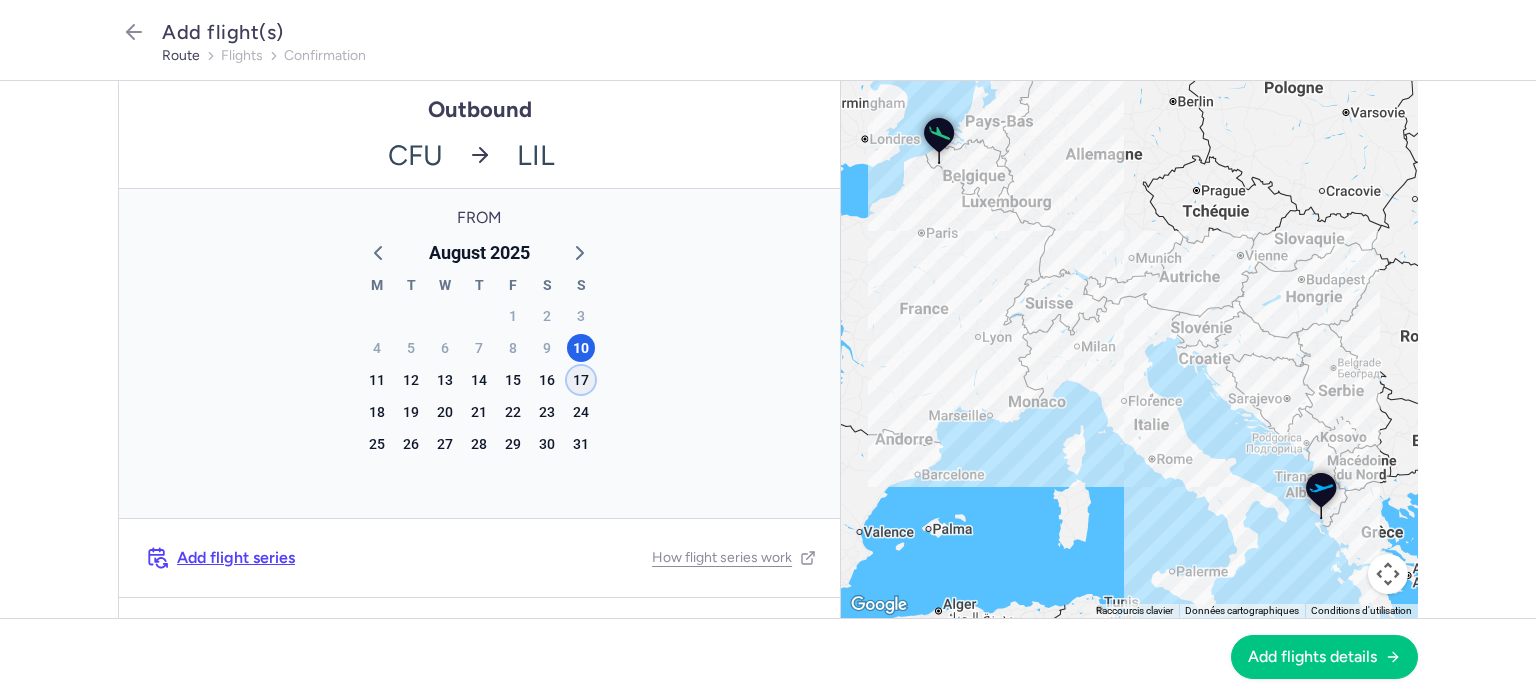 click on "17" 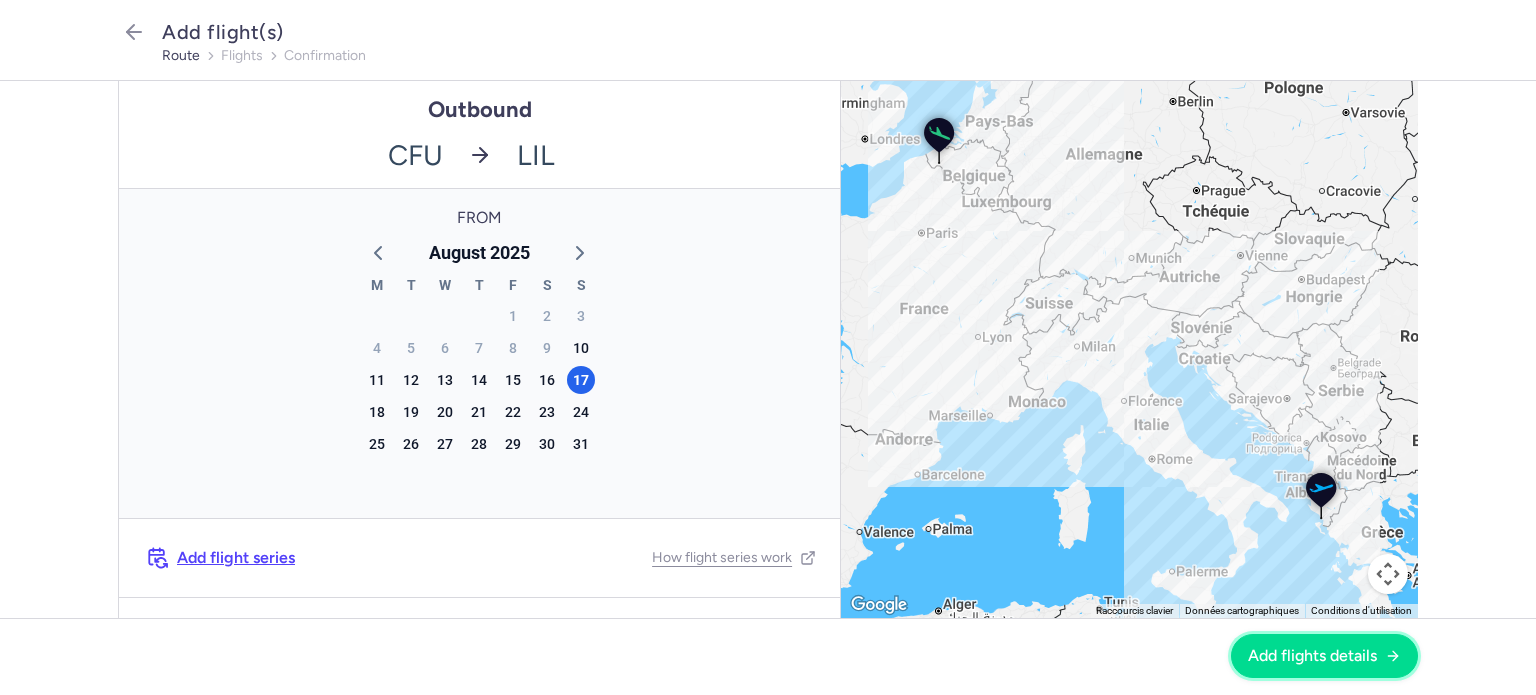 click on "Add flights details" at bounding box center [1312, 656] 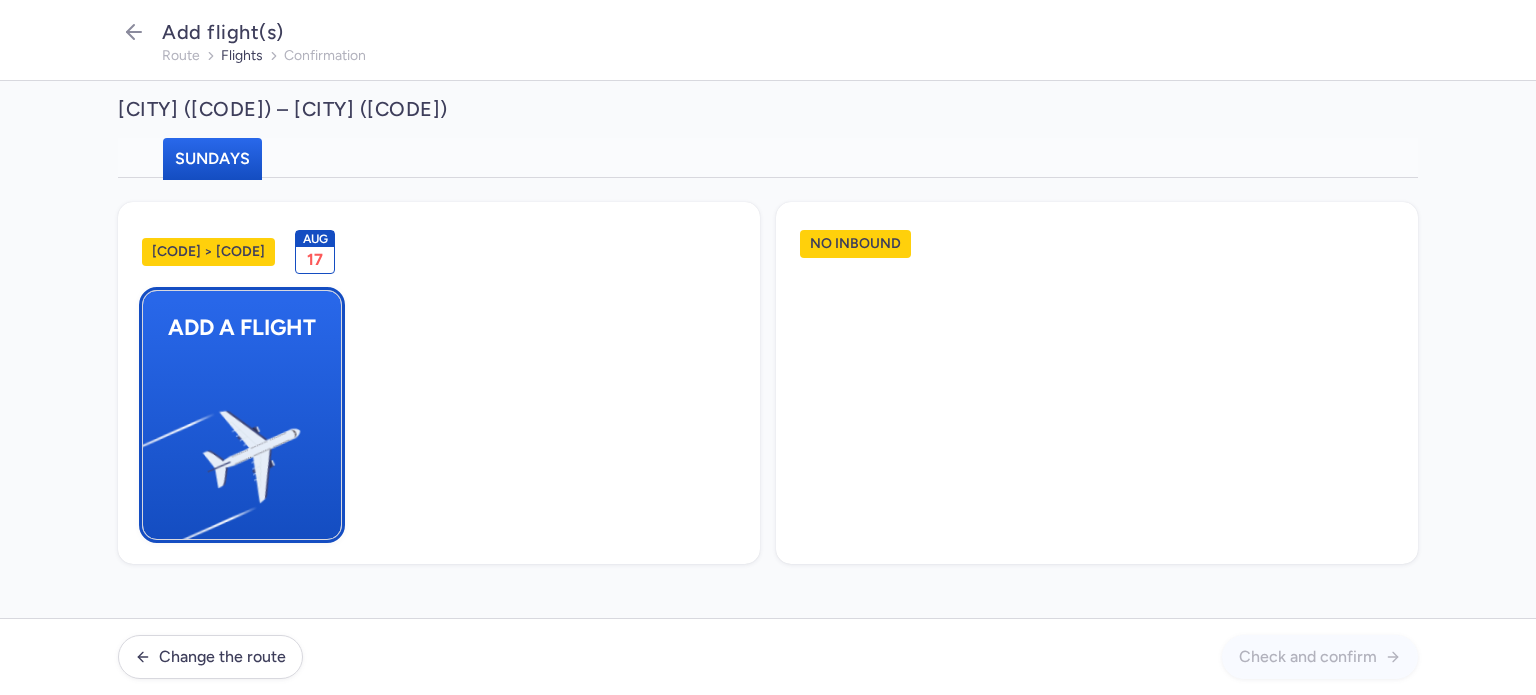 click at bounding box center (153, 448) 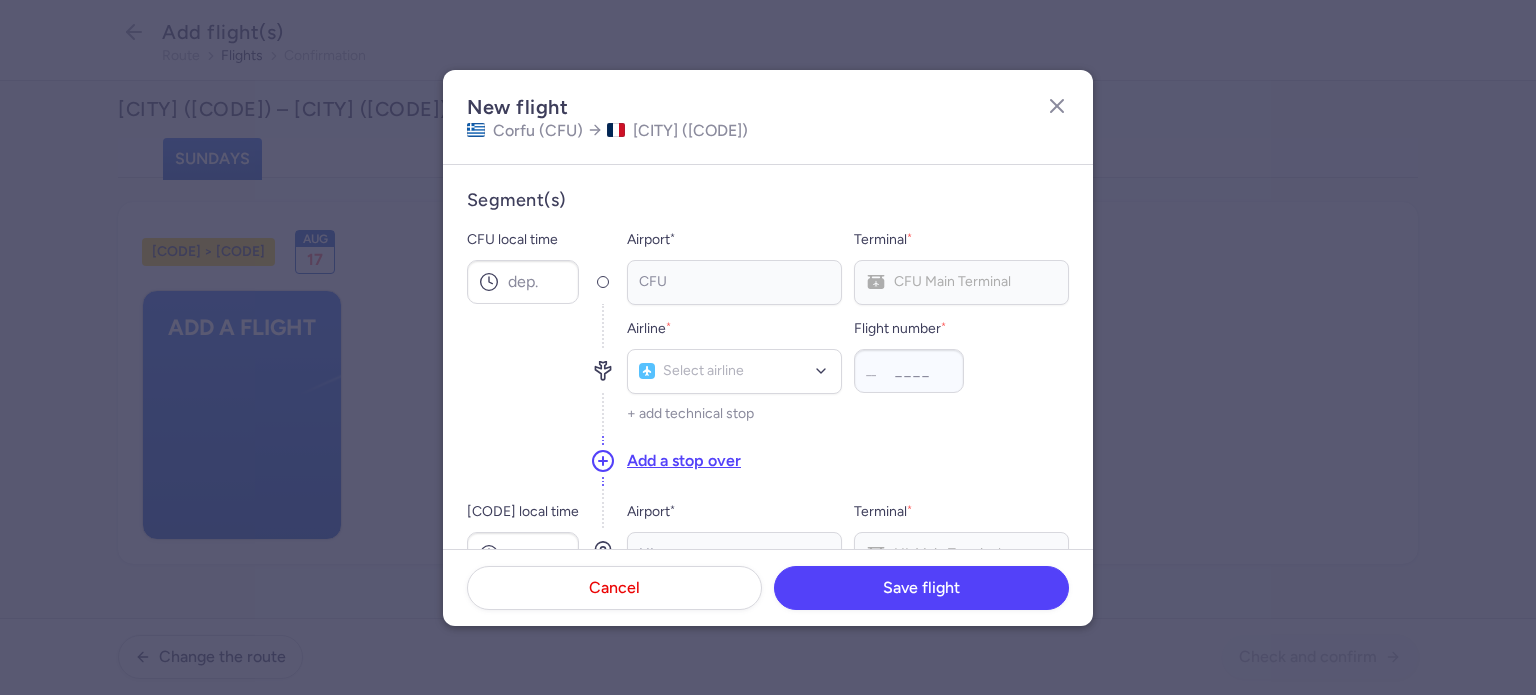 type 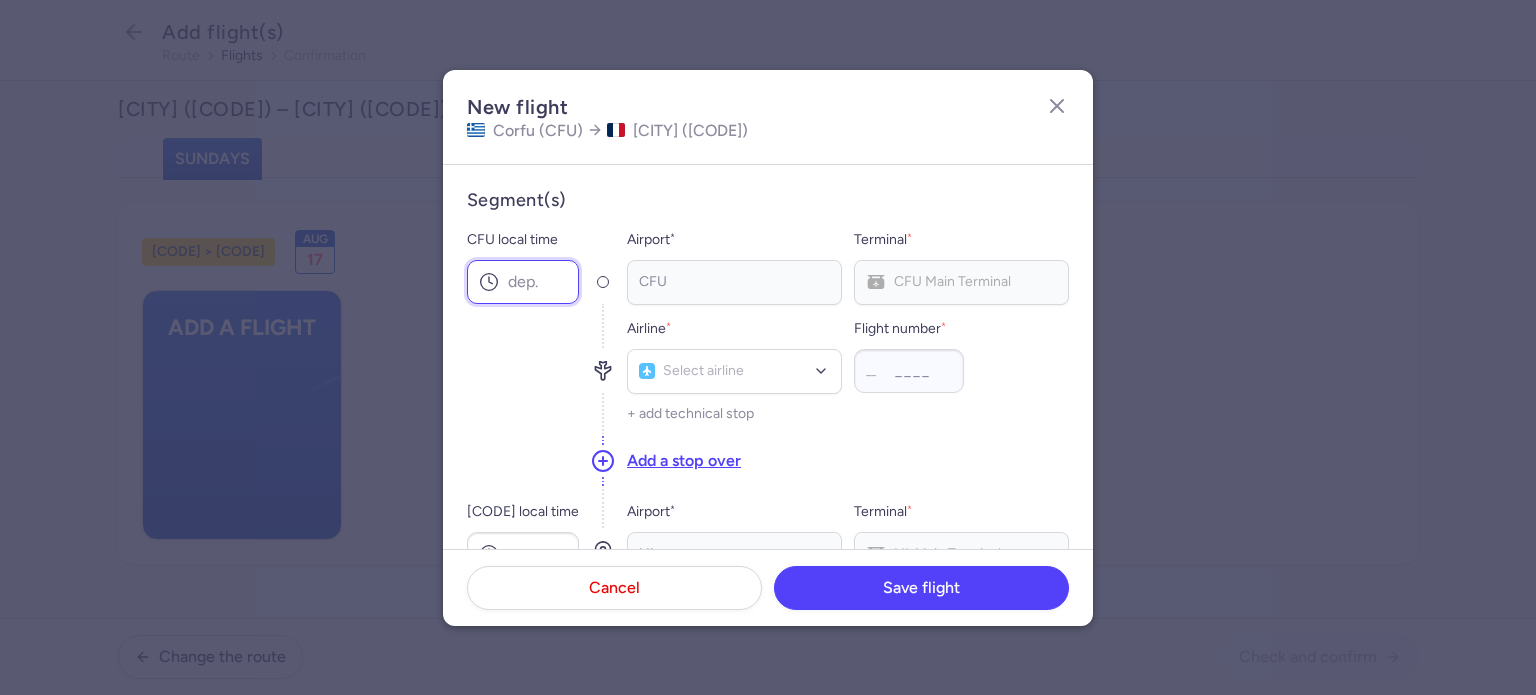 click on "CFU local time" at bounding box center (523, 282) 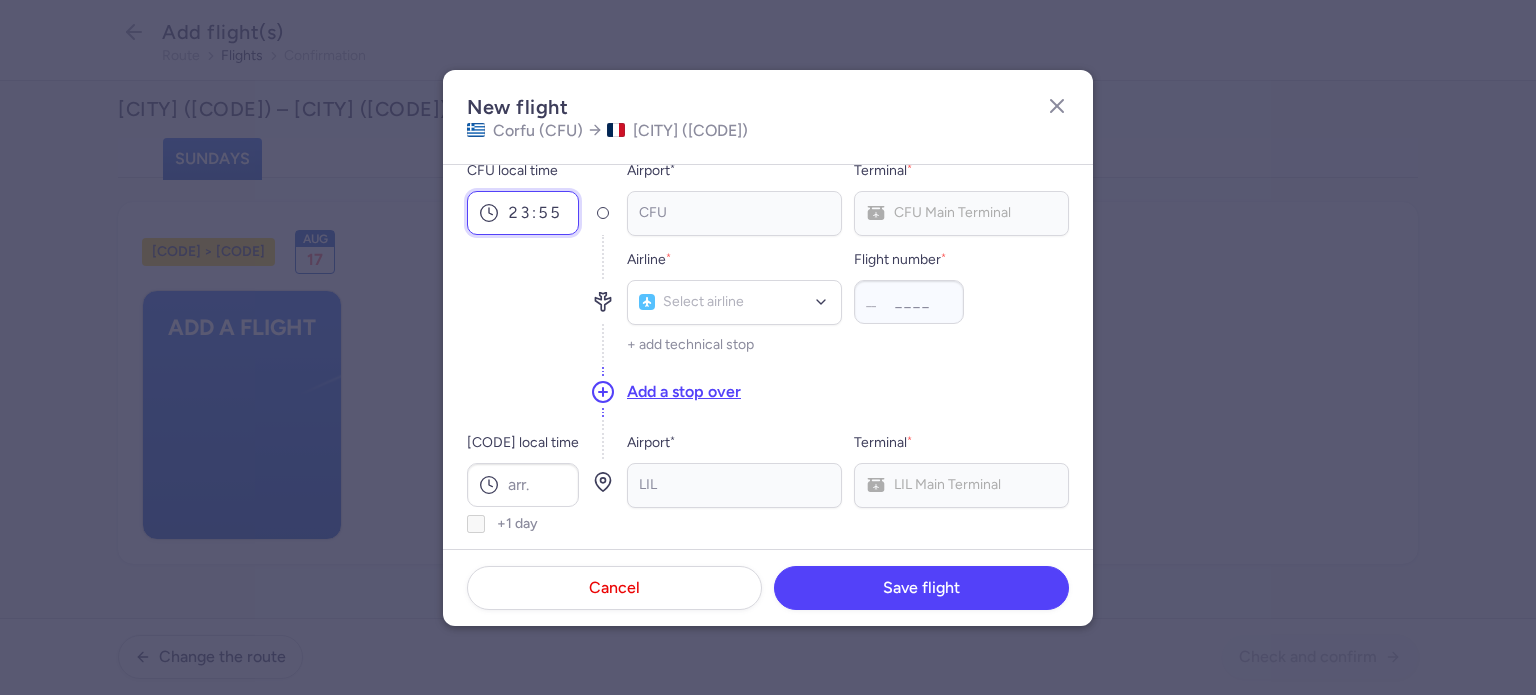scroll, scrollTop: 100, scrollLeft: 0, axis: vertical 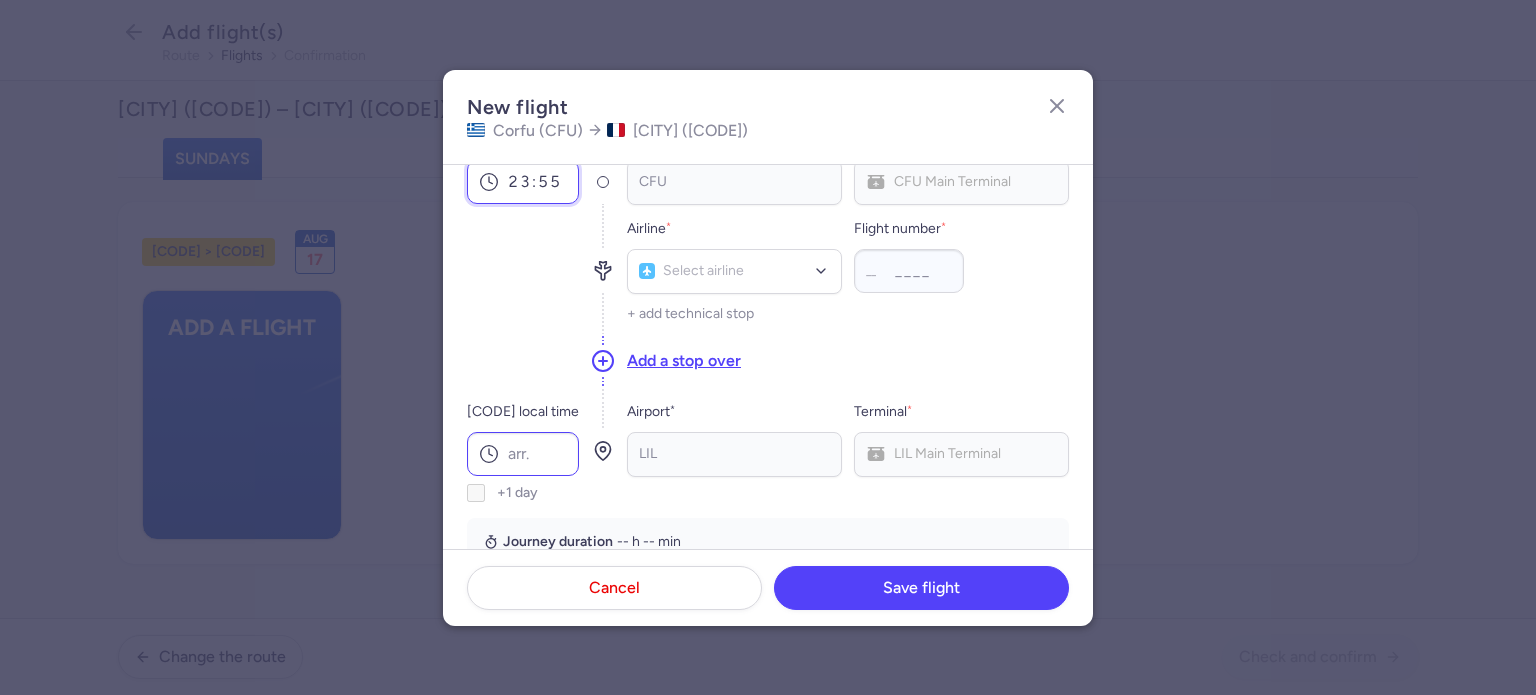 type on "23:55" 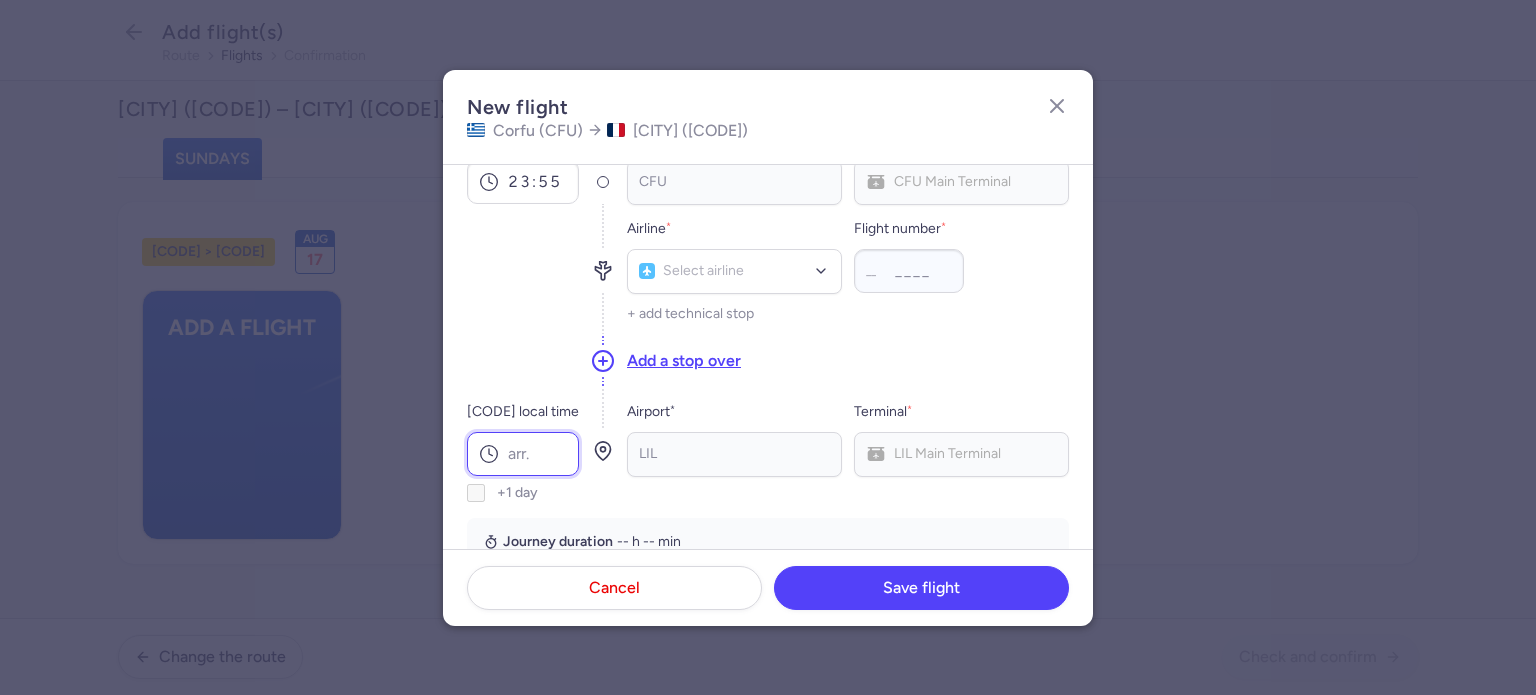 click on "[CODE] local time" at bounding box center [523, 454] 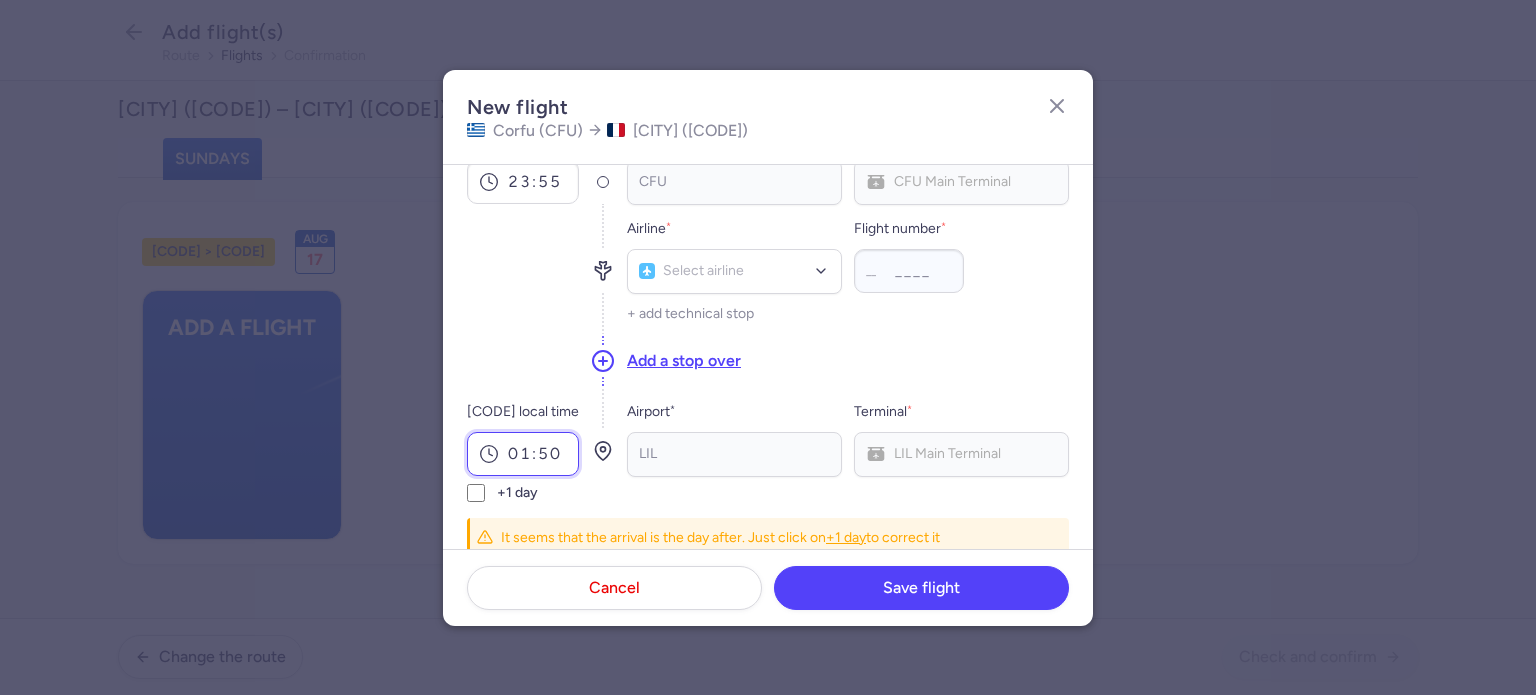 type on "01:50" 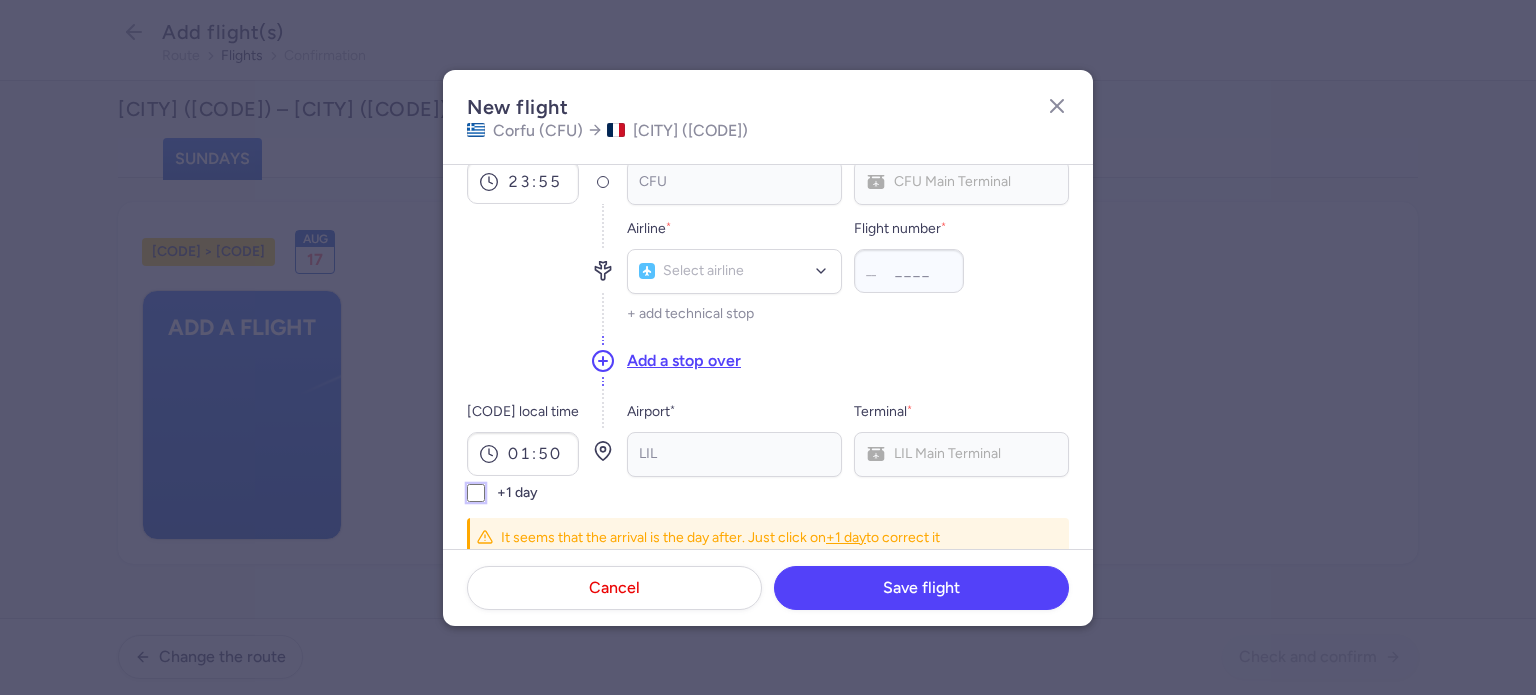 click on "+1 day" at bounding box center [476, 493] 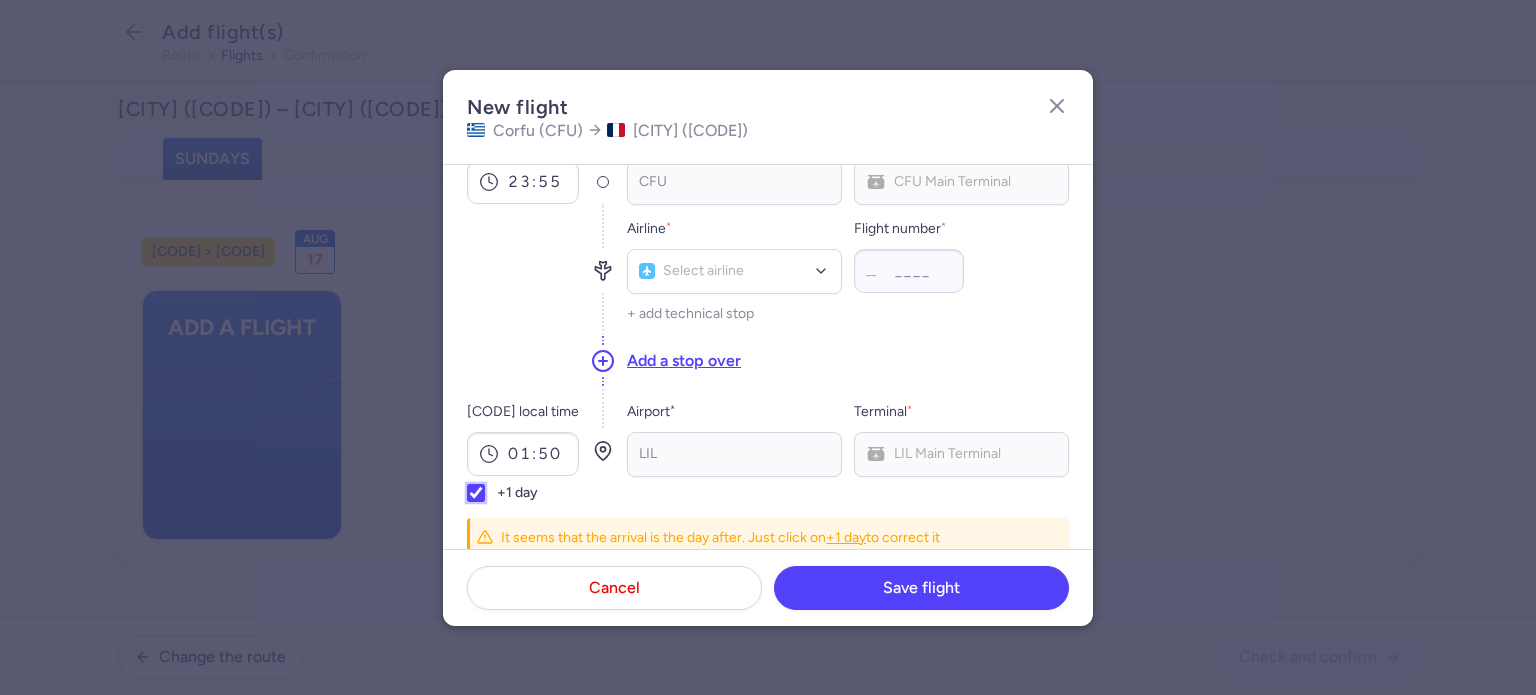 checkbox on "true" 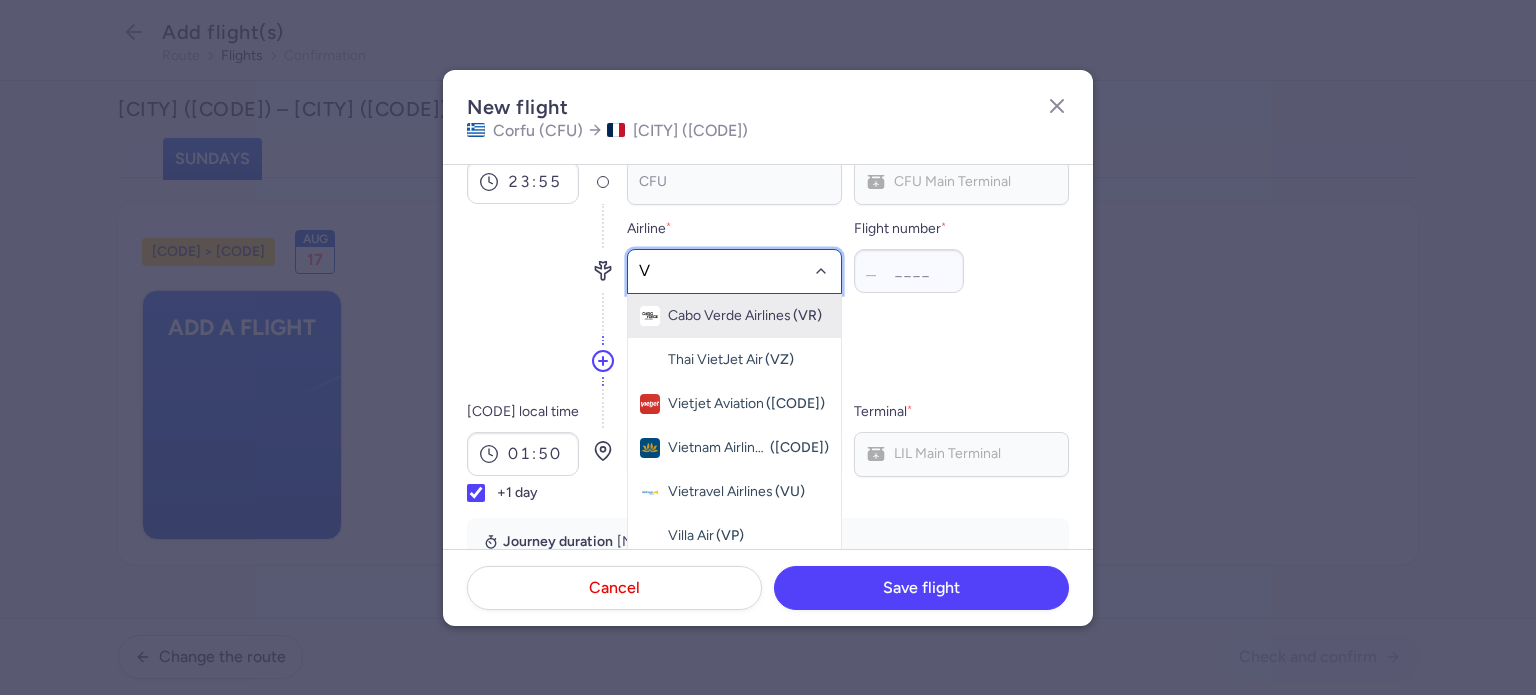 type on "V7" 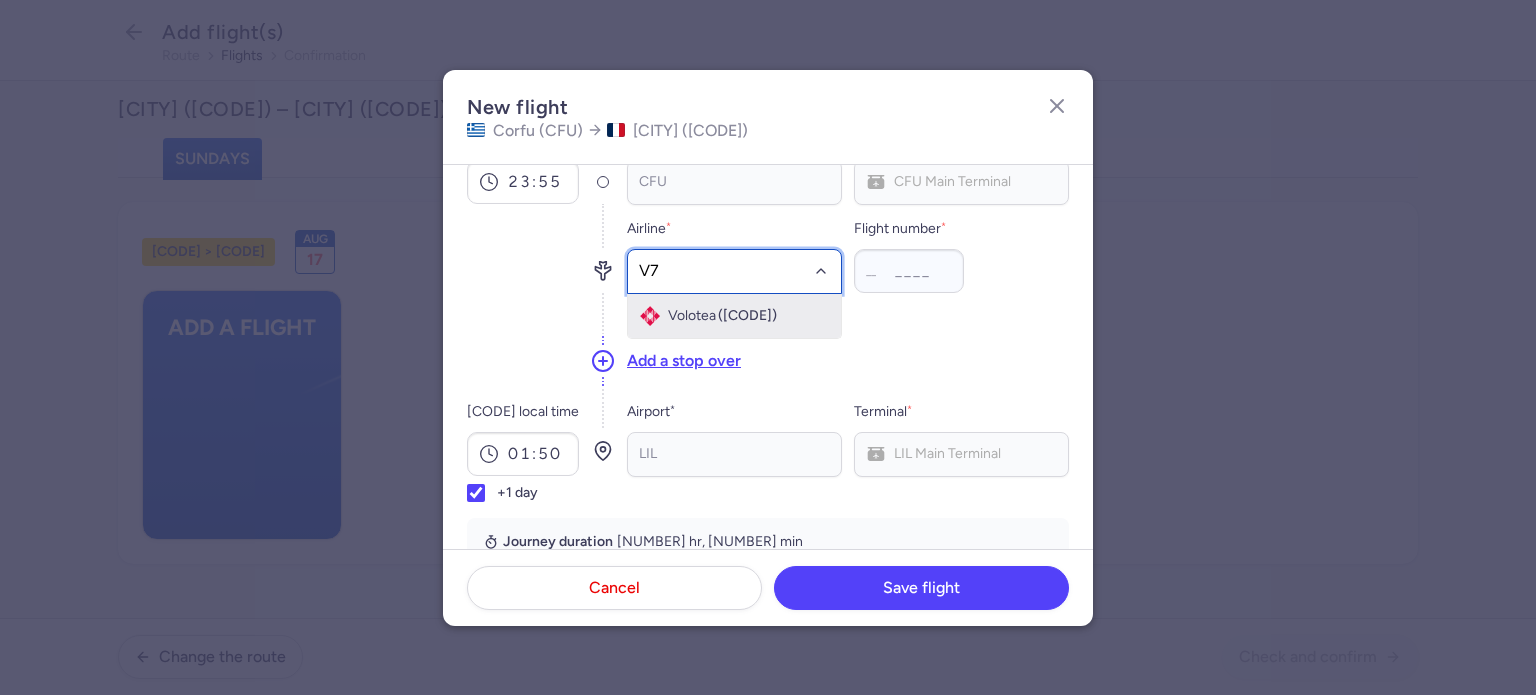click on "([CODE])" at bounding box center [747, 316] 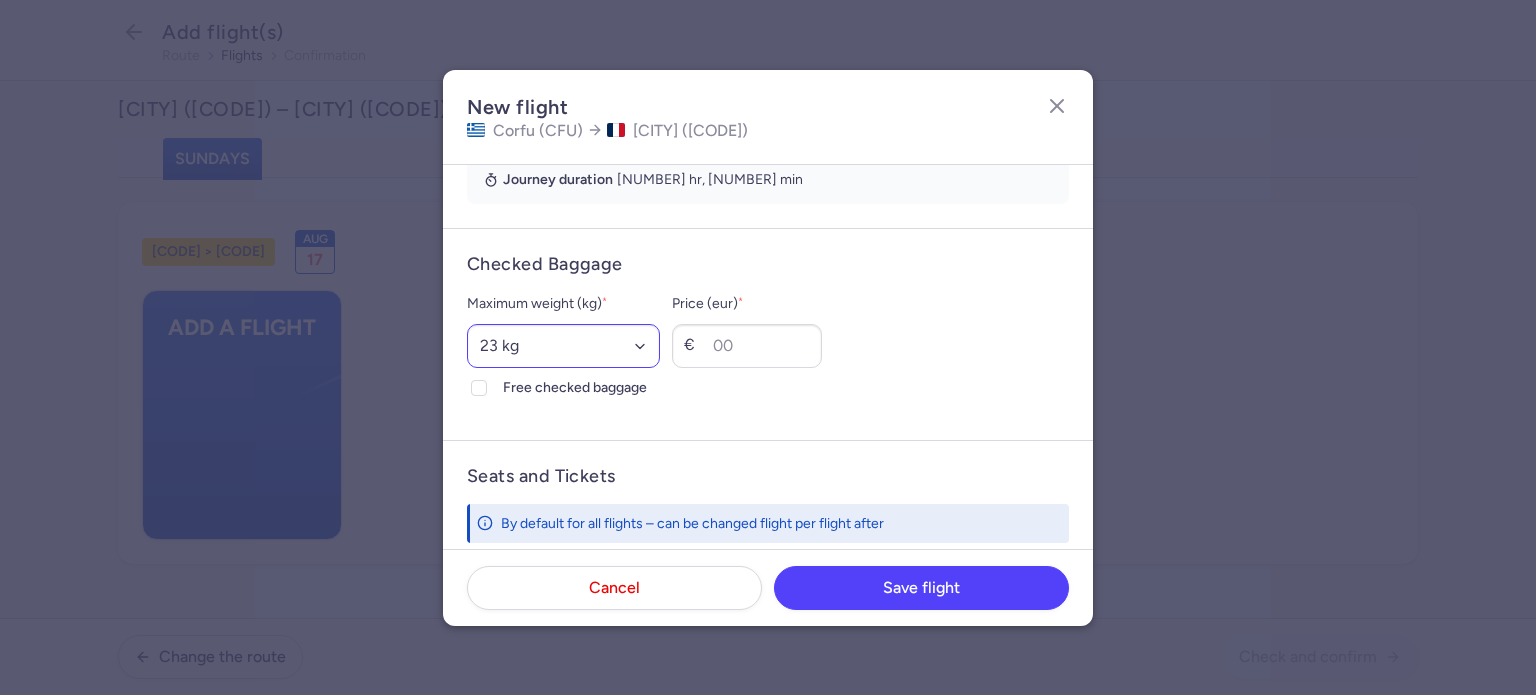 scroll, scrollTop: 500, scrollLeft: 0, axis: vertical 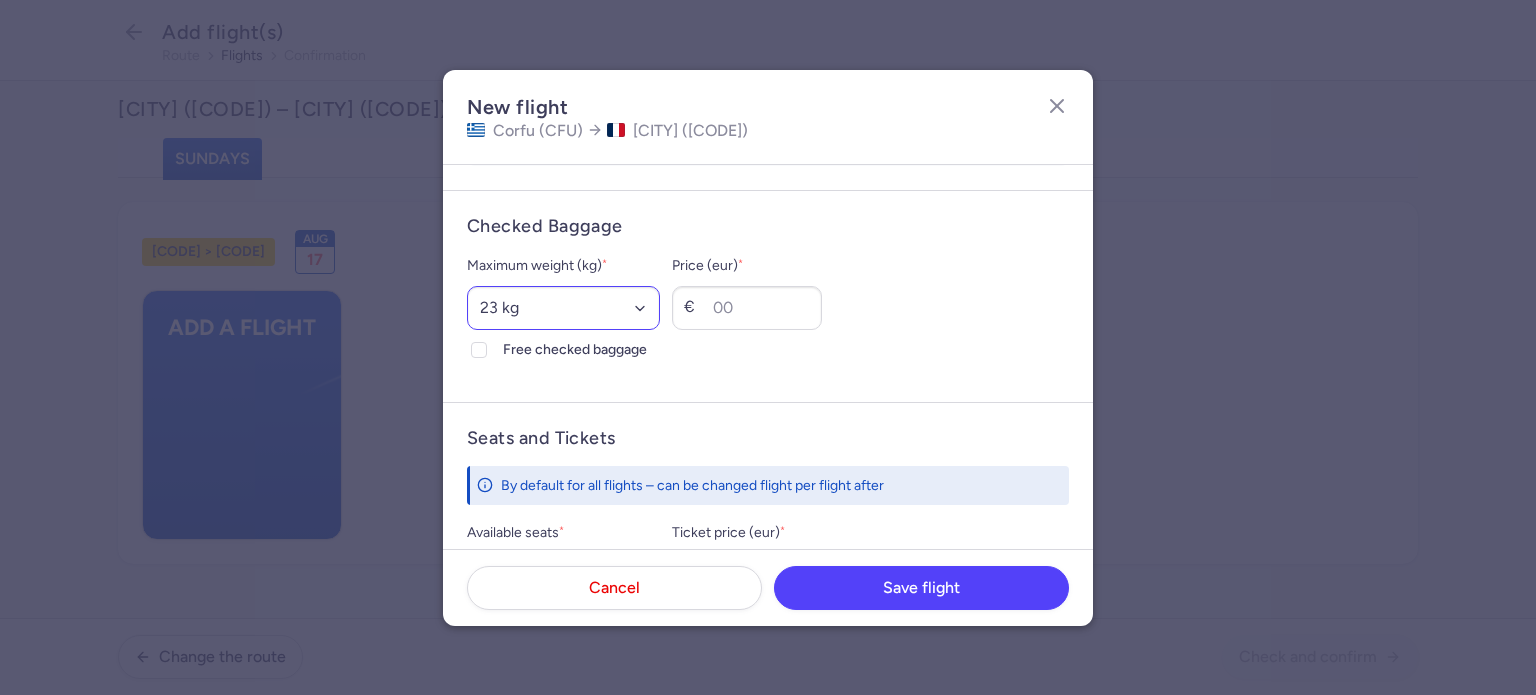 type on "[NUMBER]" 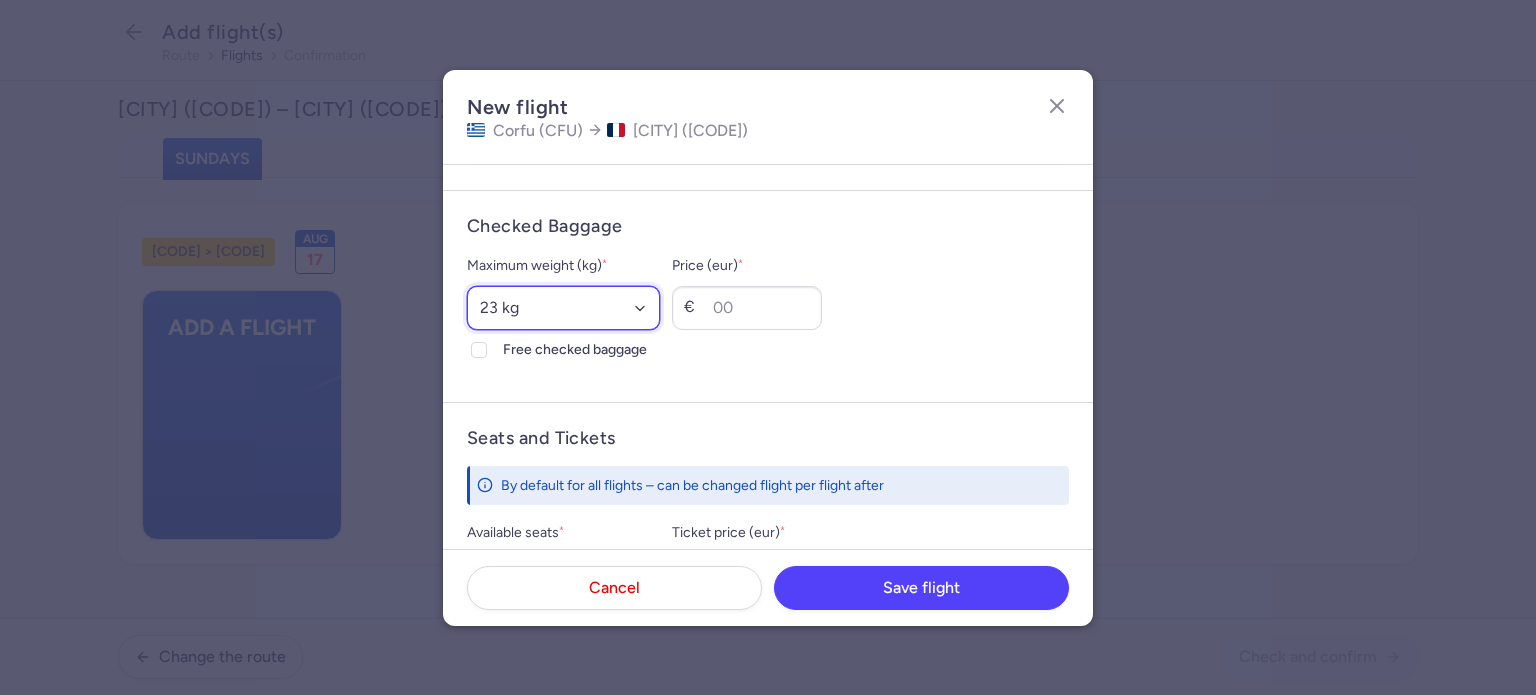 click on "Select an option 15 kg 16 kg 17 kg 18 kg 19 kg 20 kg 21 kg 22 kg 23 kg 24 kg 25 kg 26 kg 27 kg 28 kg 29 kg 30 kg 31 kg 32 kg 33 kg 34 kg 35 kg" at bounding box center [563, 308] 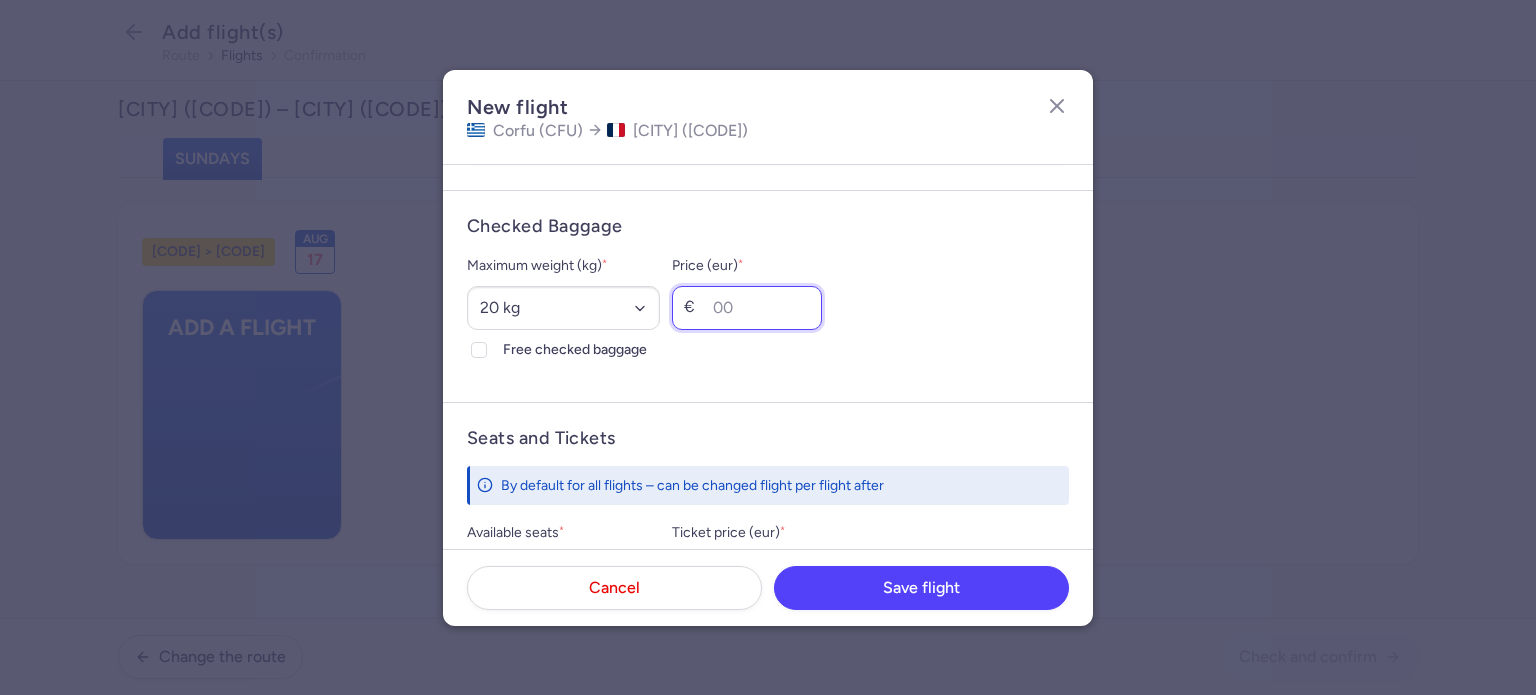 click on "Price (eur)  *" at bounding box center [747, 308] 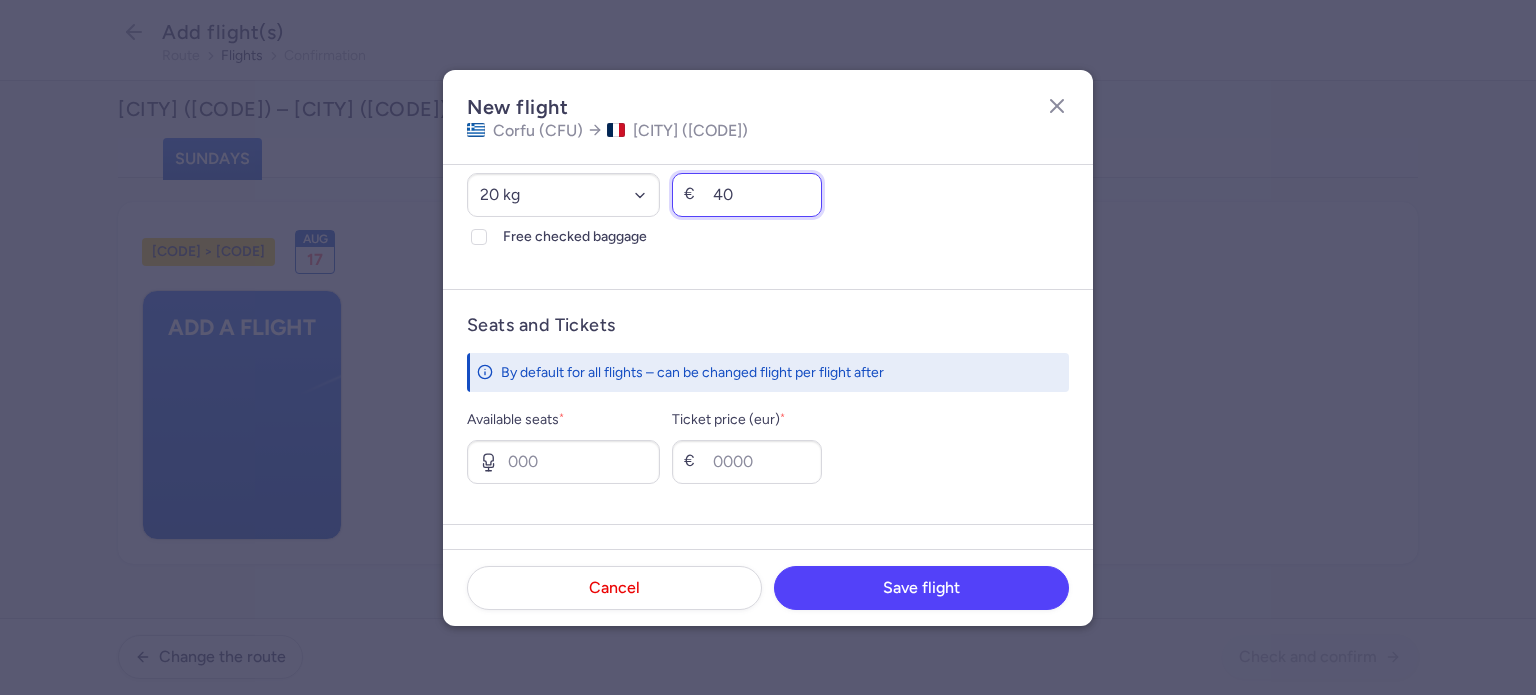 scroll, scrollTop: 700, scrollLeft: 0, axis: vertical 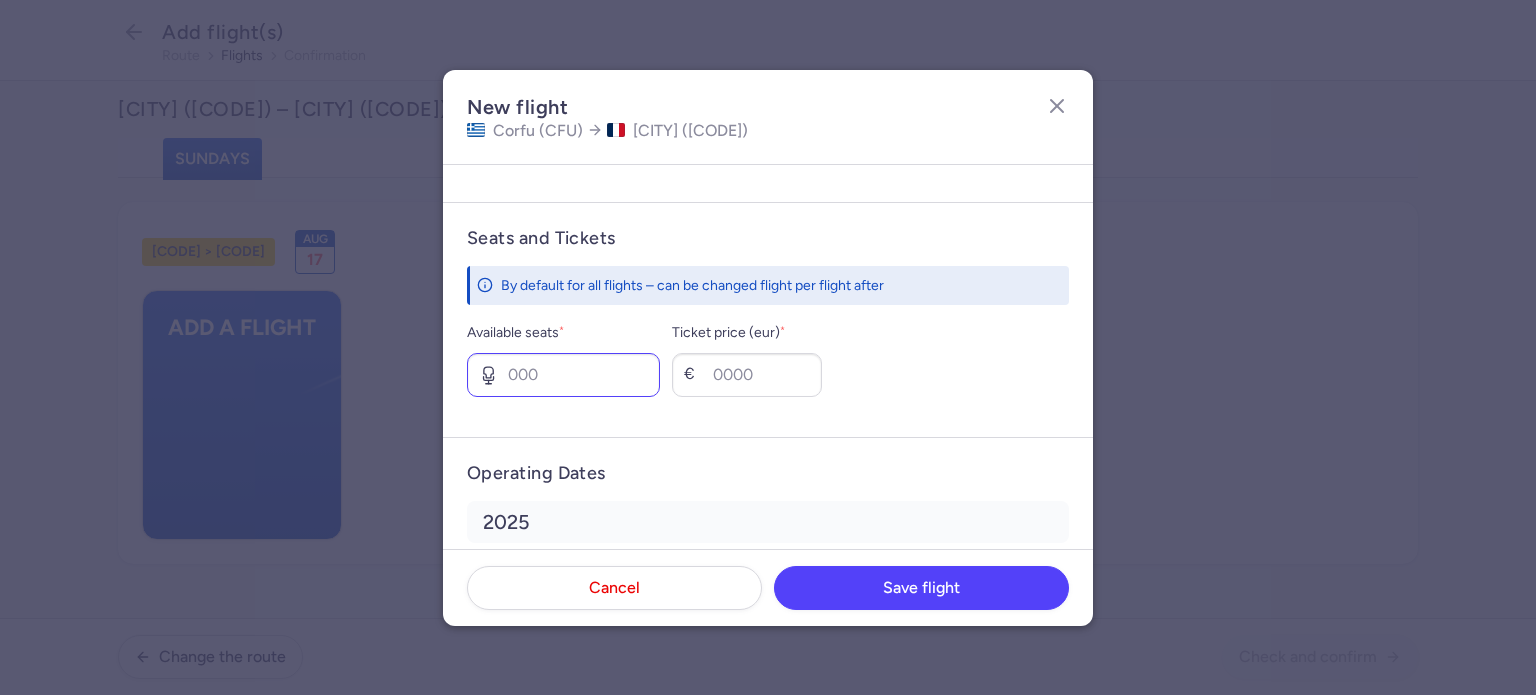 type on "40" 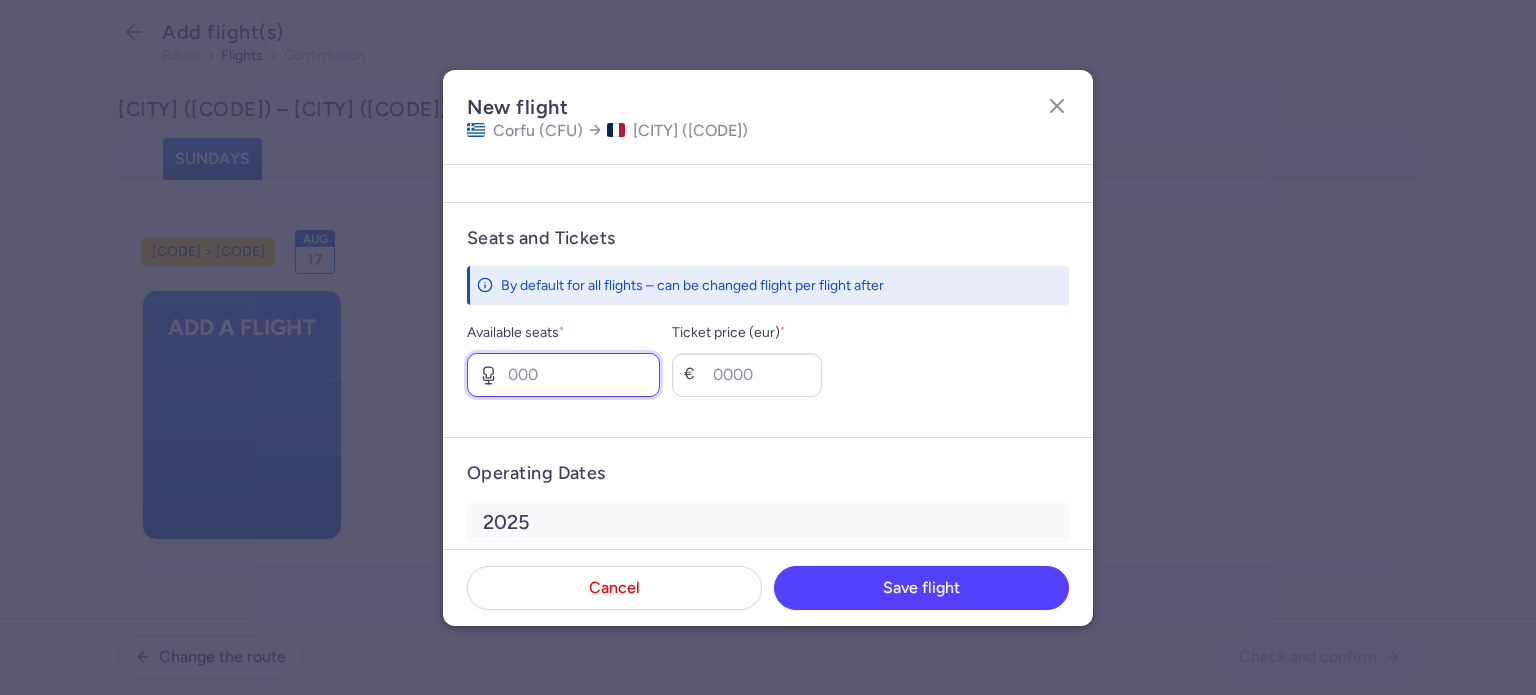click on "Available seats  *" at bounding box center (563, 375) 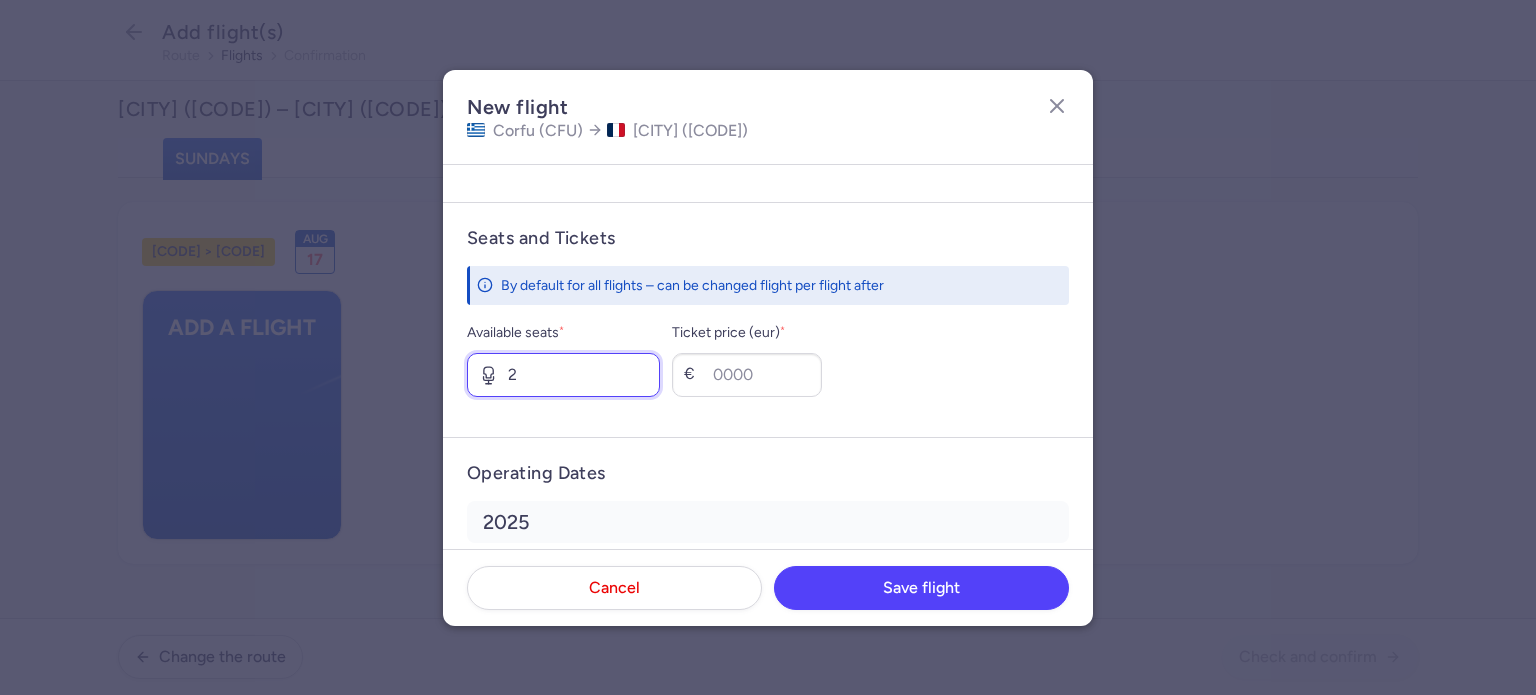 type on "2" 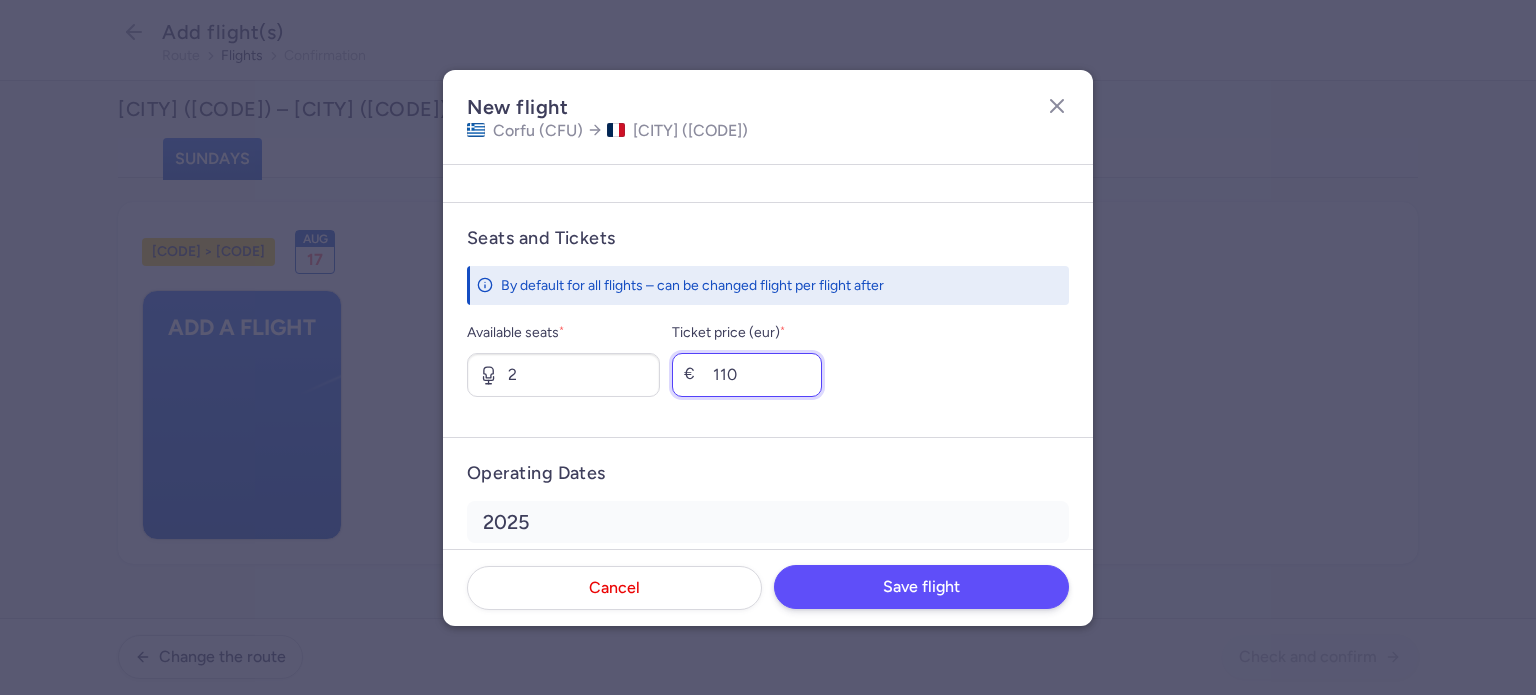 type on "110" 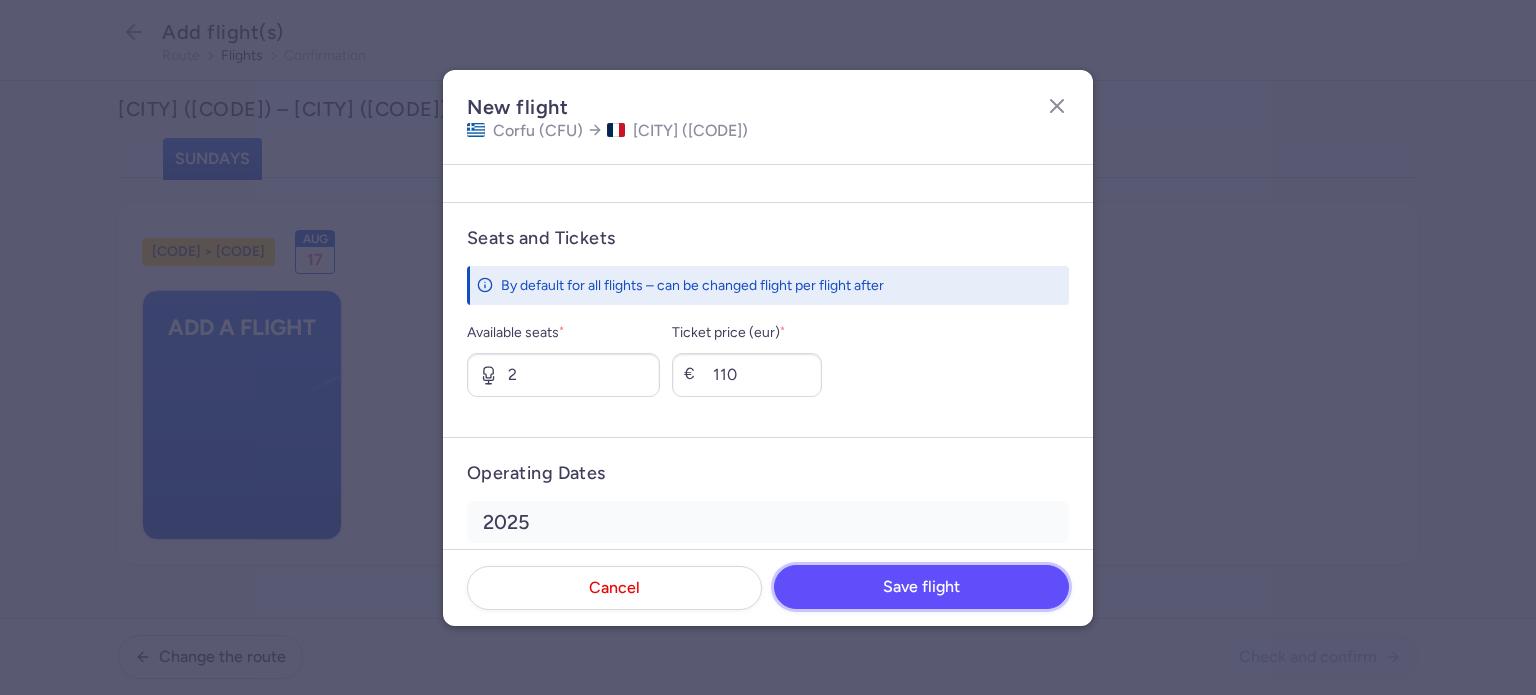 click on "Save flight" at bounding box center (921, 587) 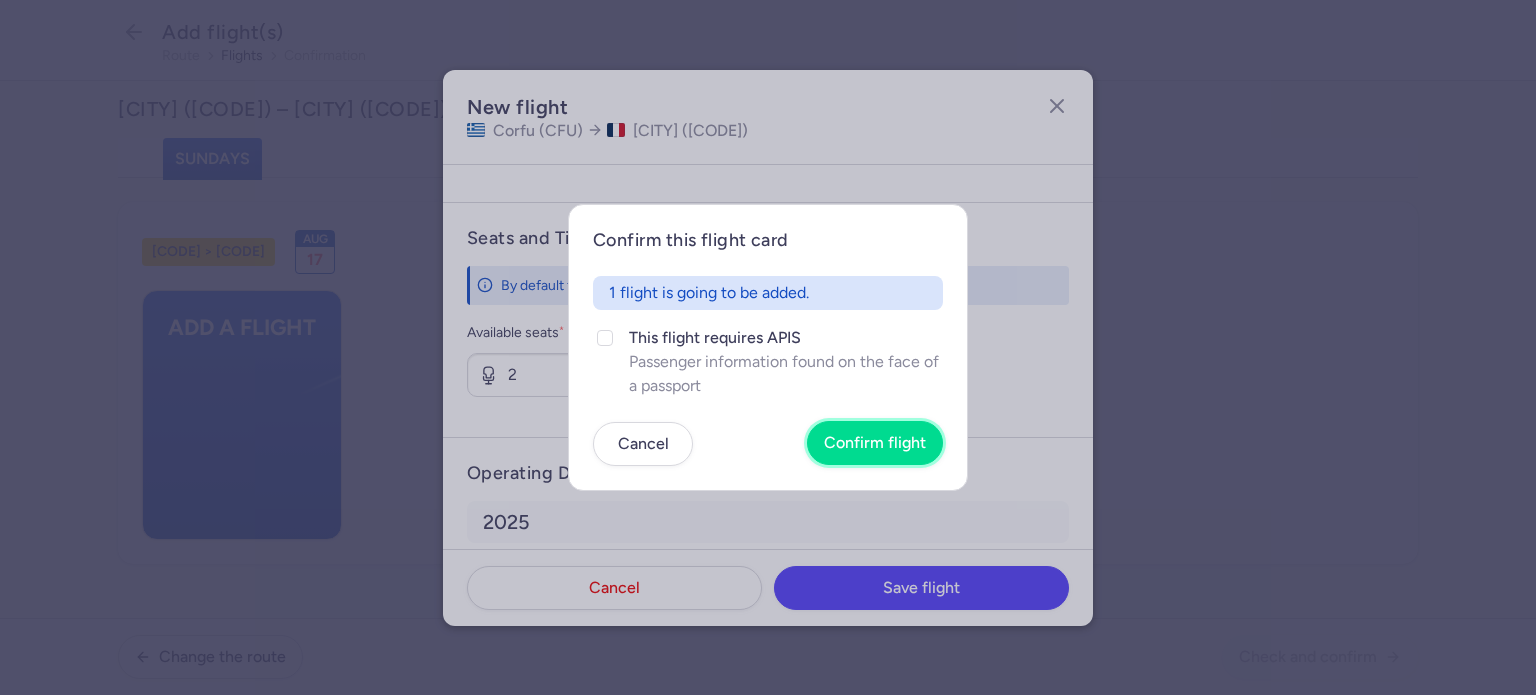 click on "Confirm flight" at bounding box center [875, 443] 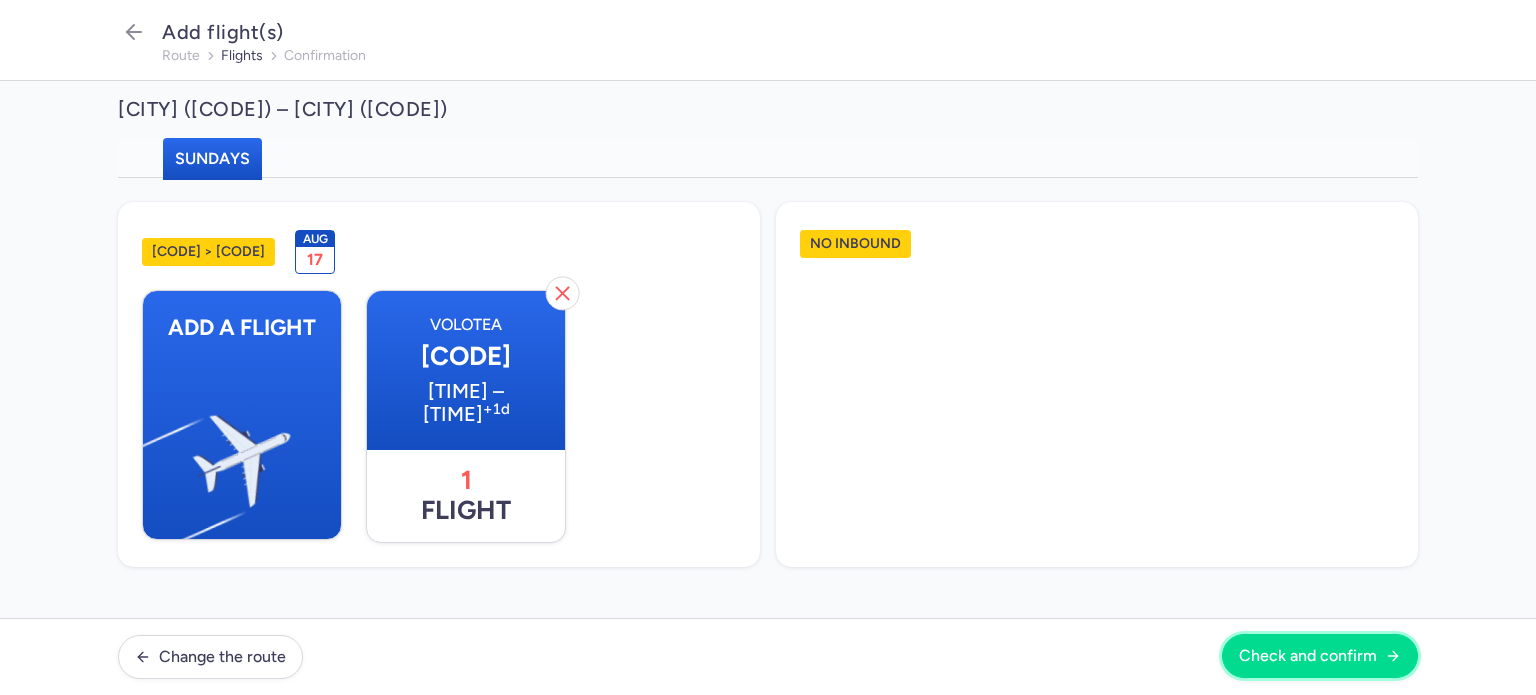 click on "Check and confirm" at bounding box center (1320, 656) 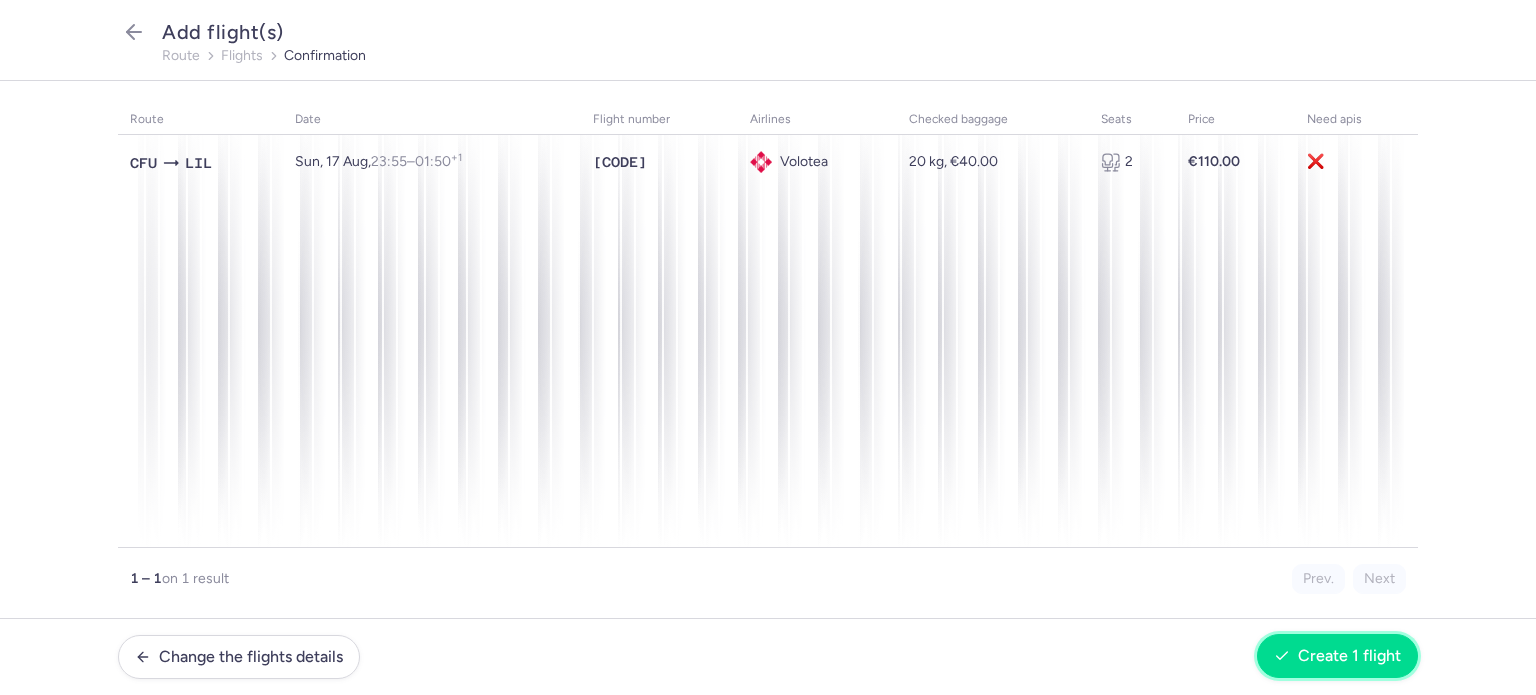 click on "Create 1 flight" at bounding box center (1349, 656) 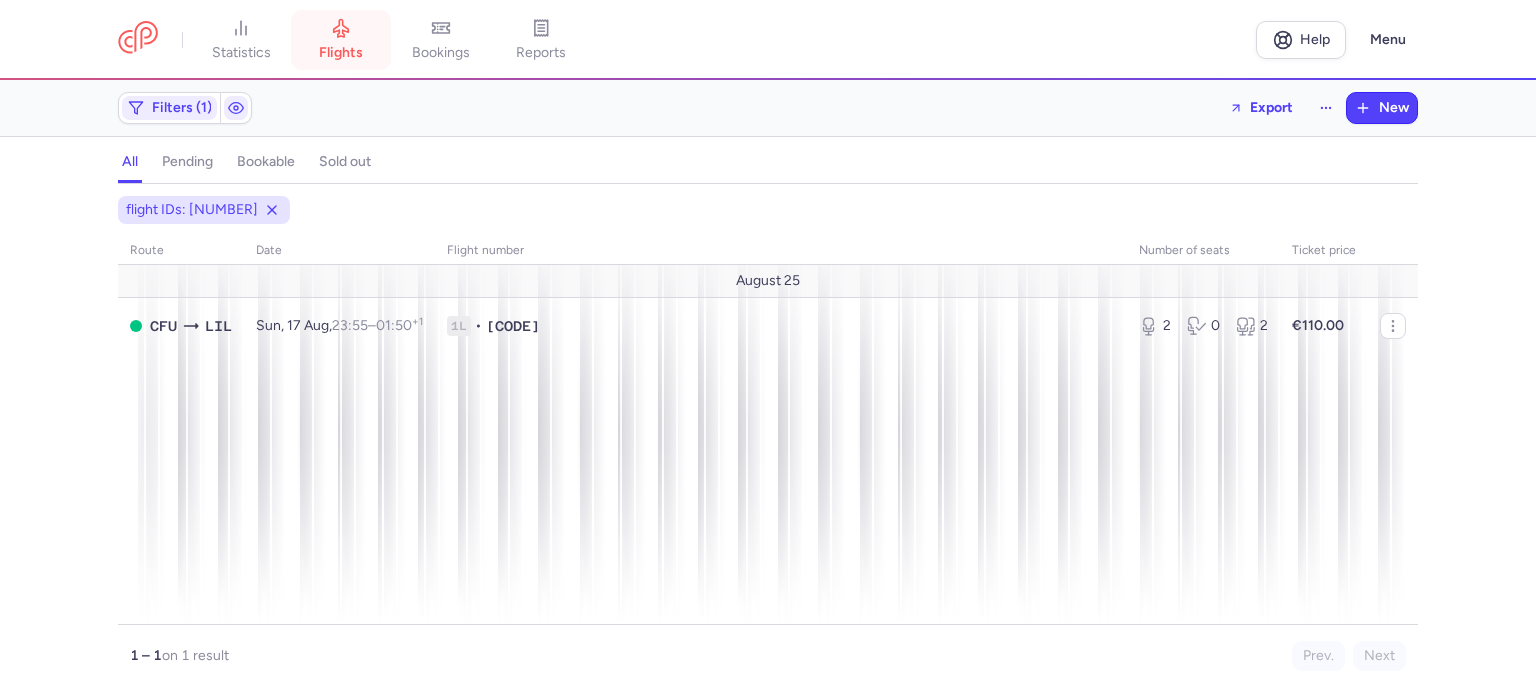click on "flights" at bounding box center (341, 40) 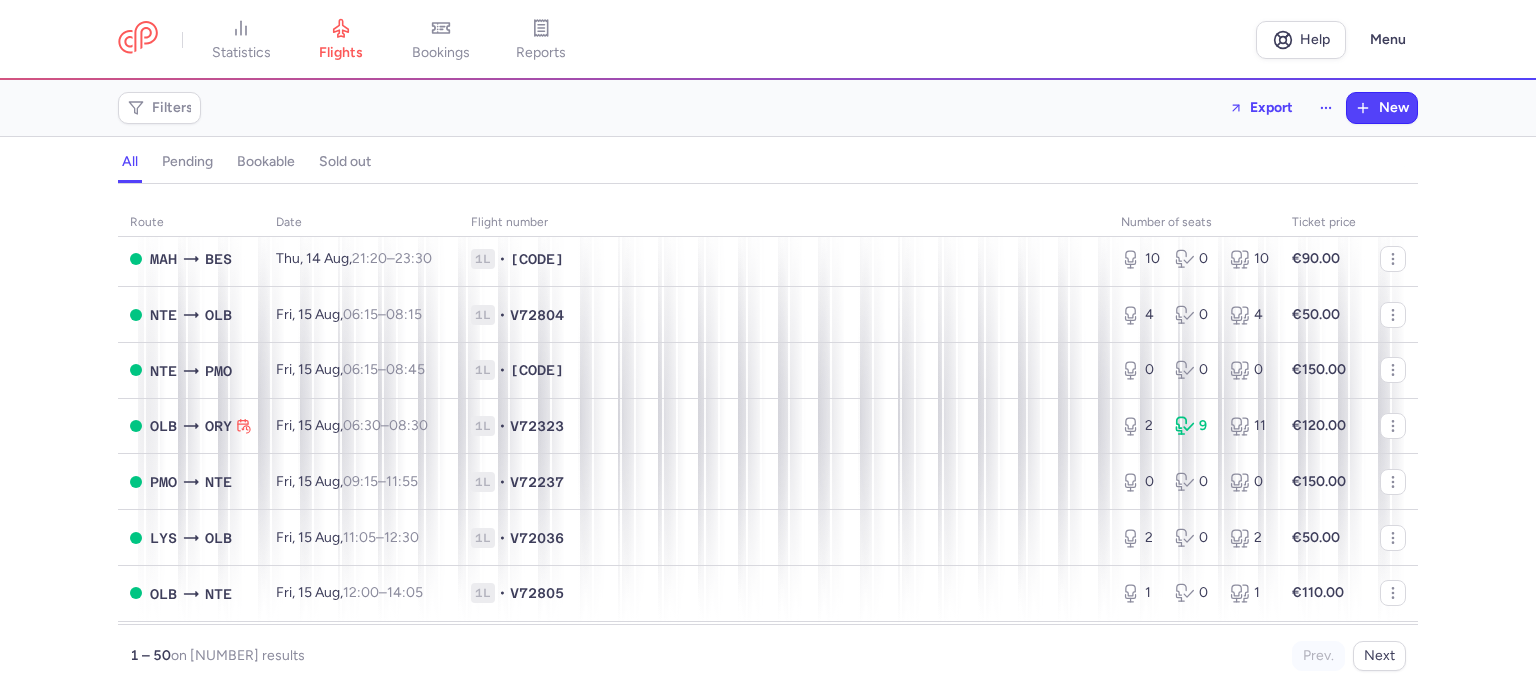 scroll, scrollTop: 2100, scrollLeft: 0, axis: vertical 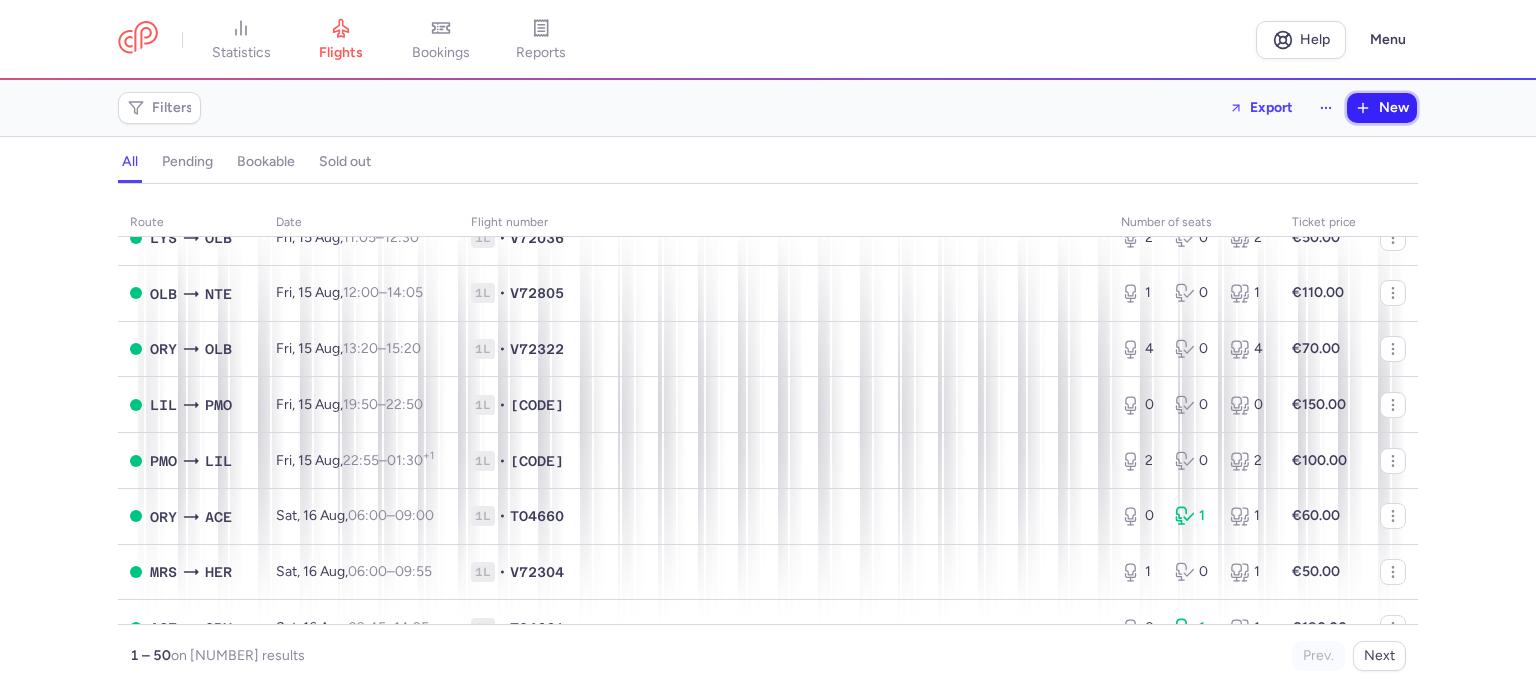 click on "New" at bounding box center [1394, 108] 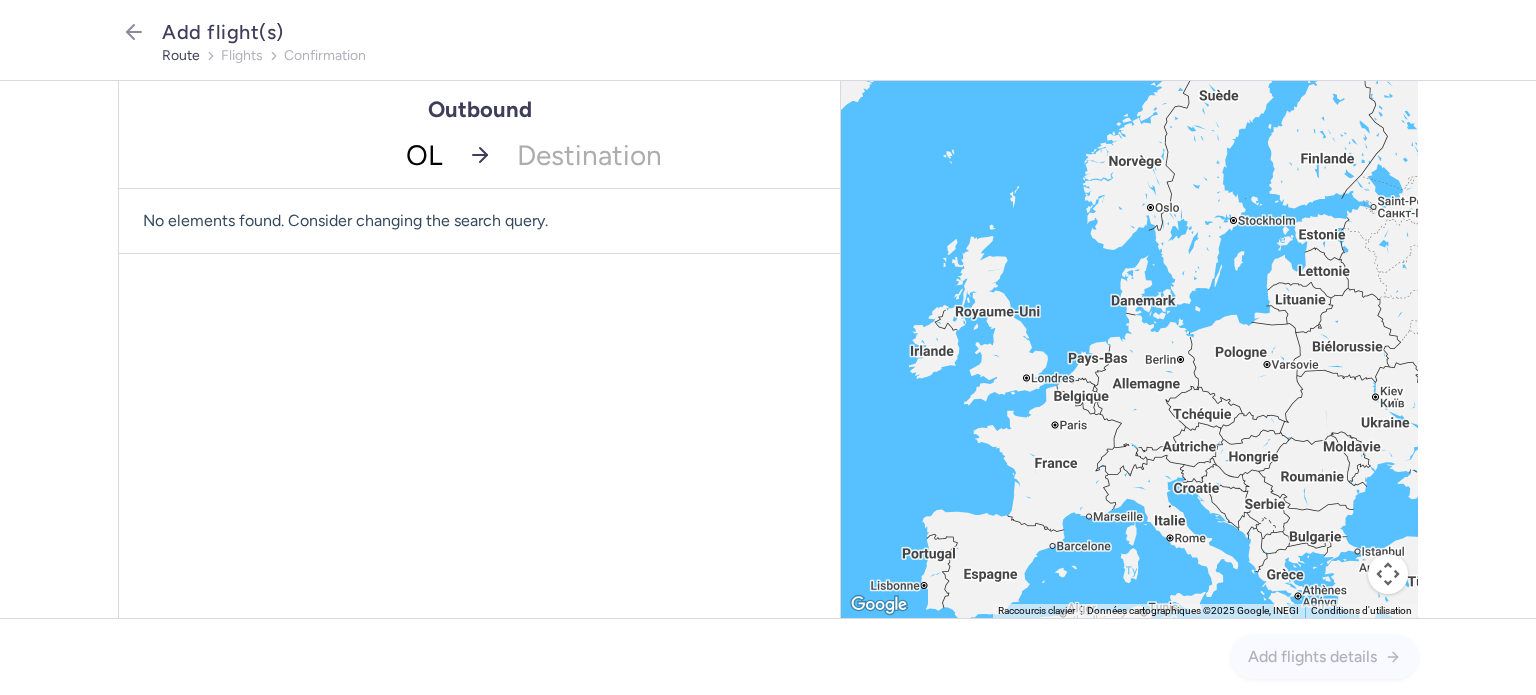 type on "OLB" 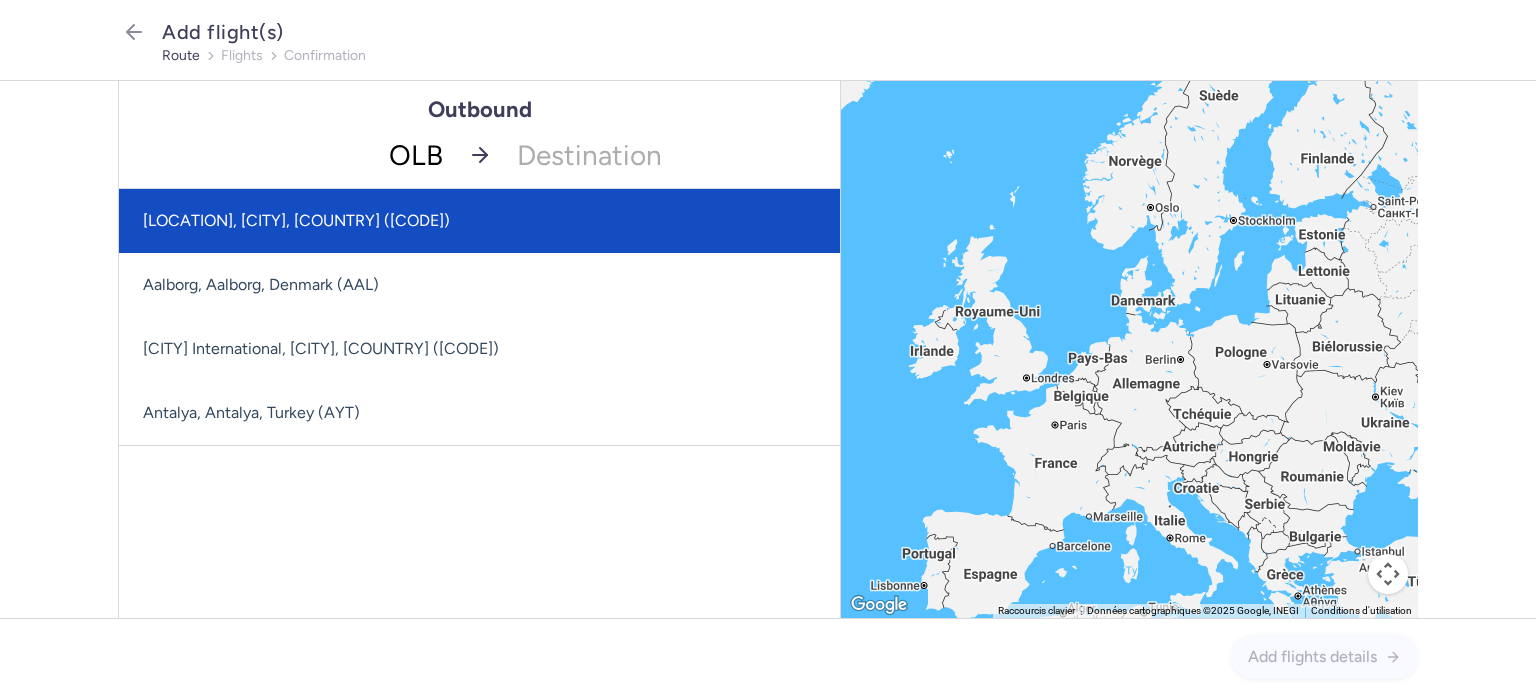 click on "[LOCATION], [CITY], [COUNTRY] ([CODE])" 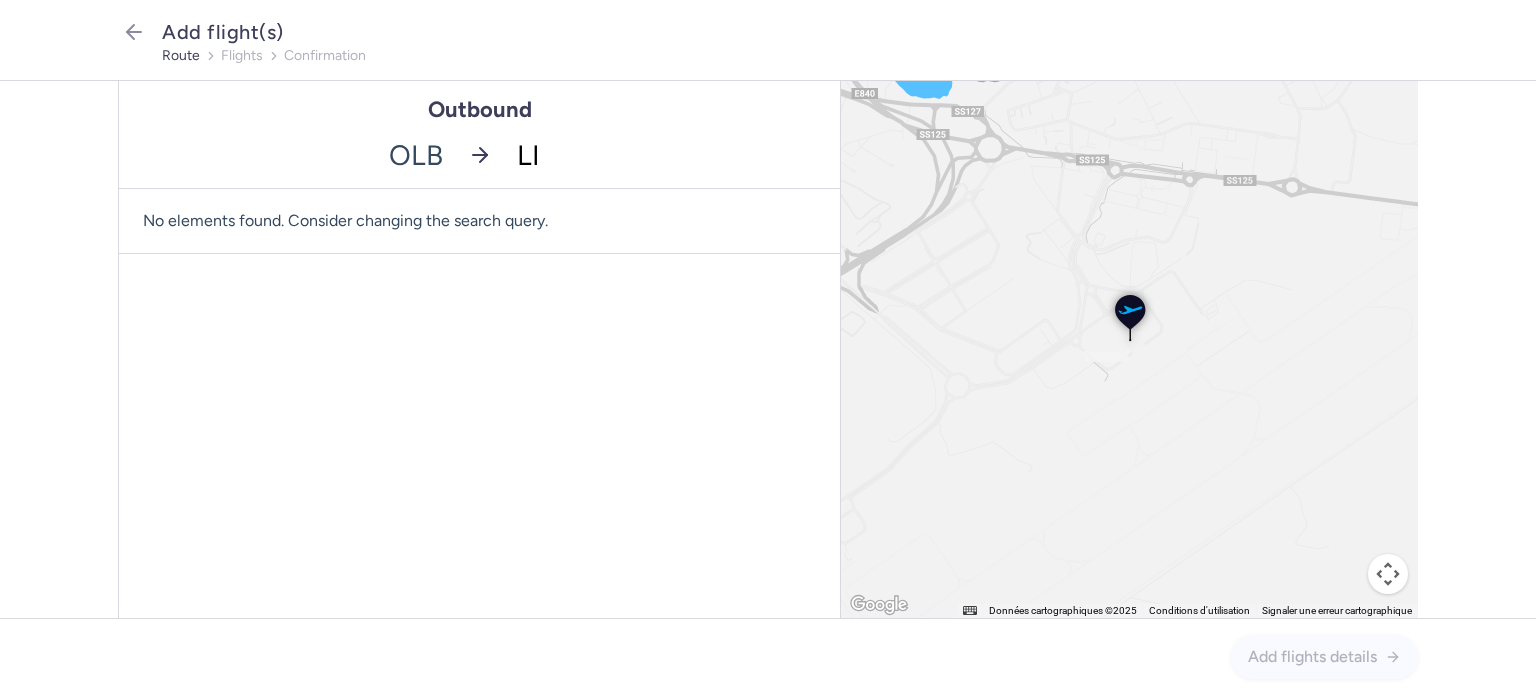 type on "LIL" 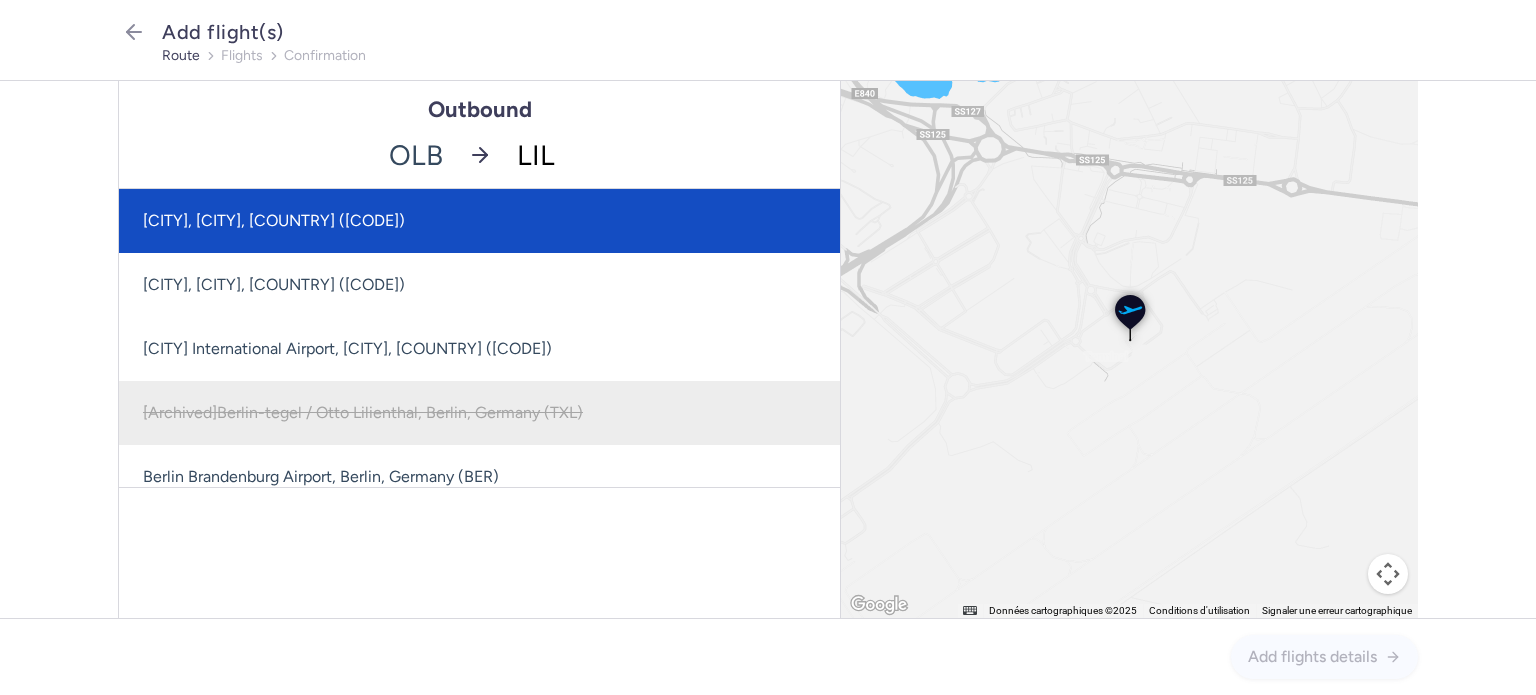 click on "[CITY], [CITY], [COUNTRY] ([CODE])" at bounding box center (479, 221) 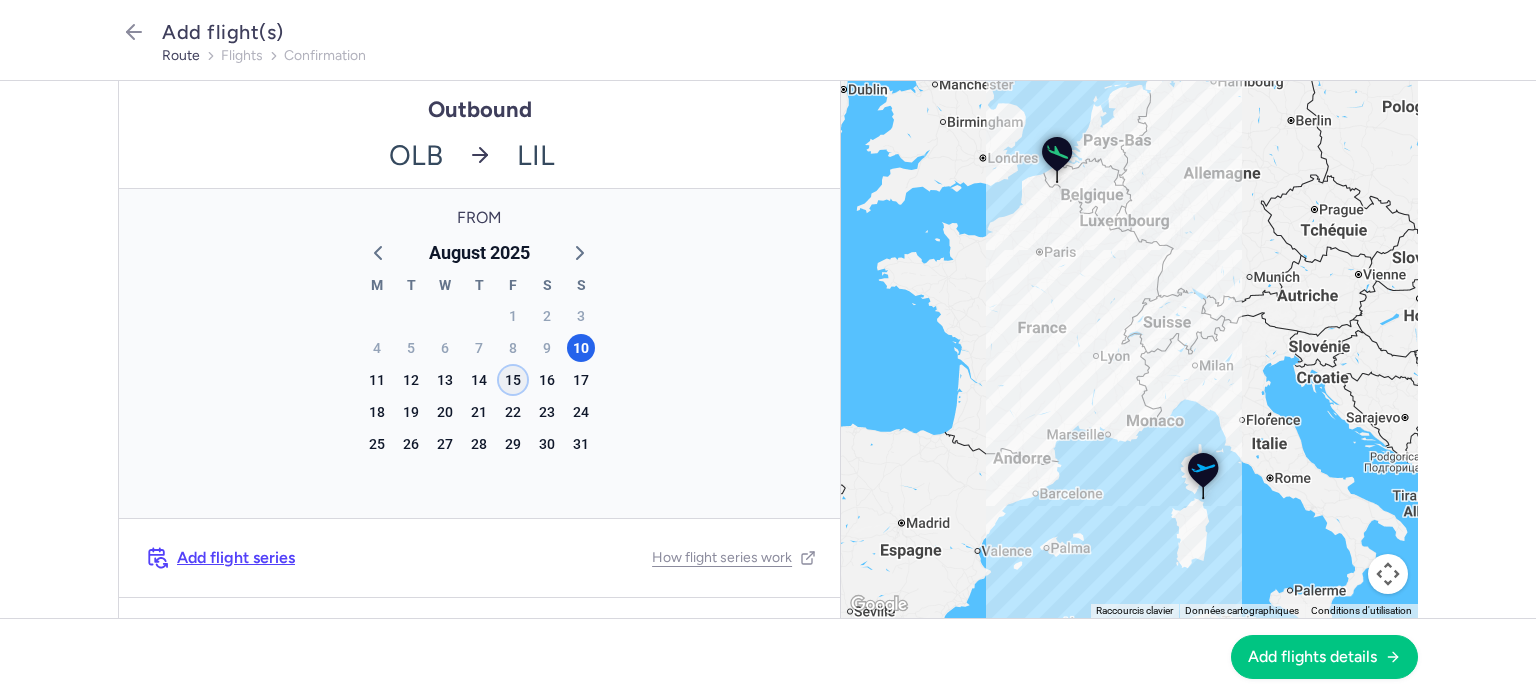 click on "15" 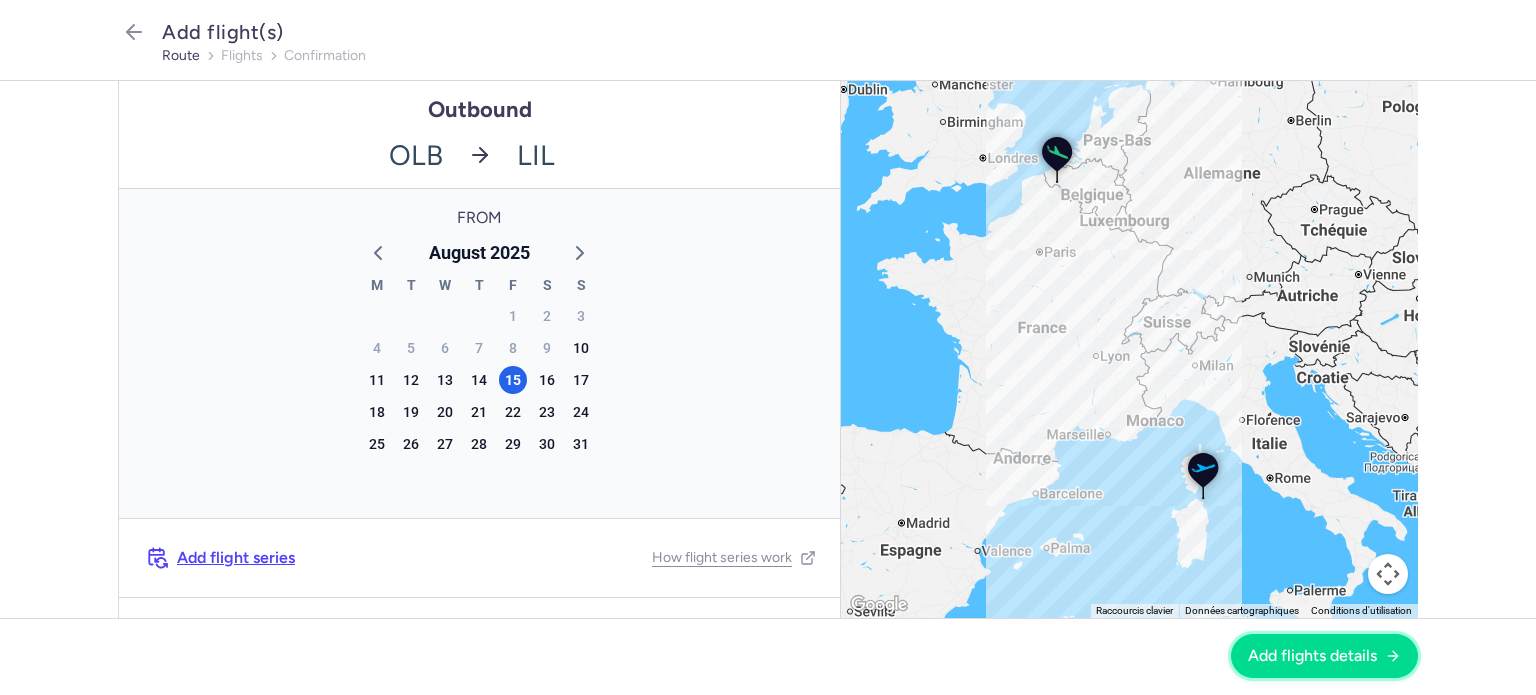click on "Add flights details" at bounding box center [1324, 656] 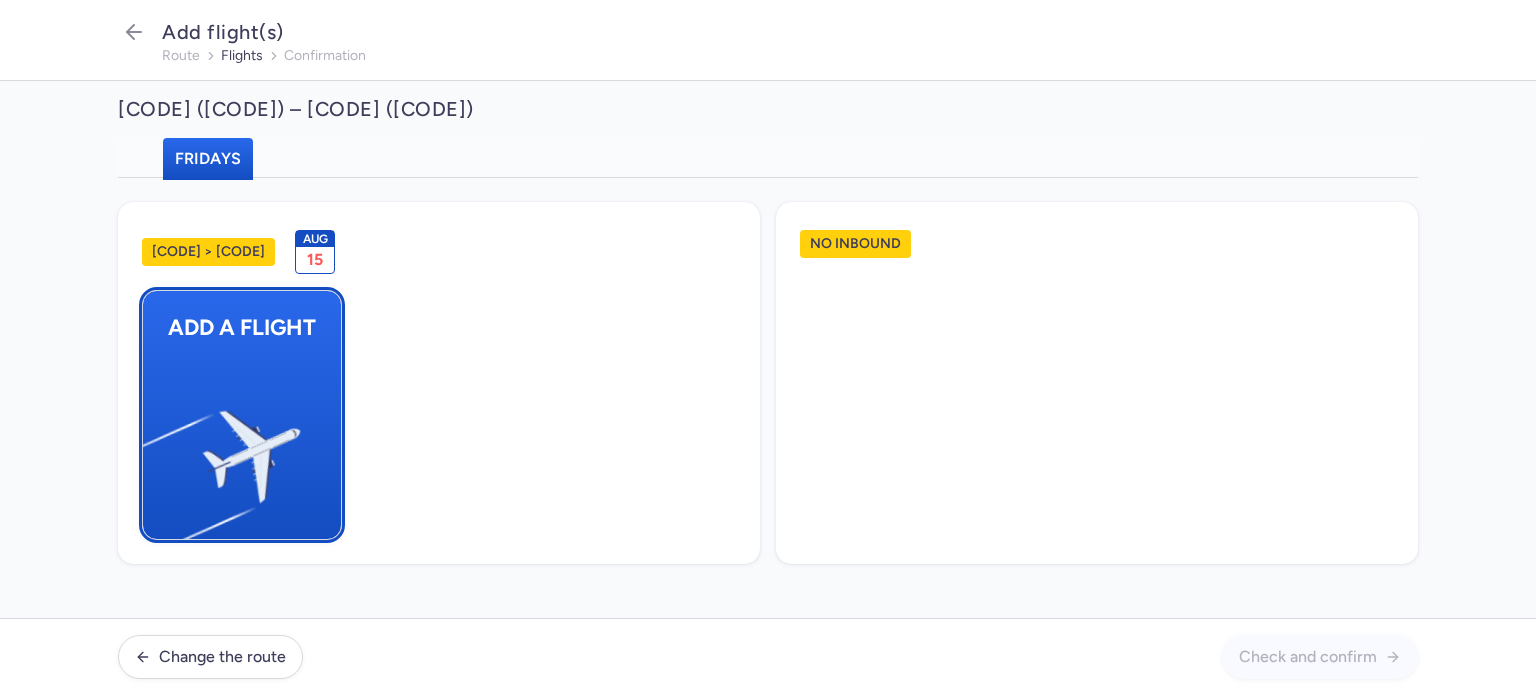 click at bounding box center [153, 448] 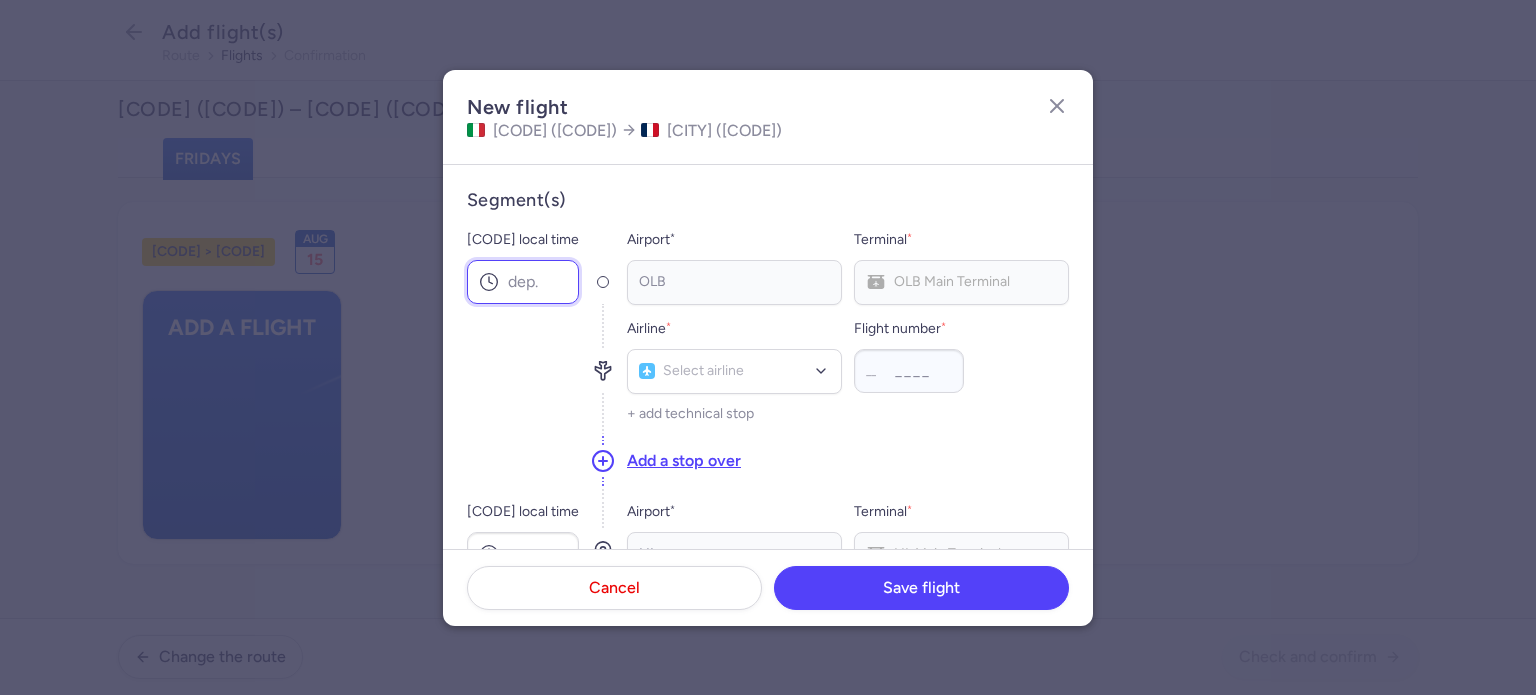 click on "[CODE] local time" at bounding box center (523, 282) 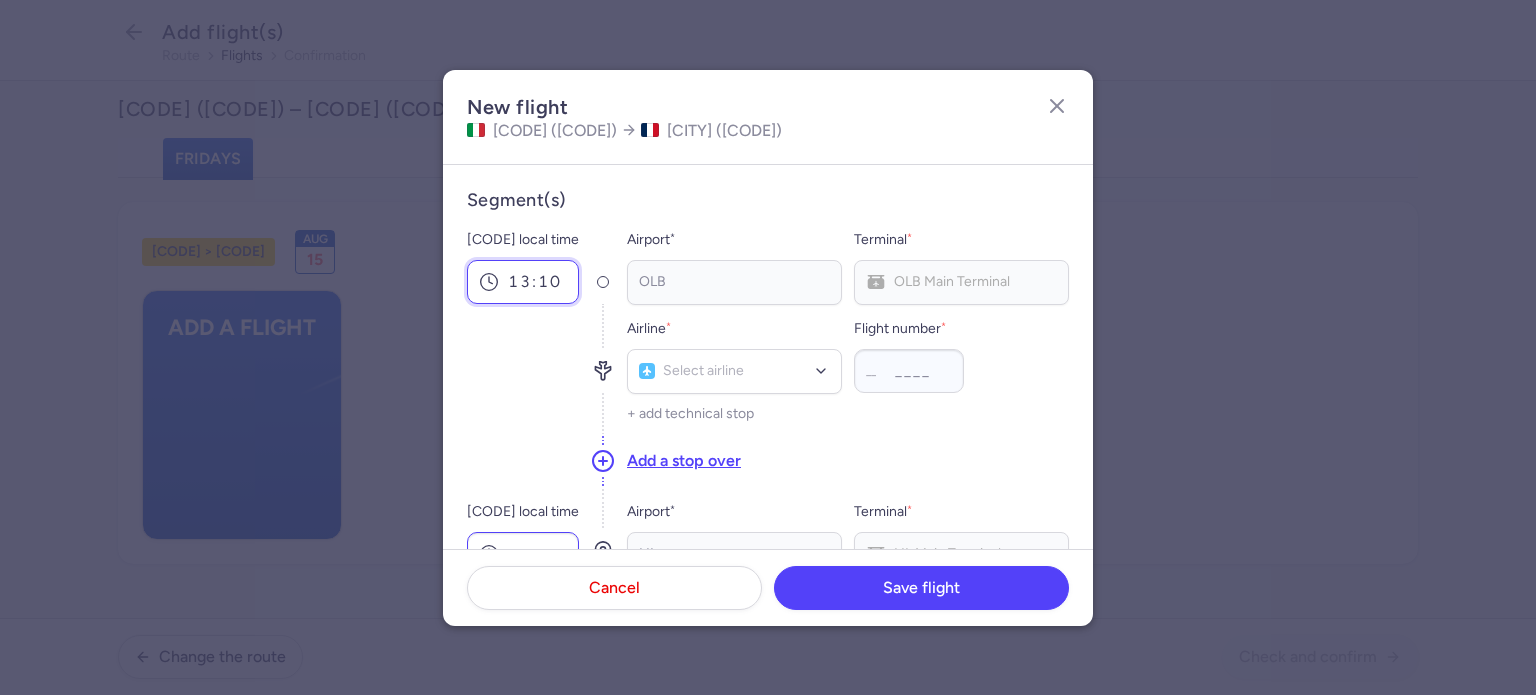 scroll, scrollTop: 100, scrollLeft: 0, axis: vertical 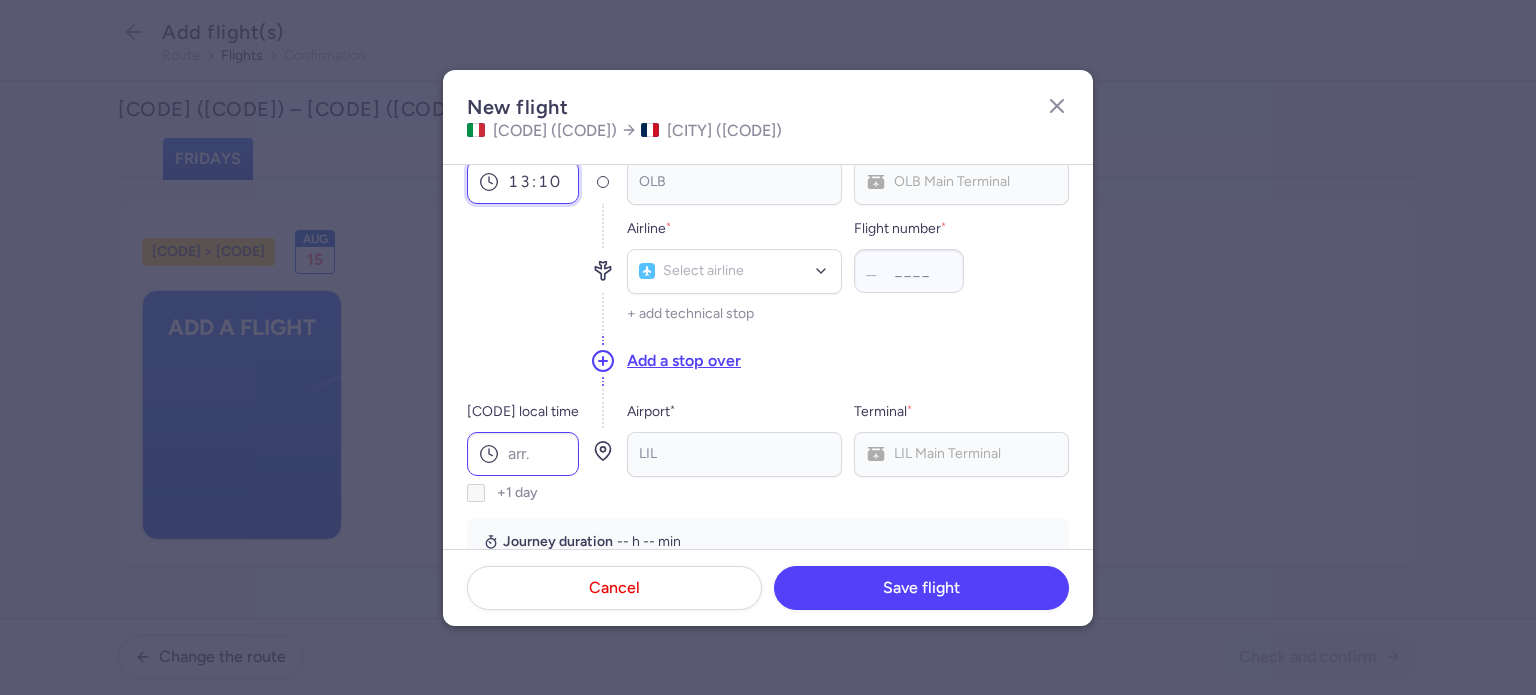 type on "13:10" 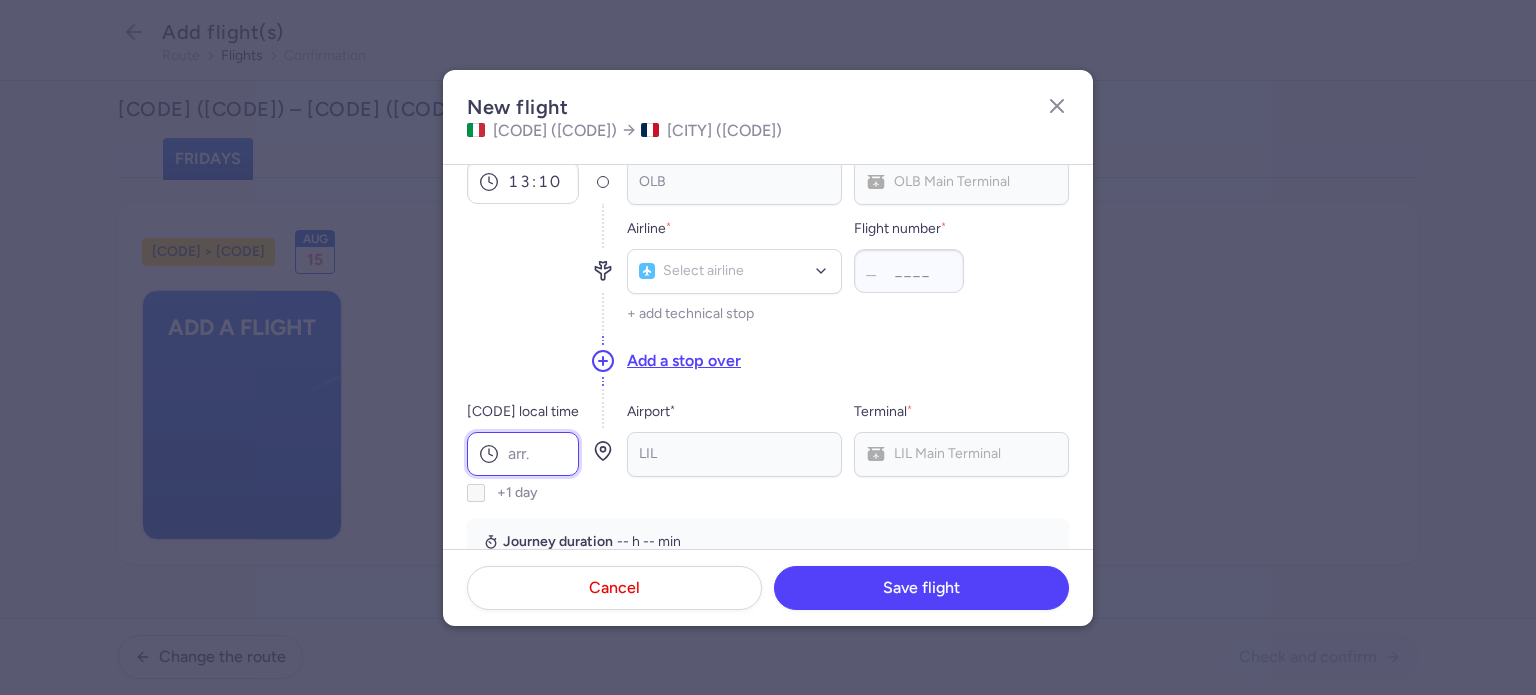 click on "[CODE] local time" at bounding box center (523, 454) 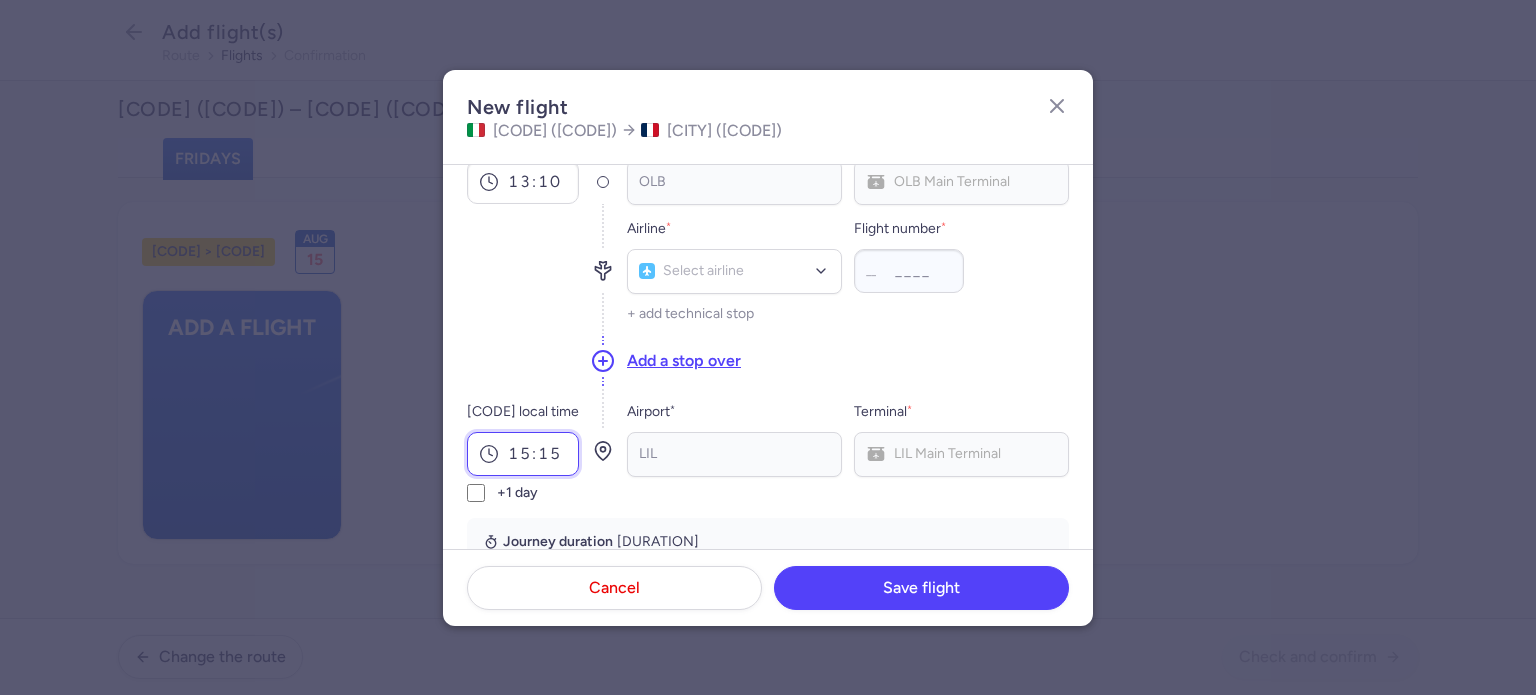 type on "15:15" 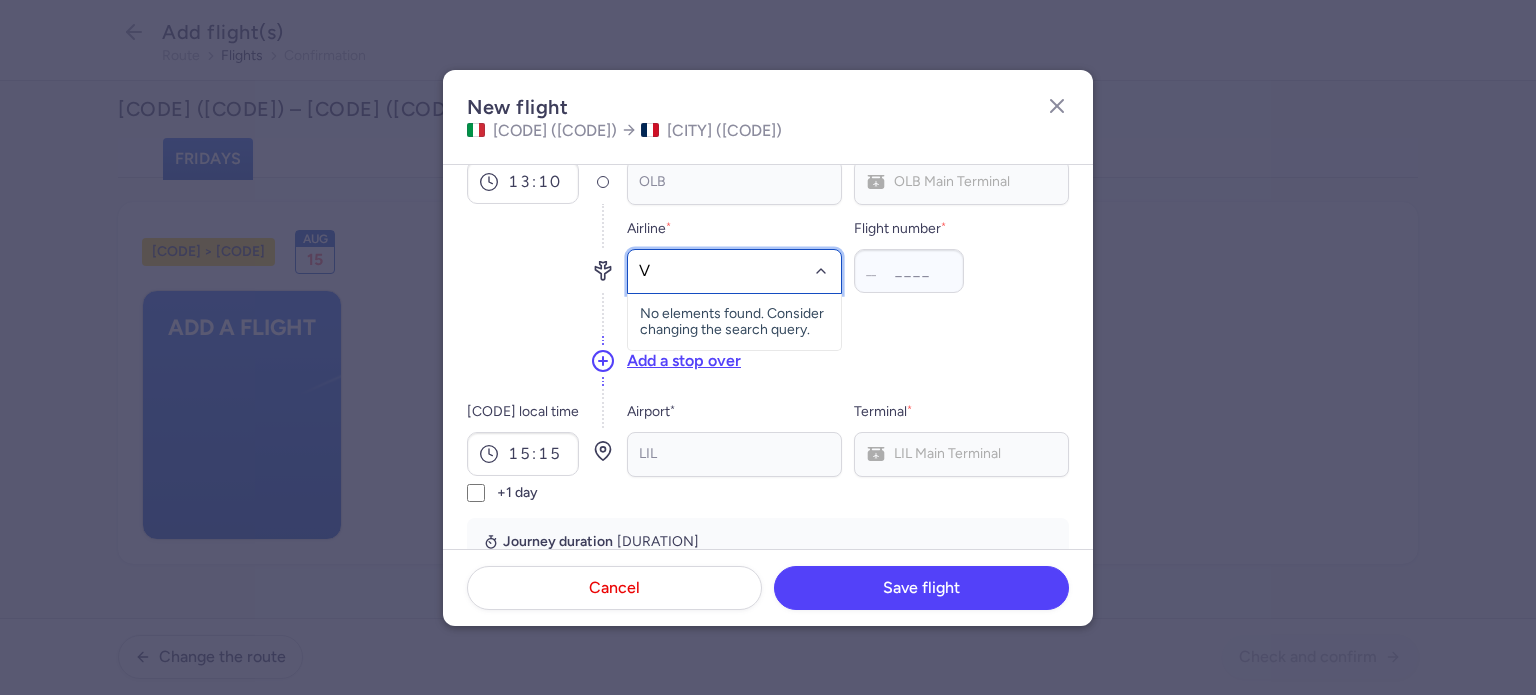 type on "V7" 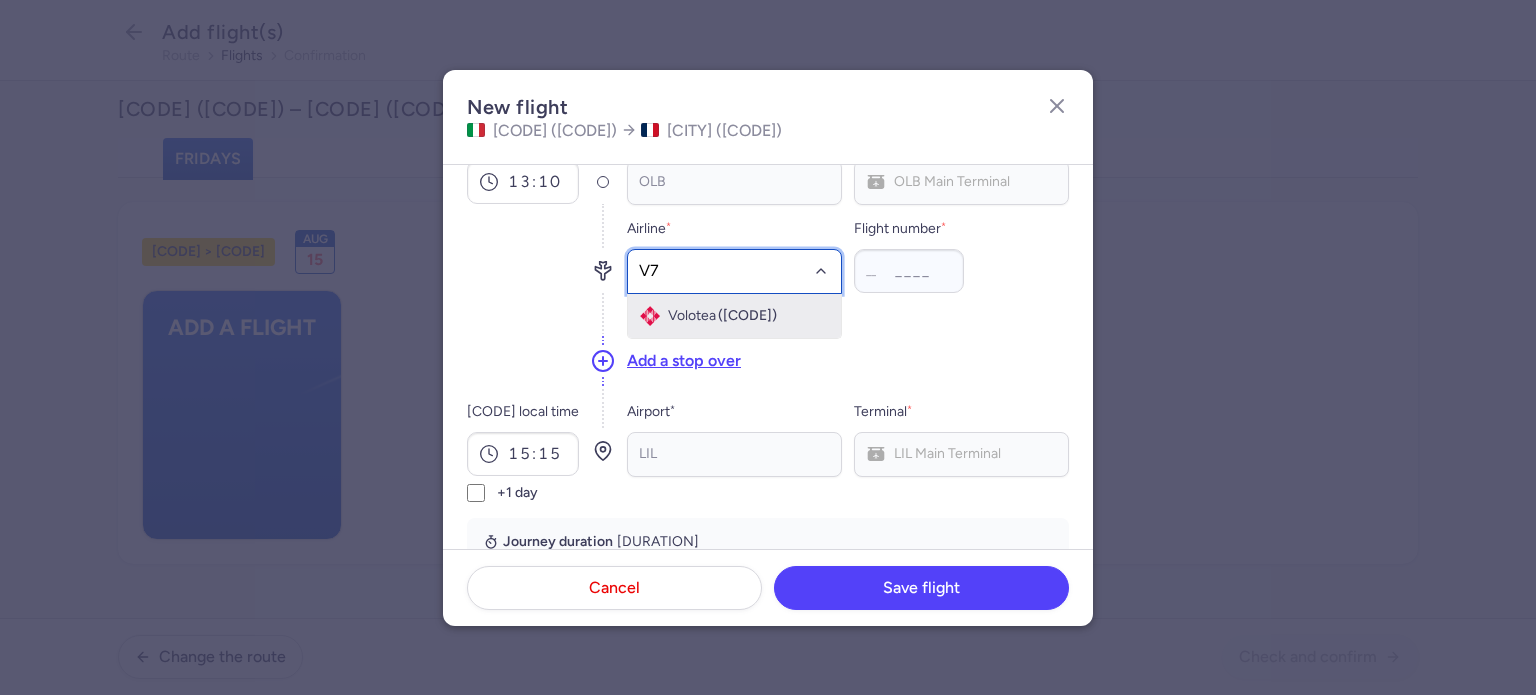 click on "([CODE])" at bounding box center (747, 316) 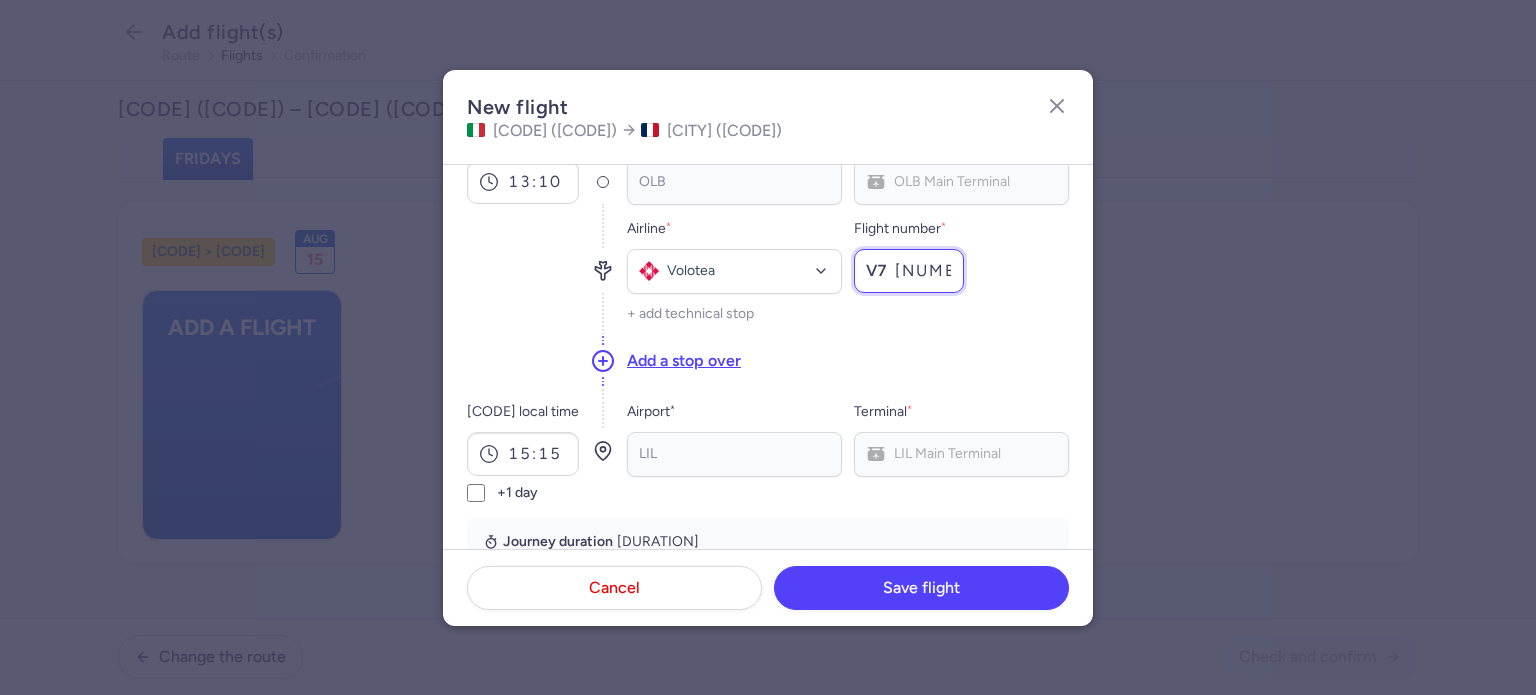 scroll, scrollTop: 300, scrollLeft: 0, axis: vertical 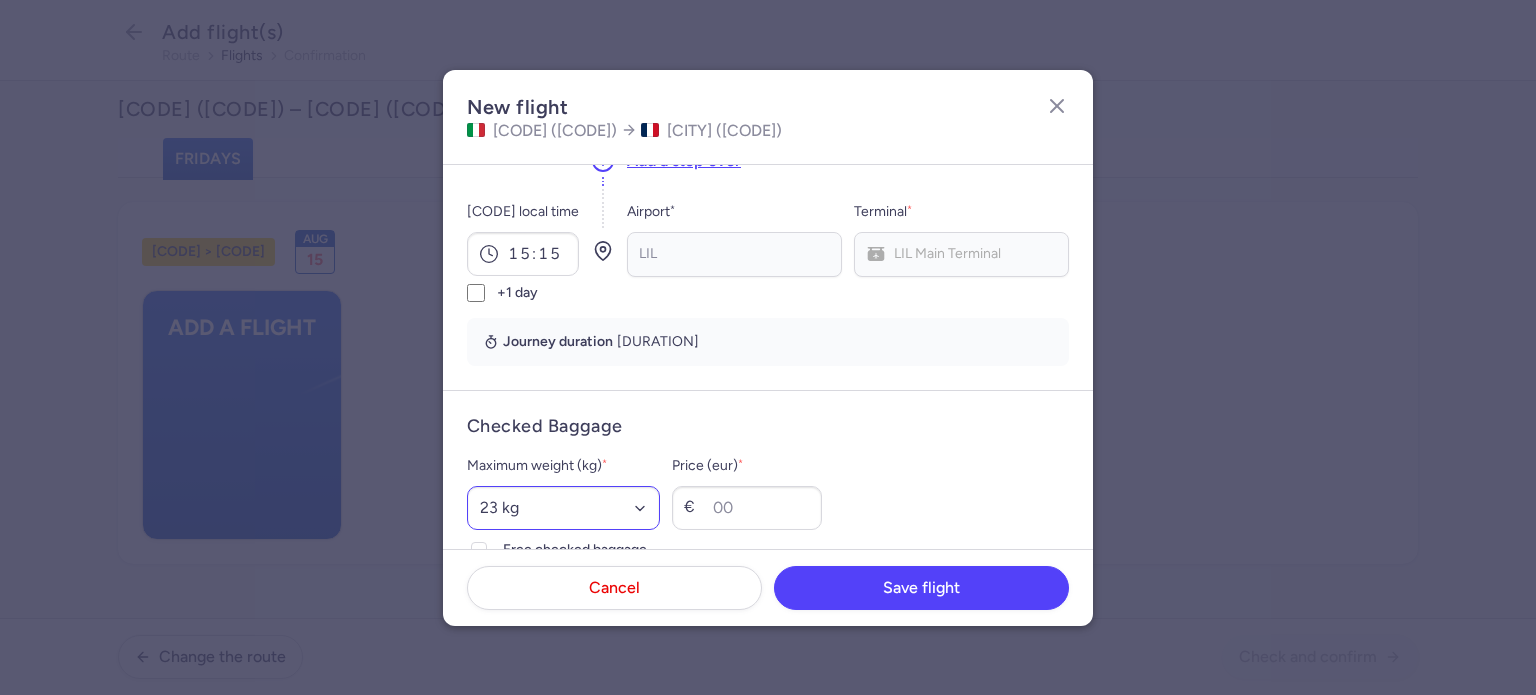 type on "[NUMBER]" 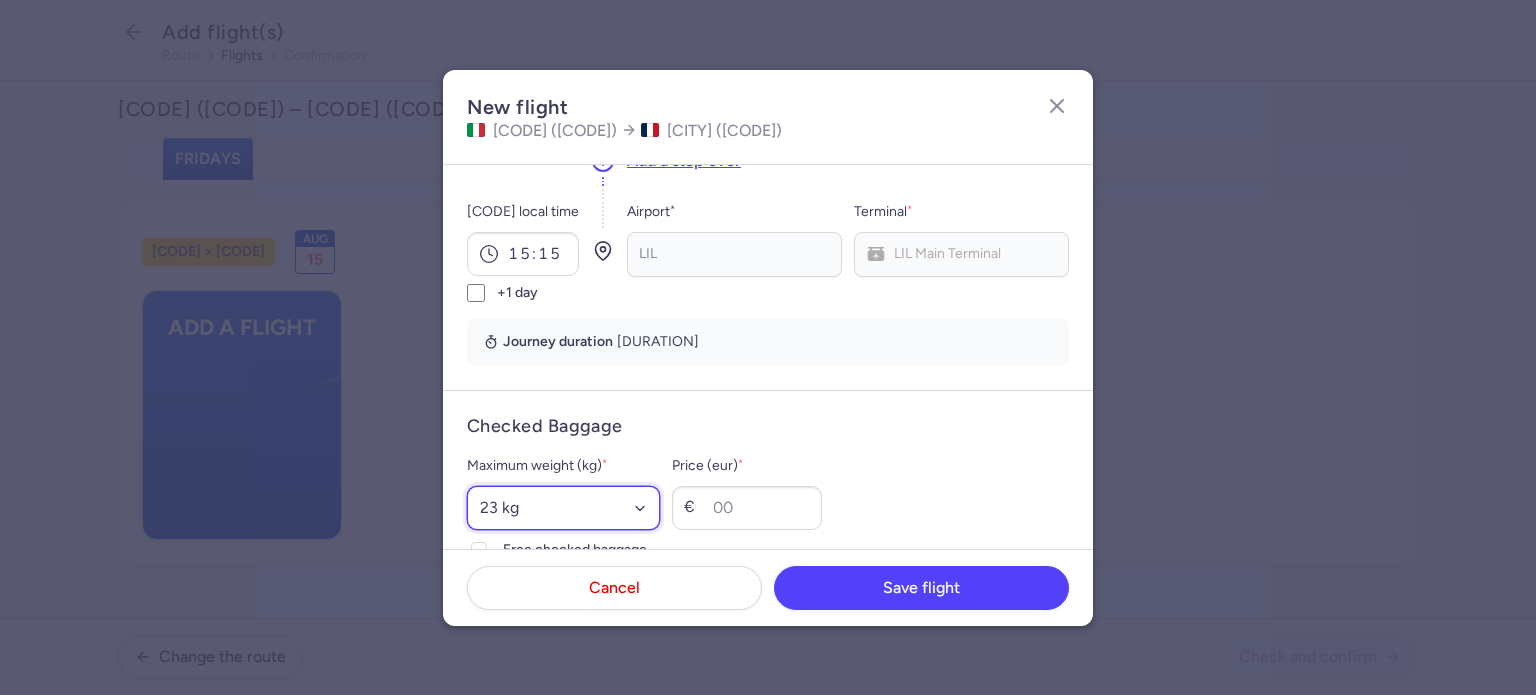 click on "Select an option 15 kg 16 kg 17 kg 18 kg 19 kg 20 kg 21 kg 22 kg 23 kg 24 kg 25 kg 26 kg 27 kg 28 kg 29 kg 30 kg 31 kg 32 kg 33 kg 34 kg 35 kg" at bounding box center [563, 508] 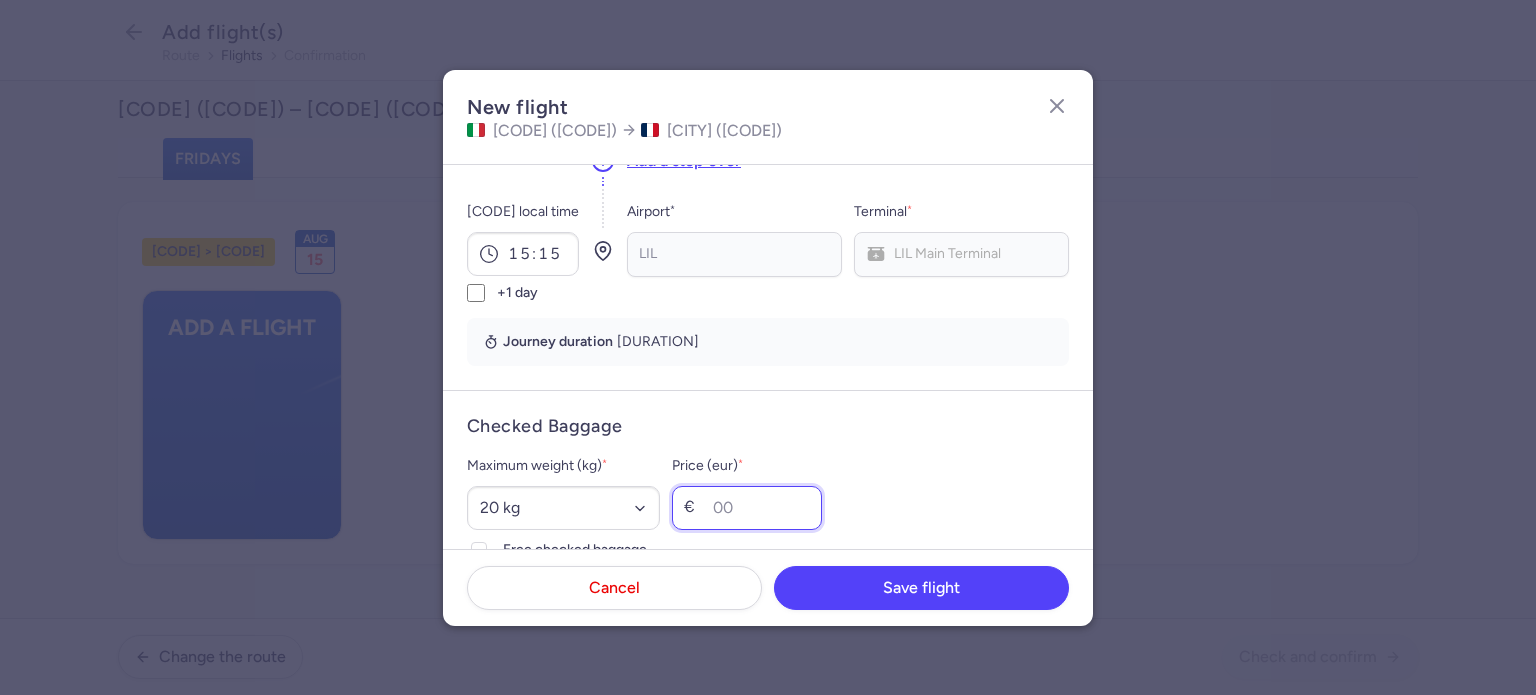click on "Price (eur)  *" at bounding box center [747, 508] 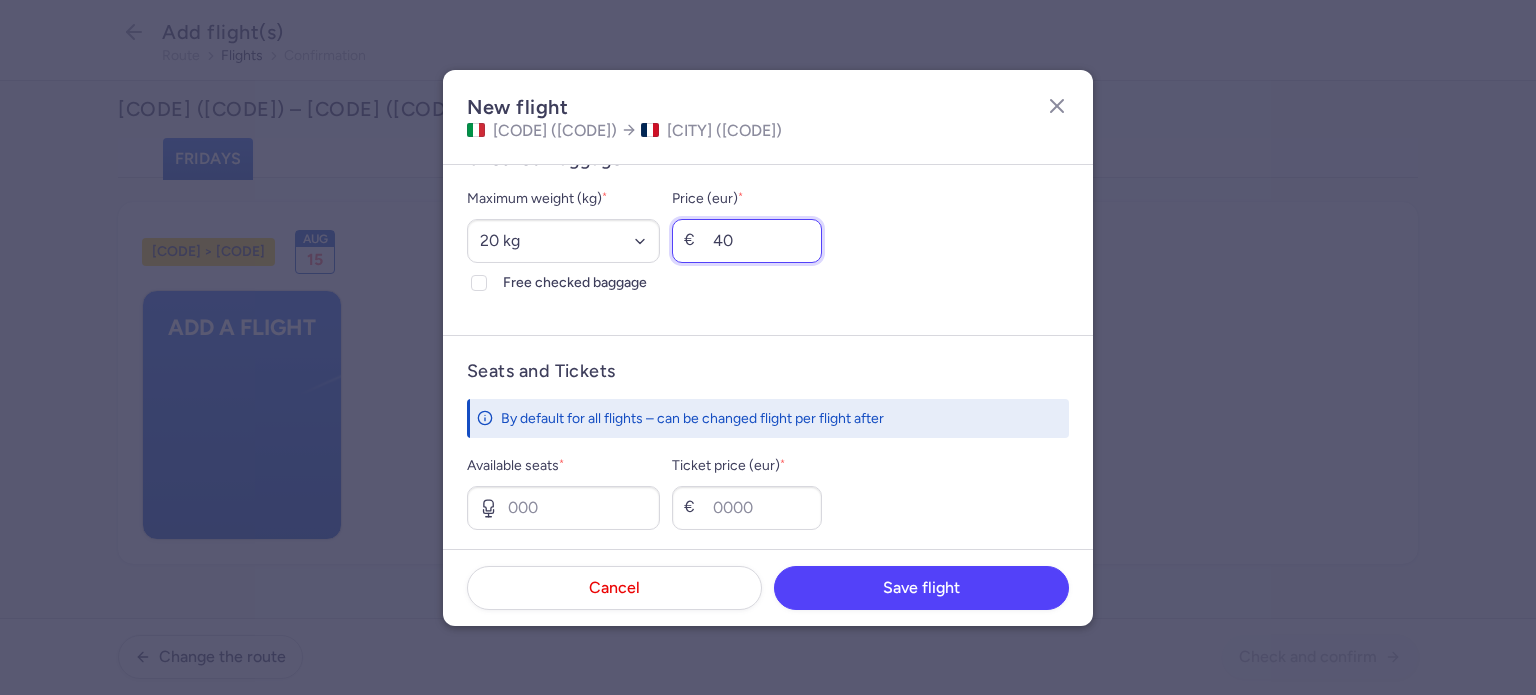 scroll, scrollTop: 600, scrollLeft: 0, axis: vertical 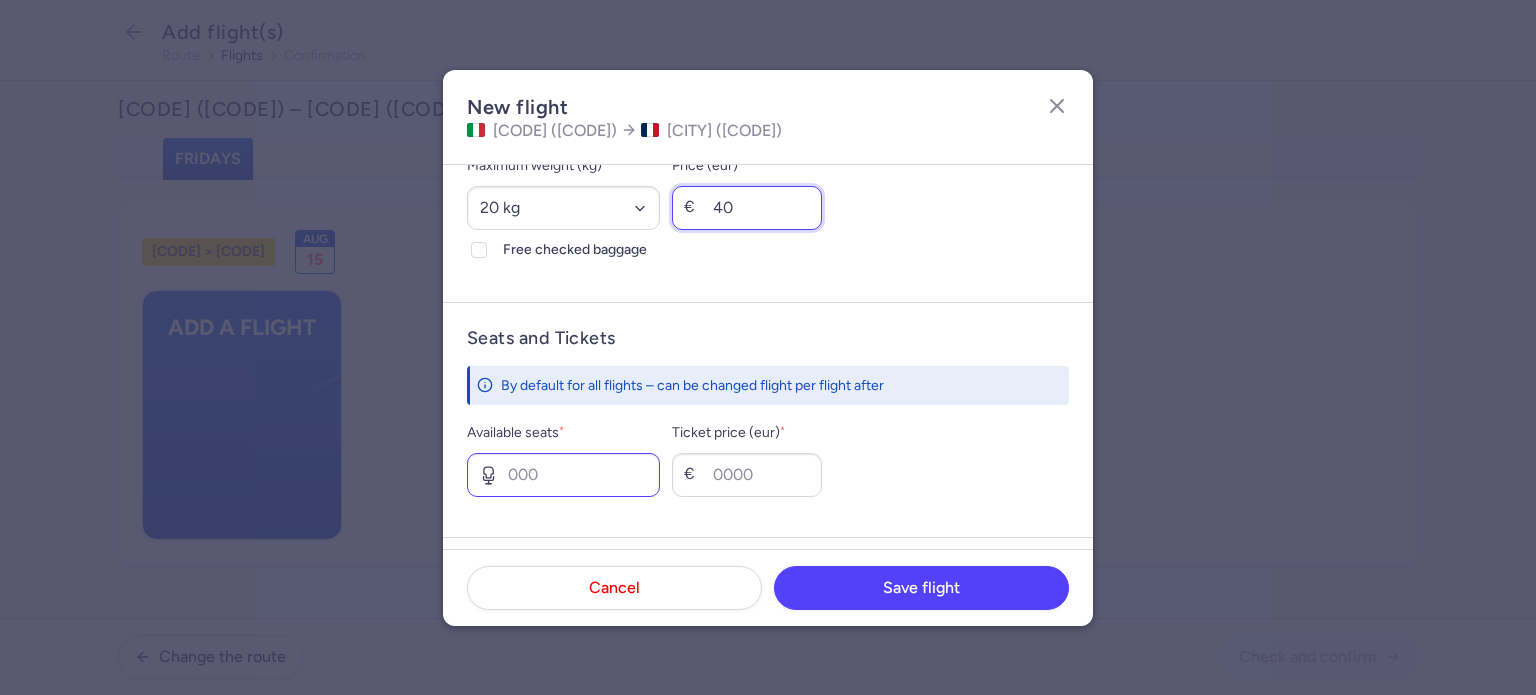 type on "40" 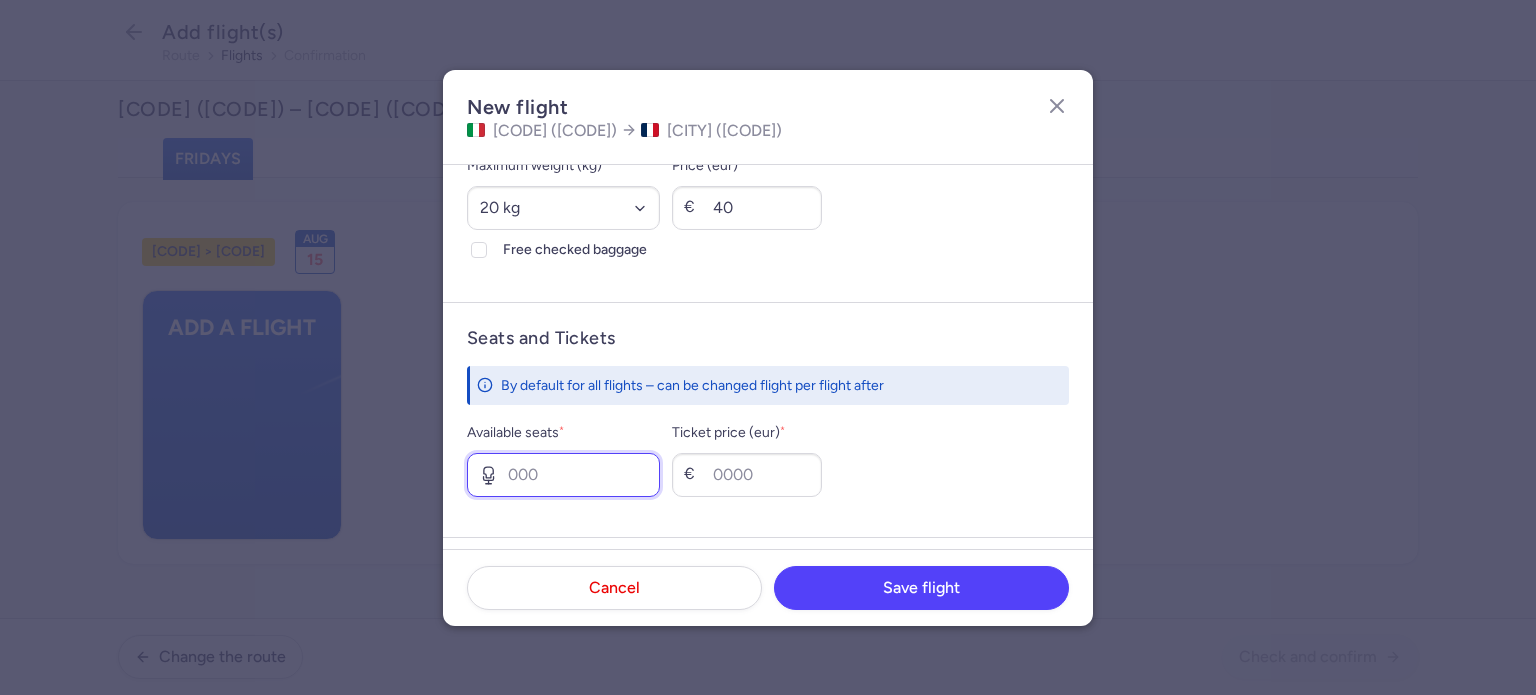 click on "Available seats  *" at bounding box center [563, 475] 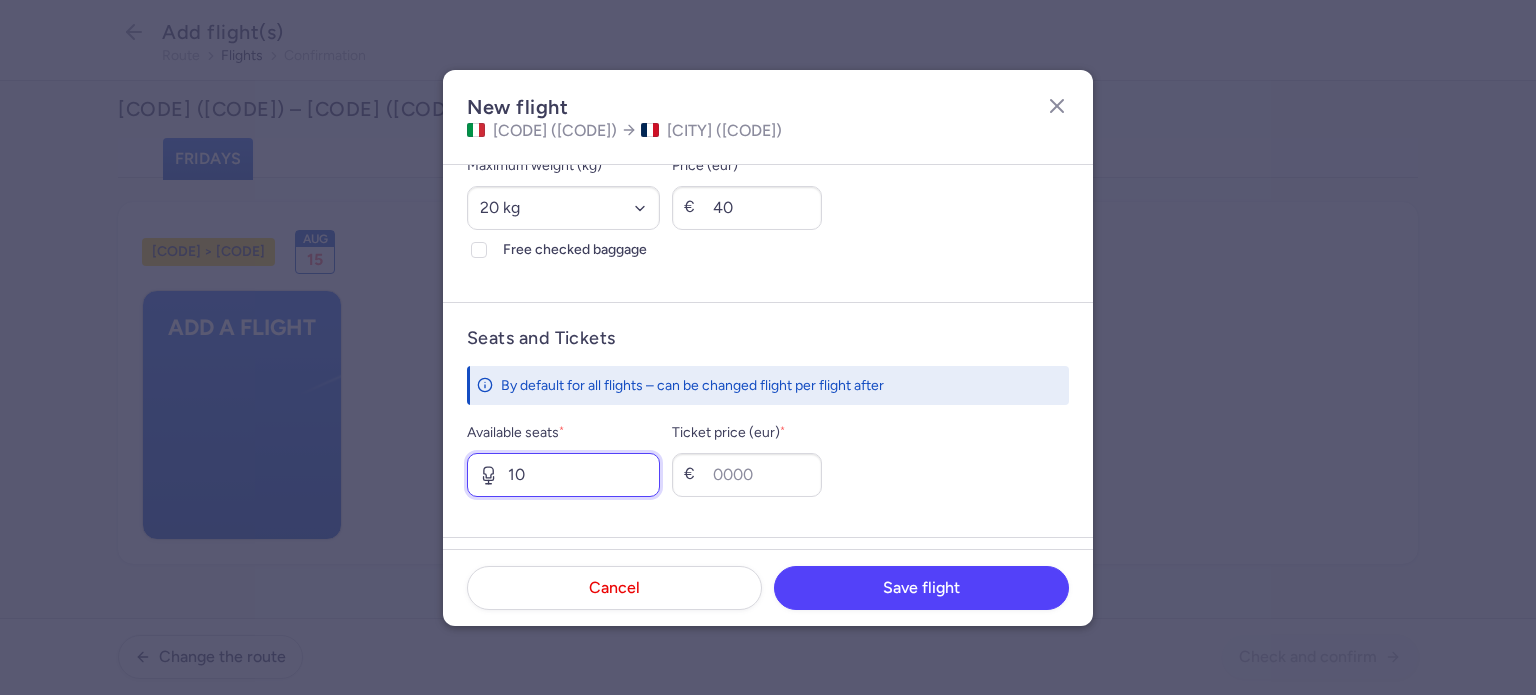 type on "10" 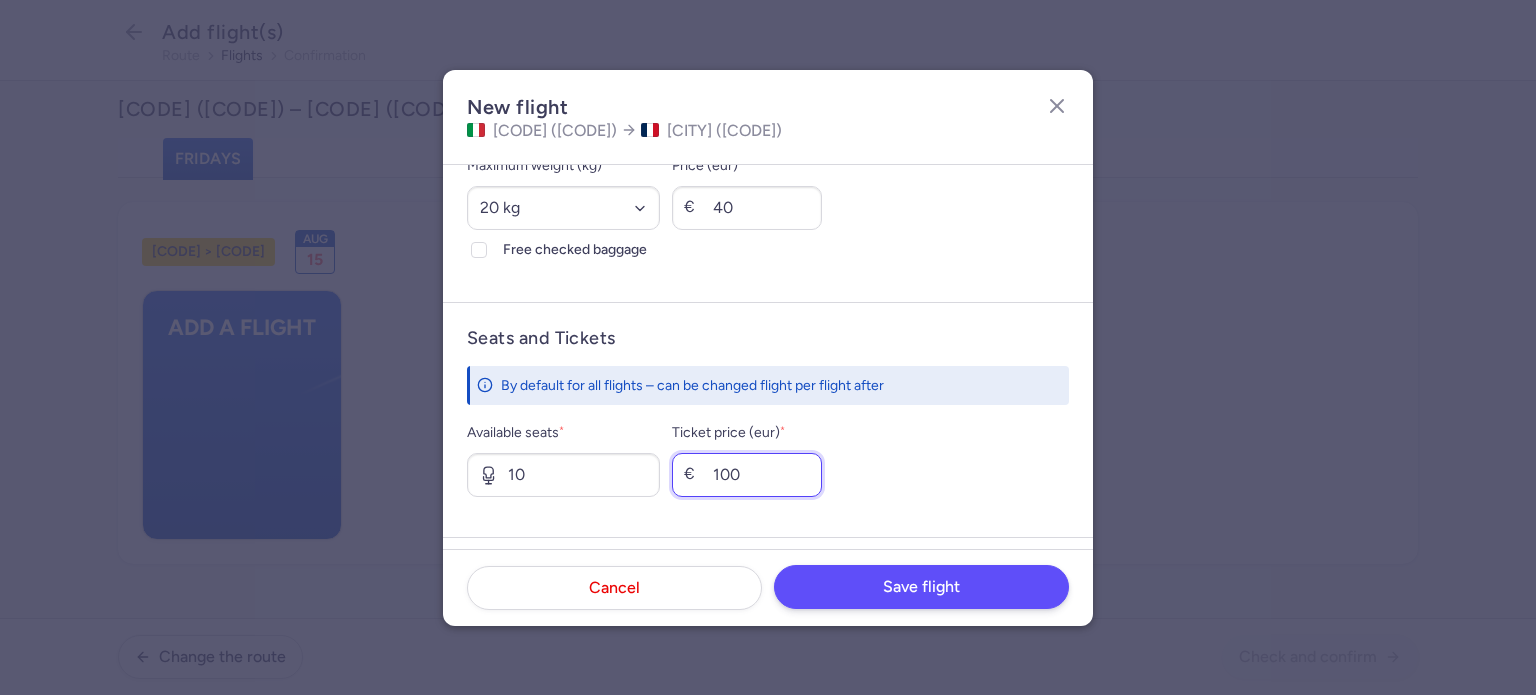 type on "100" 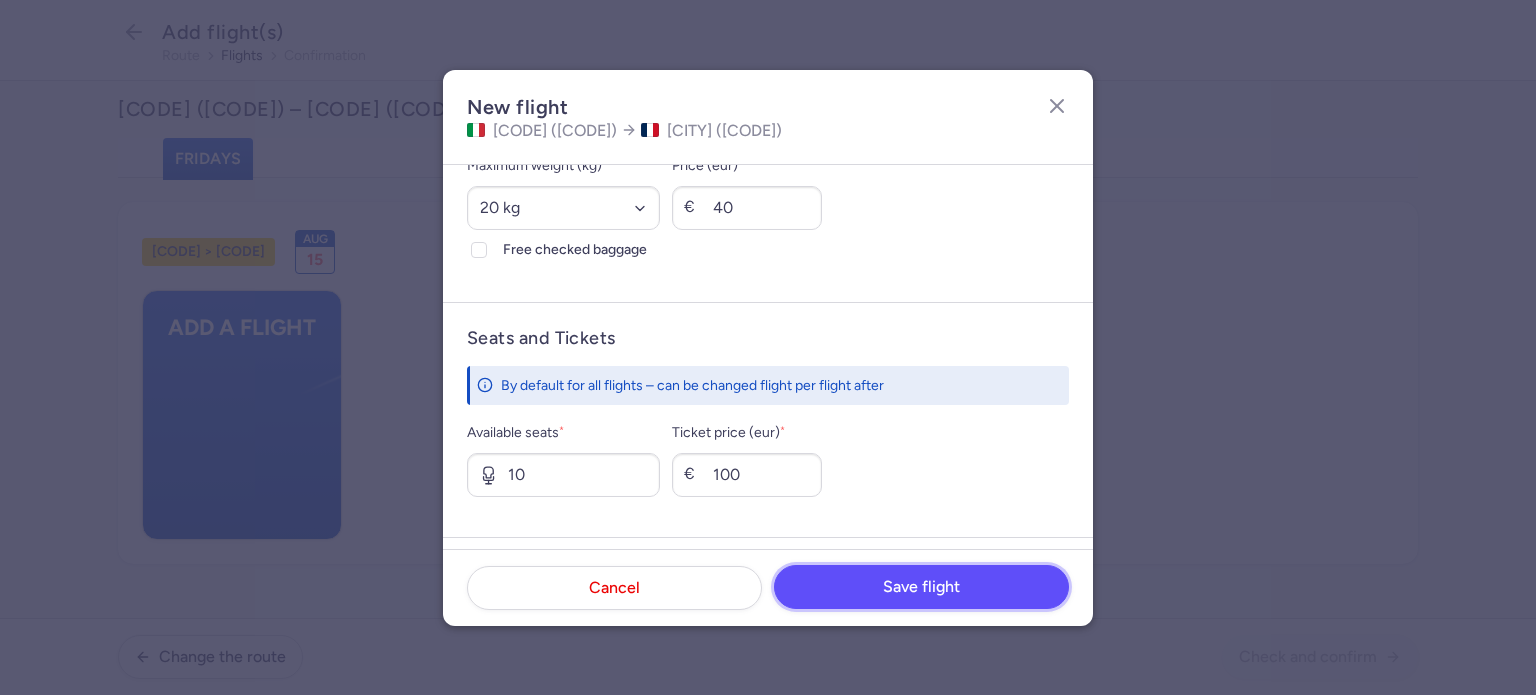 click on "Save flight" at bounding box center (921, 587) 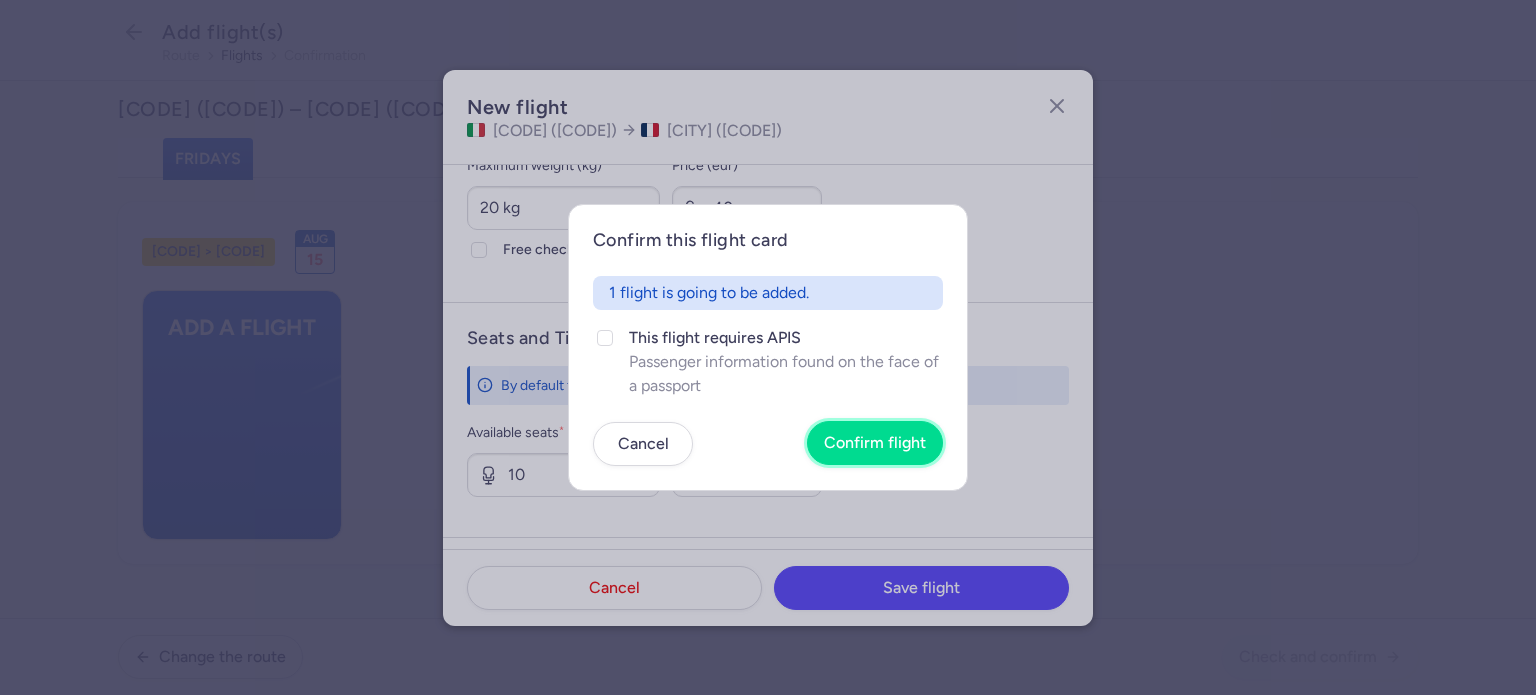 click on "Confirm flight" at bounding box center (875, 443) 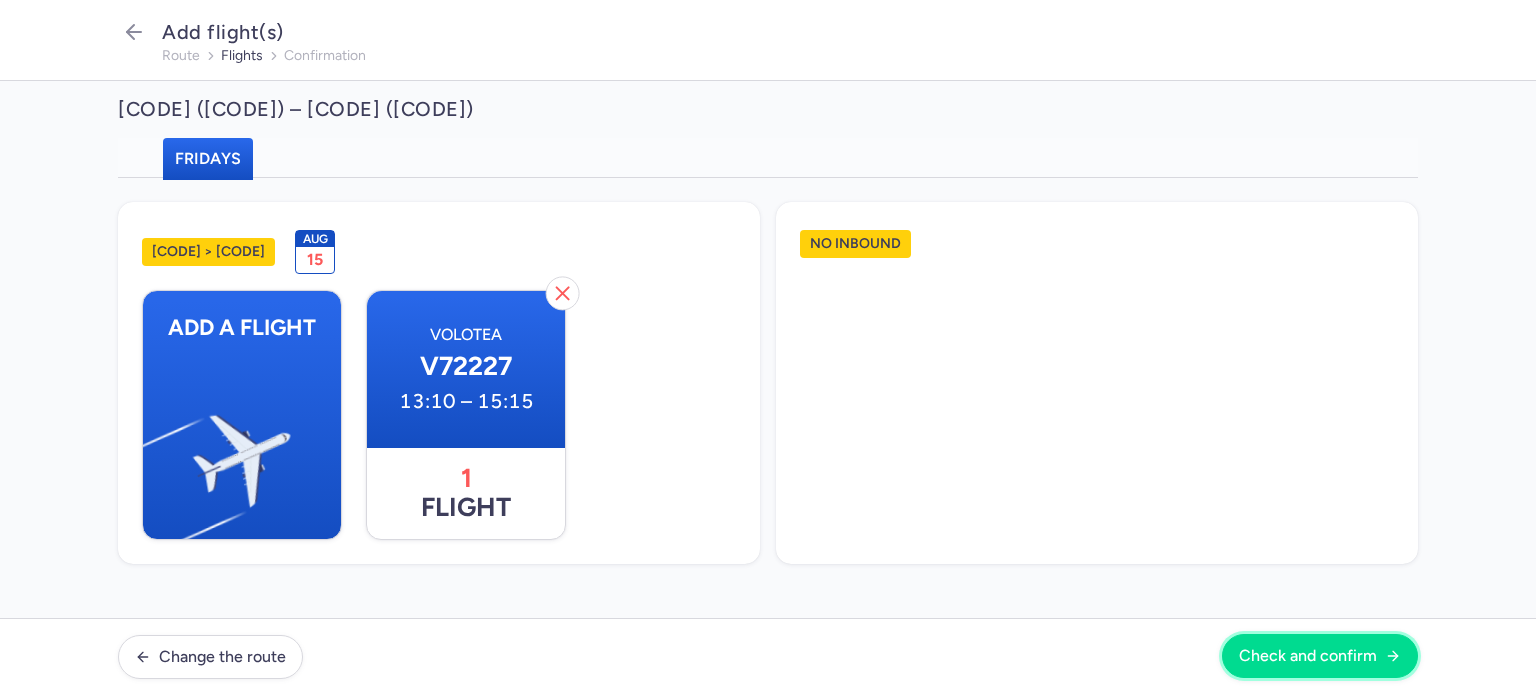 click 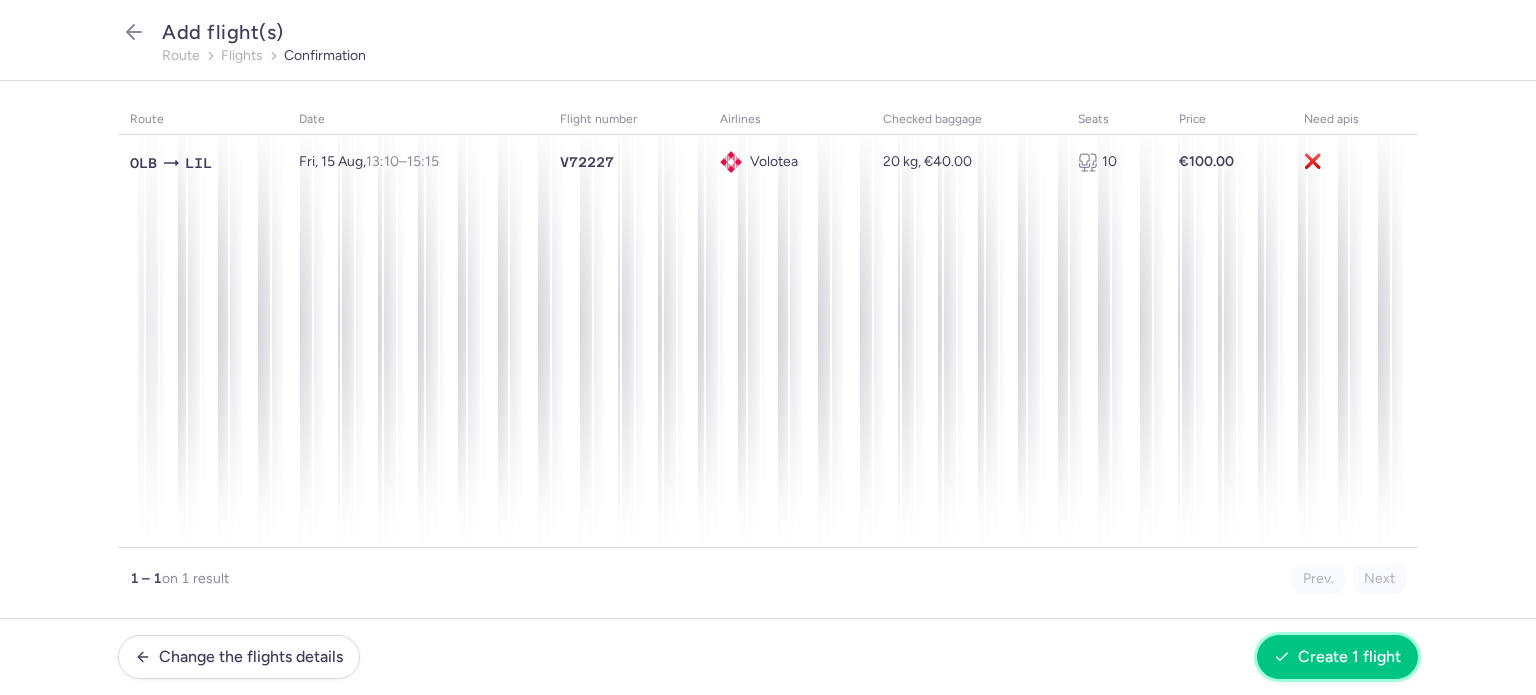 click on "Create 1 flight" at bounding box center (1349, 657) 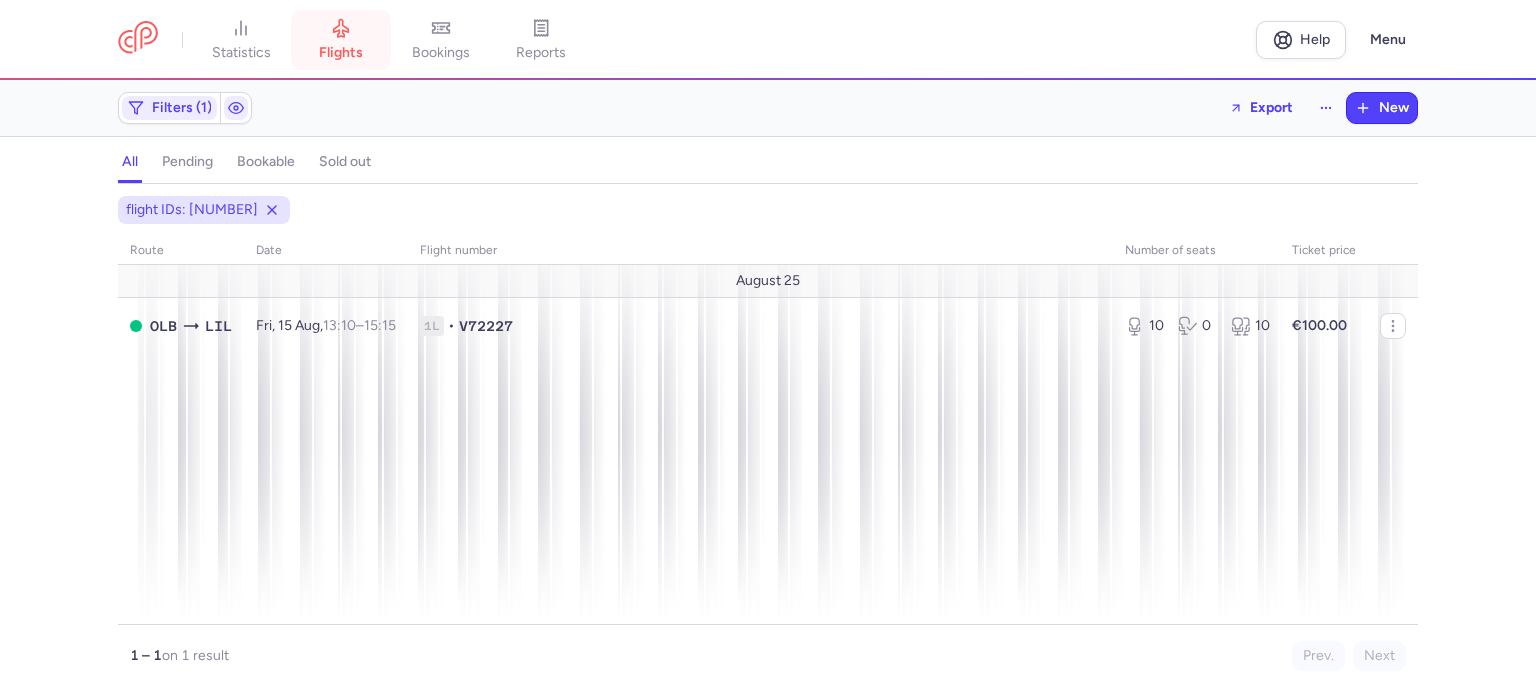 click 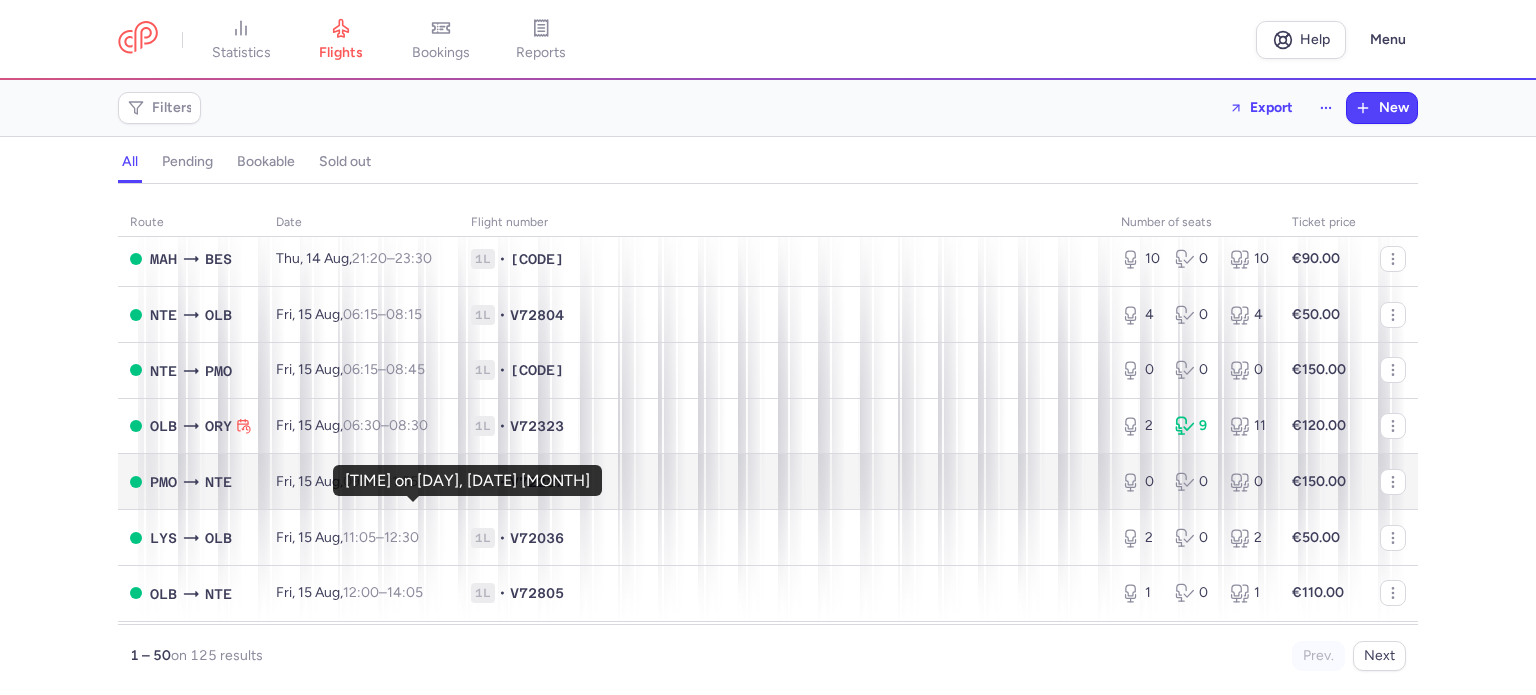 scroll, scrollTop: 1700, scrollLeft: 0, axis: vertical 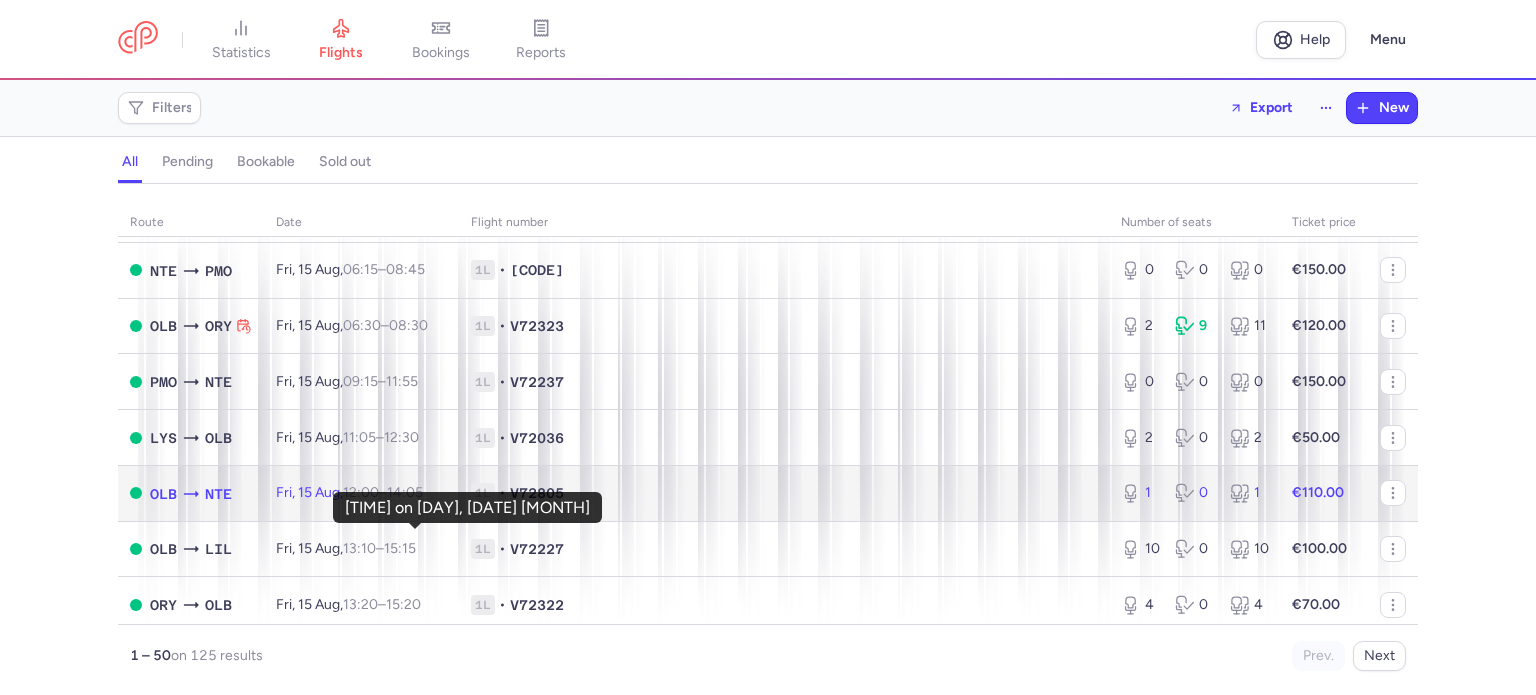 click on "[TIME] [+HOUR]" at bounding box center [405, 492] 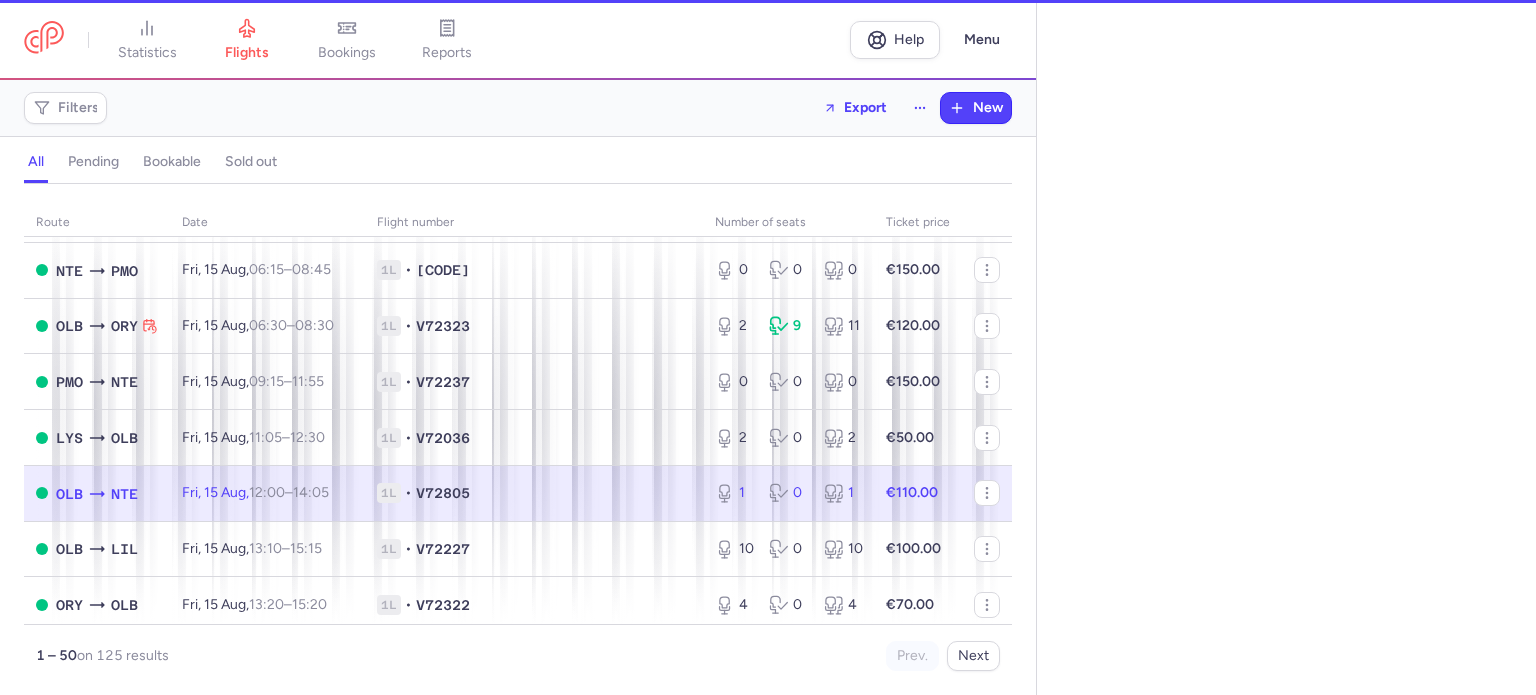 type on "1" 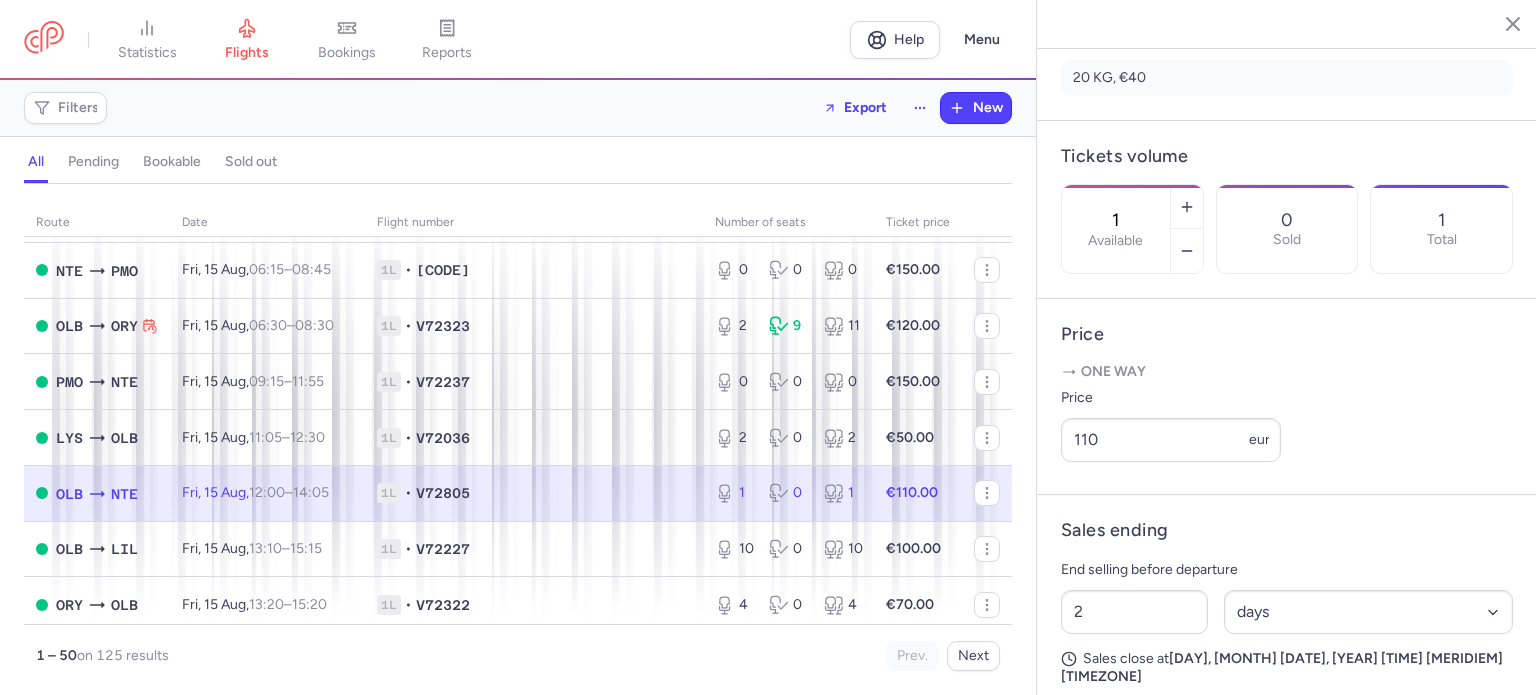 scroll, scrollTop: 500, scrollLeft: 0, axis: vertical 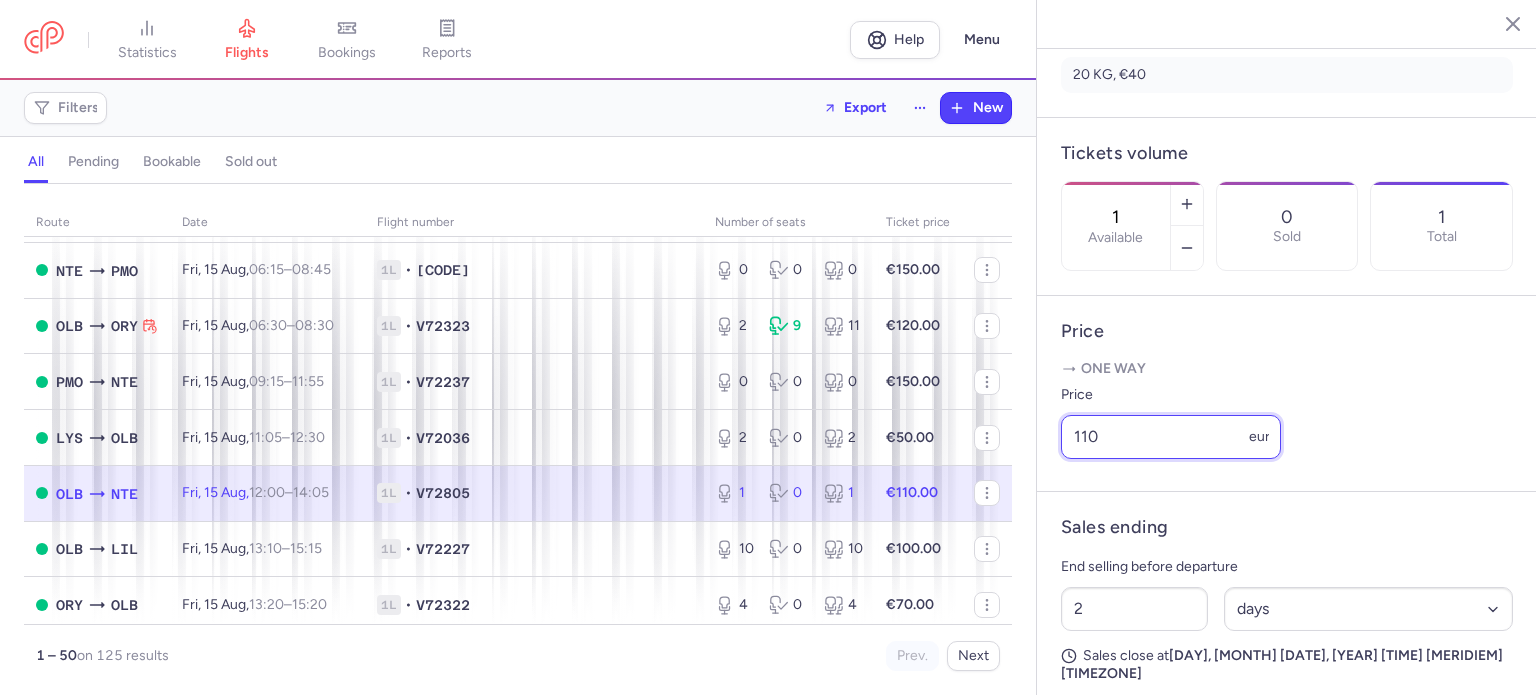 drag, startPoint x: 1138, startPoint y: 472, endPoint x: 1033, endPoint y: 486, distance: 105.92922 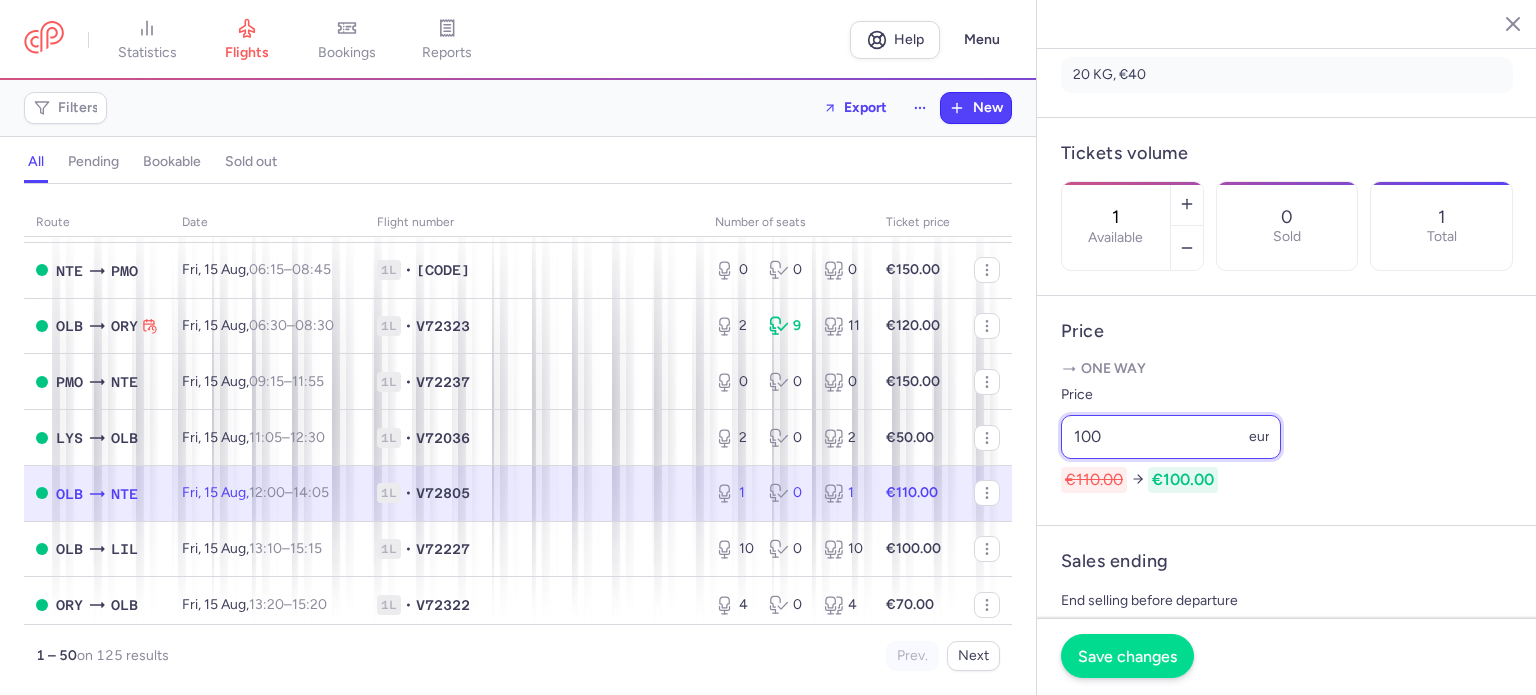 type on "100" 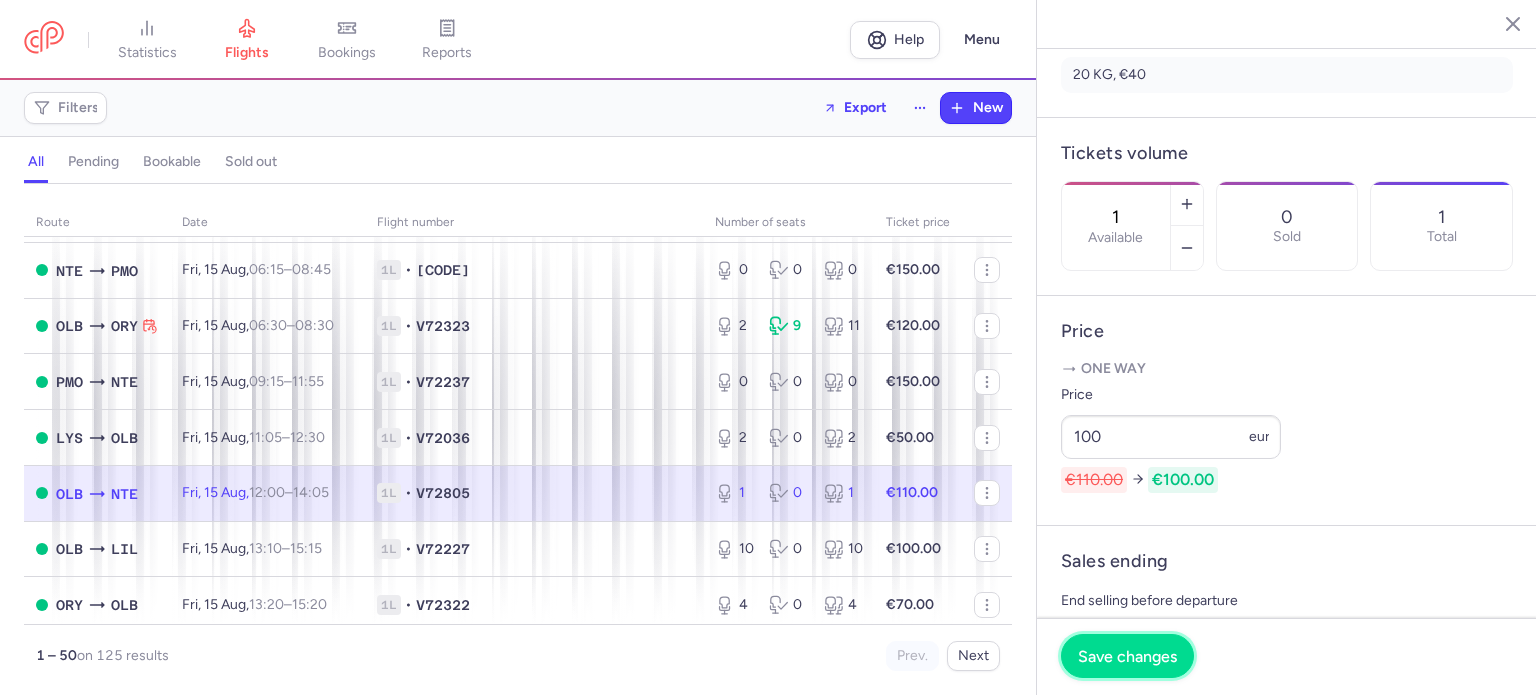 click on "Save changes" at bounding box center (1127, 656) 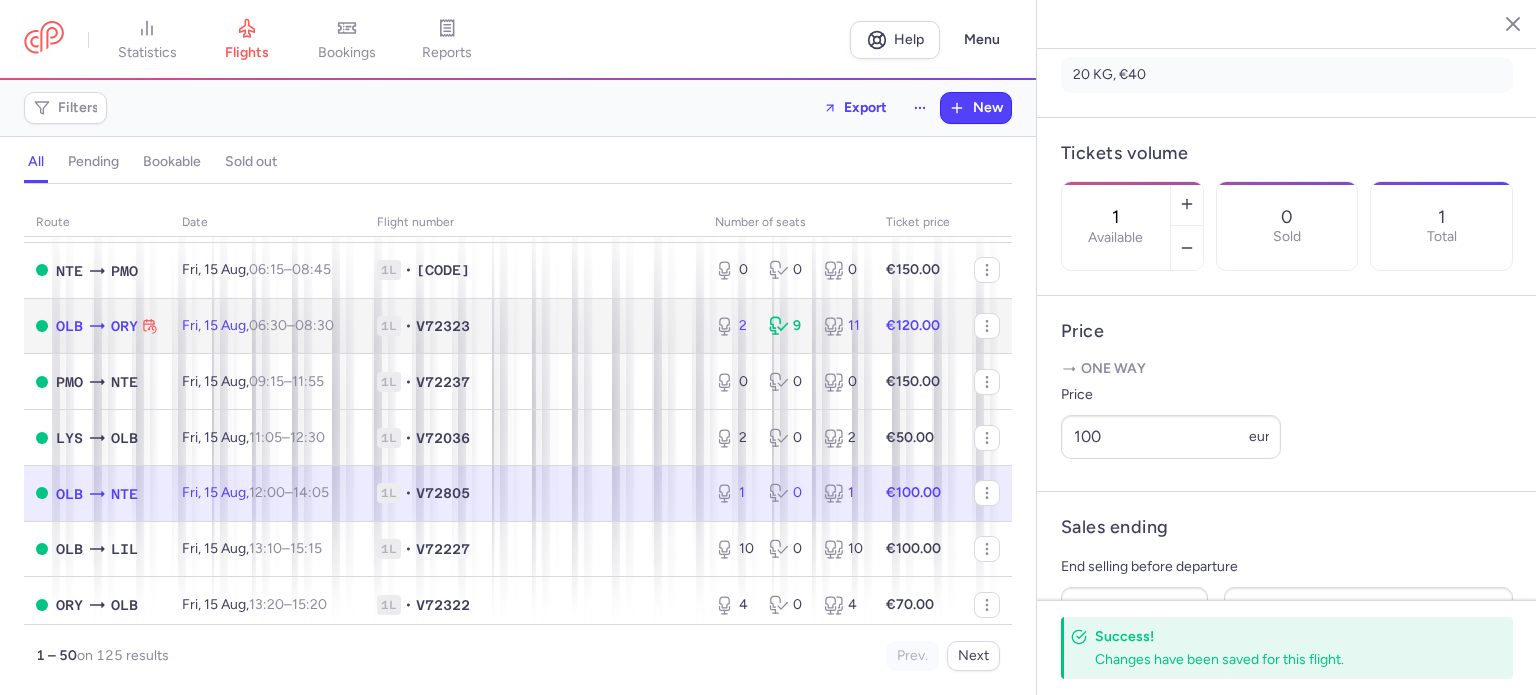 click on "1L • V72323" 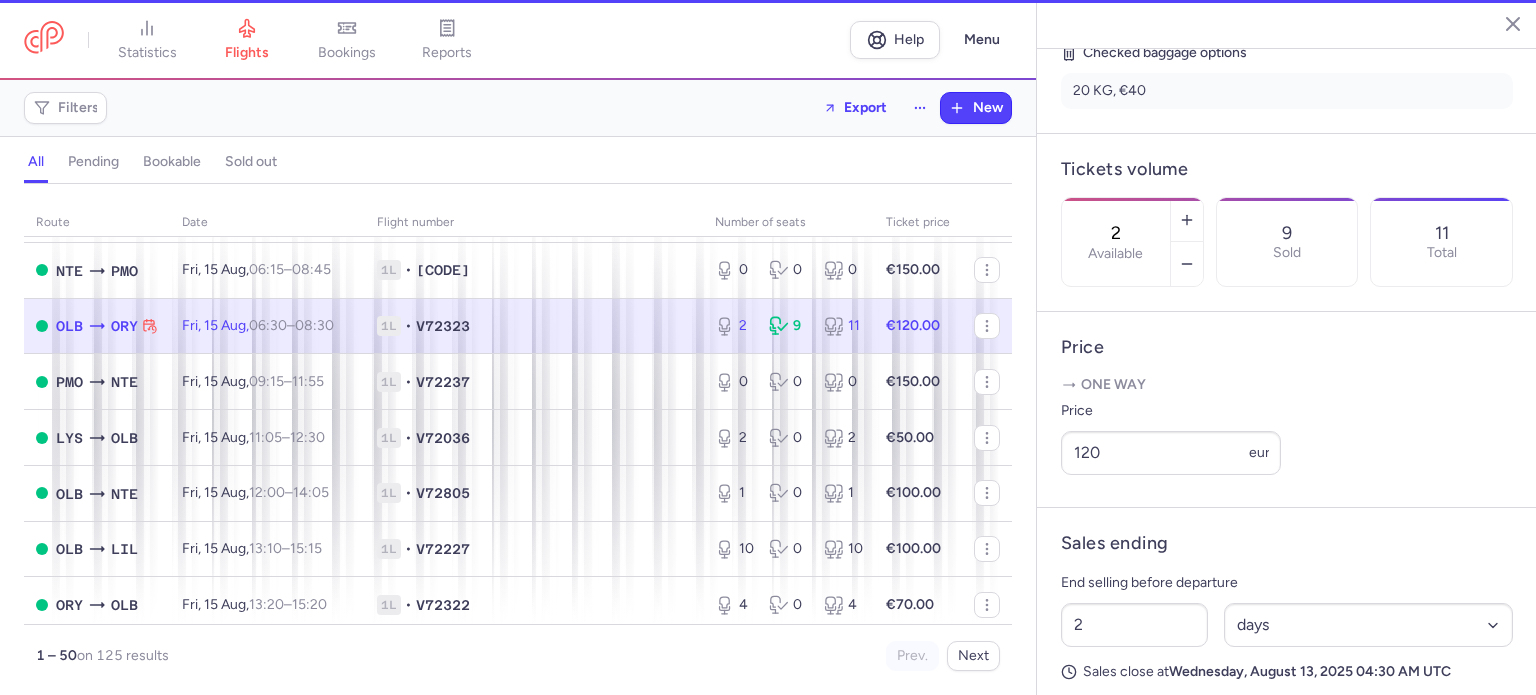 scroll, scrollTop: 516, scrollLeft: 0, axis: vertical 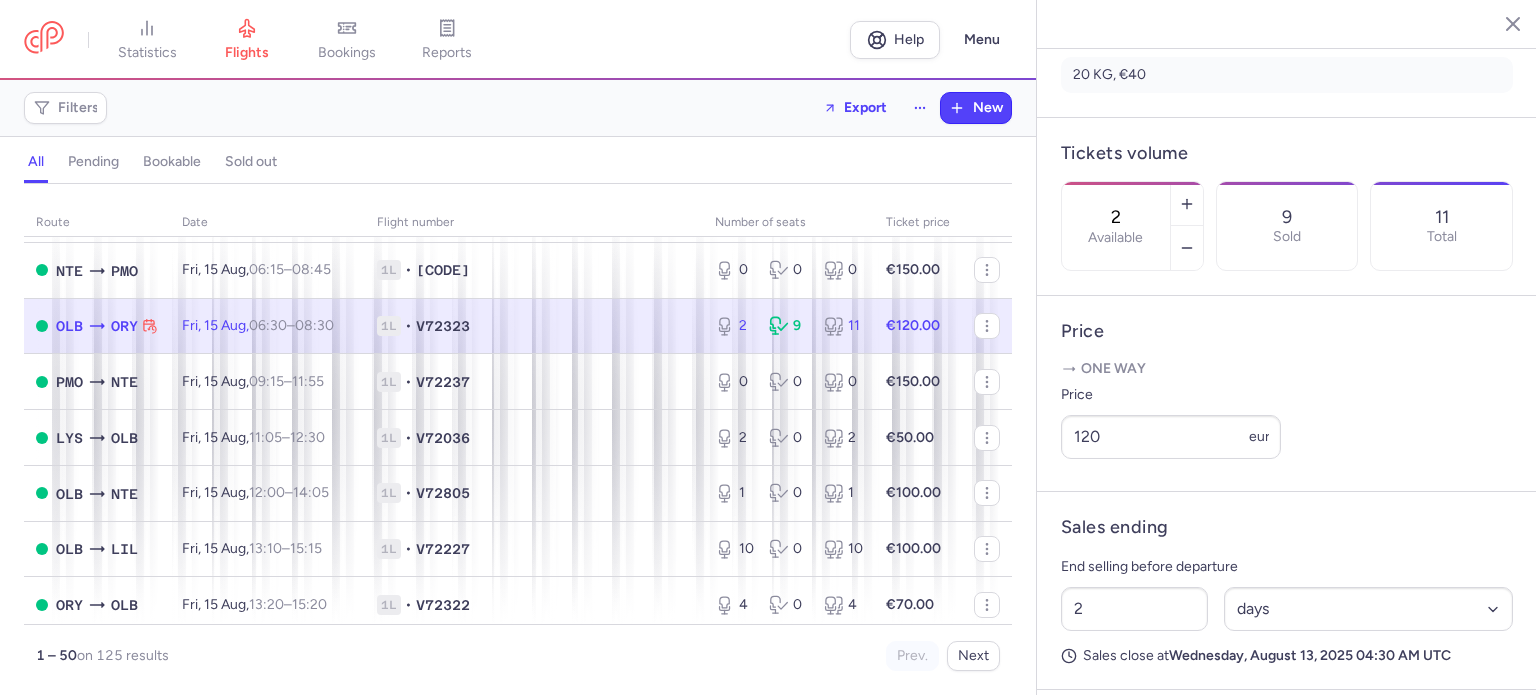 click on "€120.00" 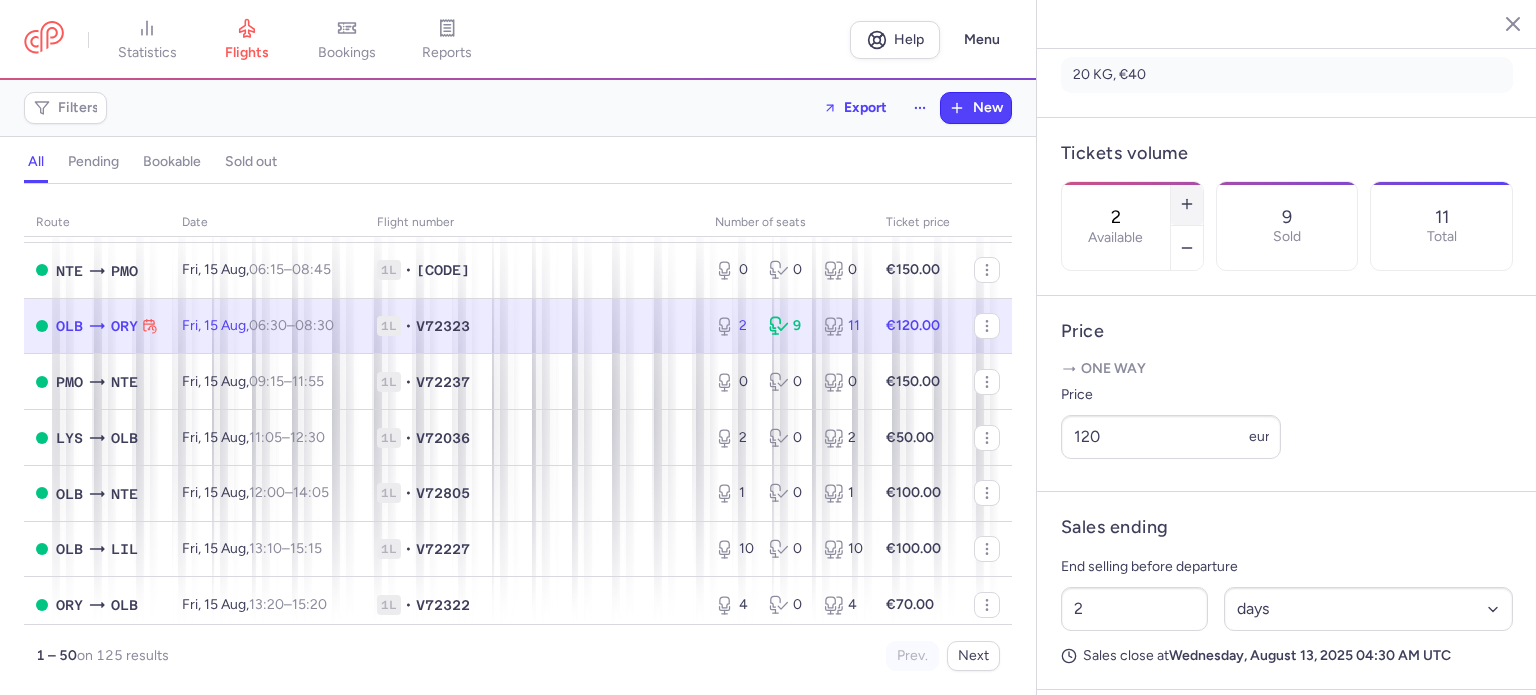 click at bounding box center [1187, 204] 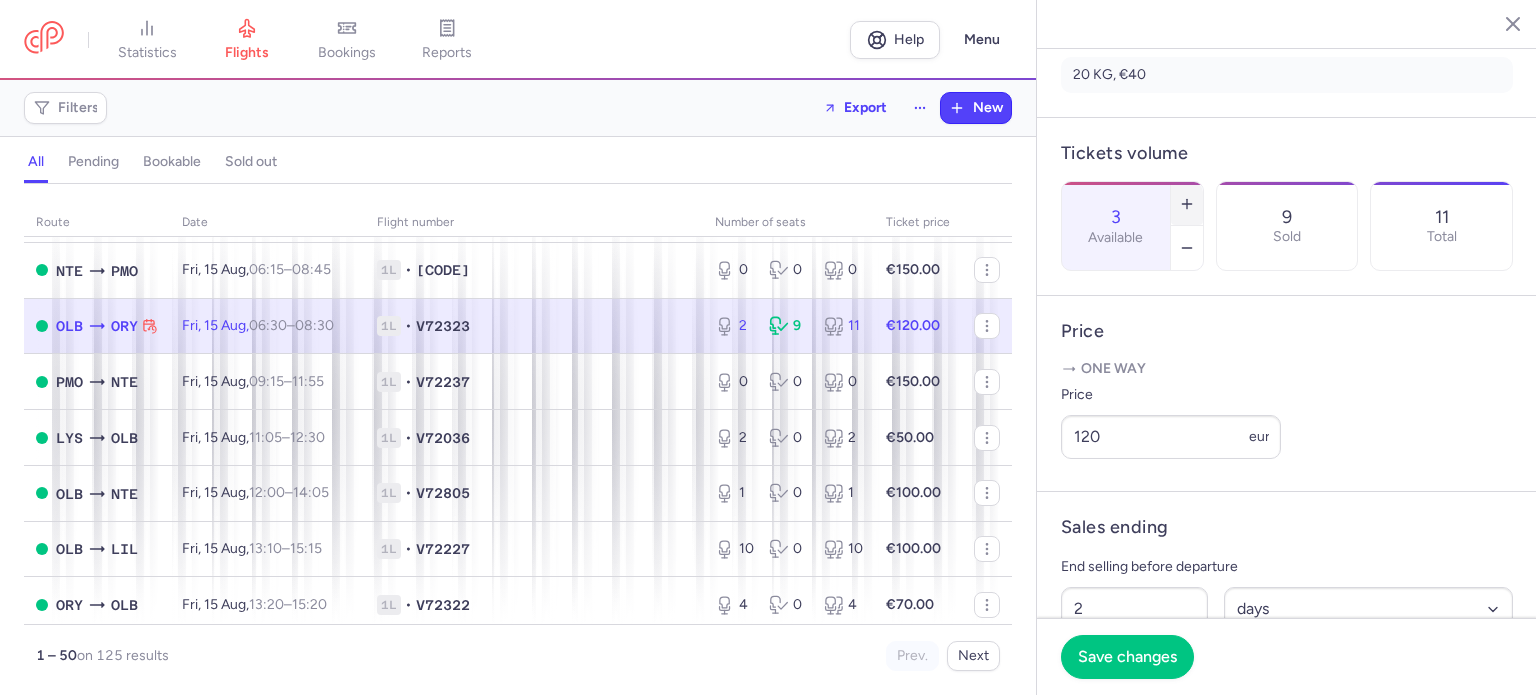 click at bounding box center (1187, 204) 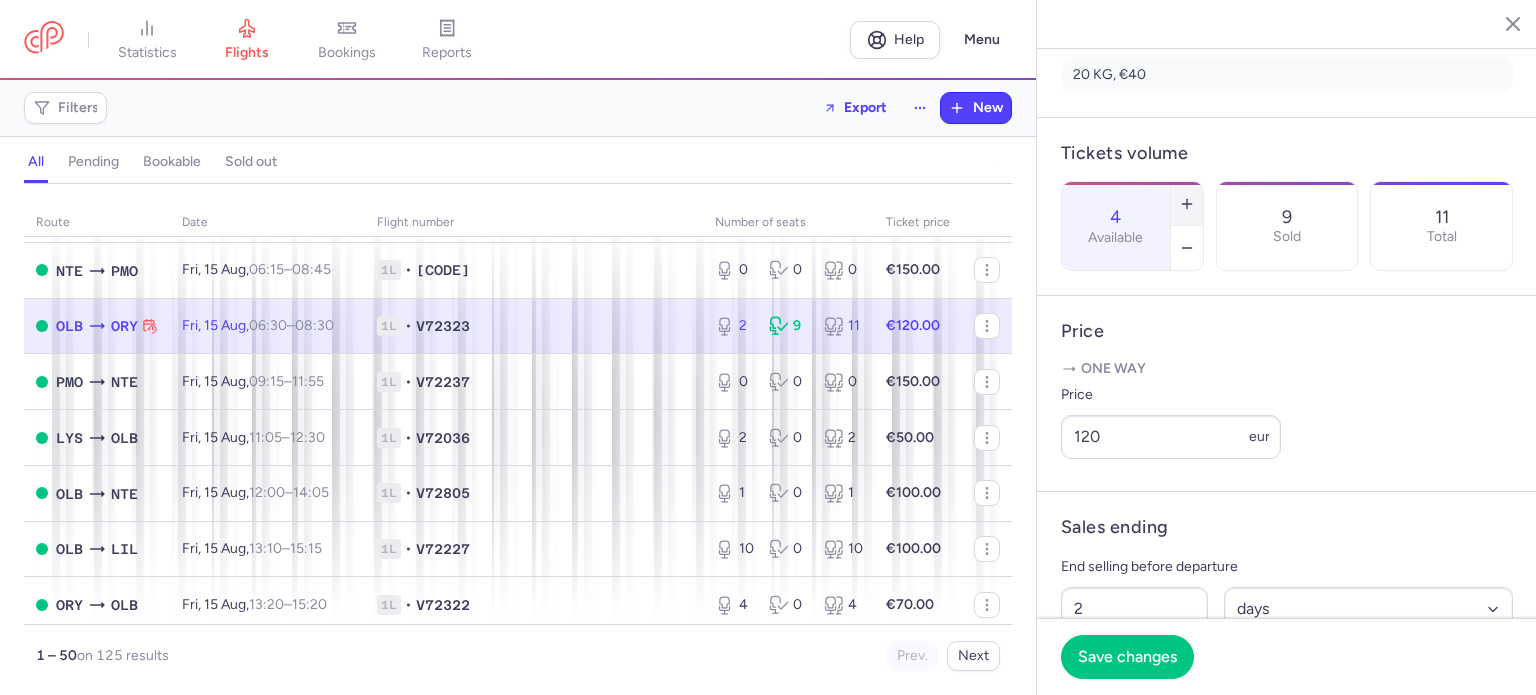click 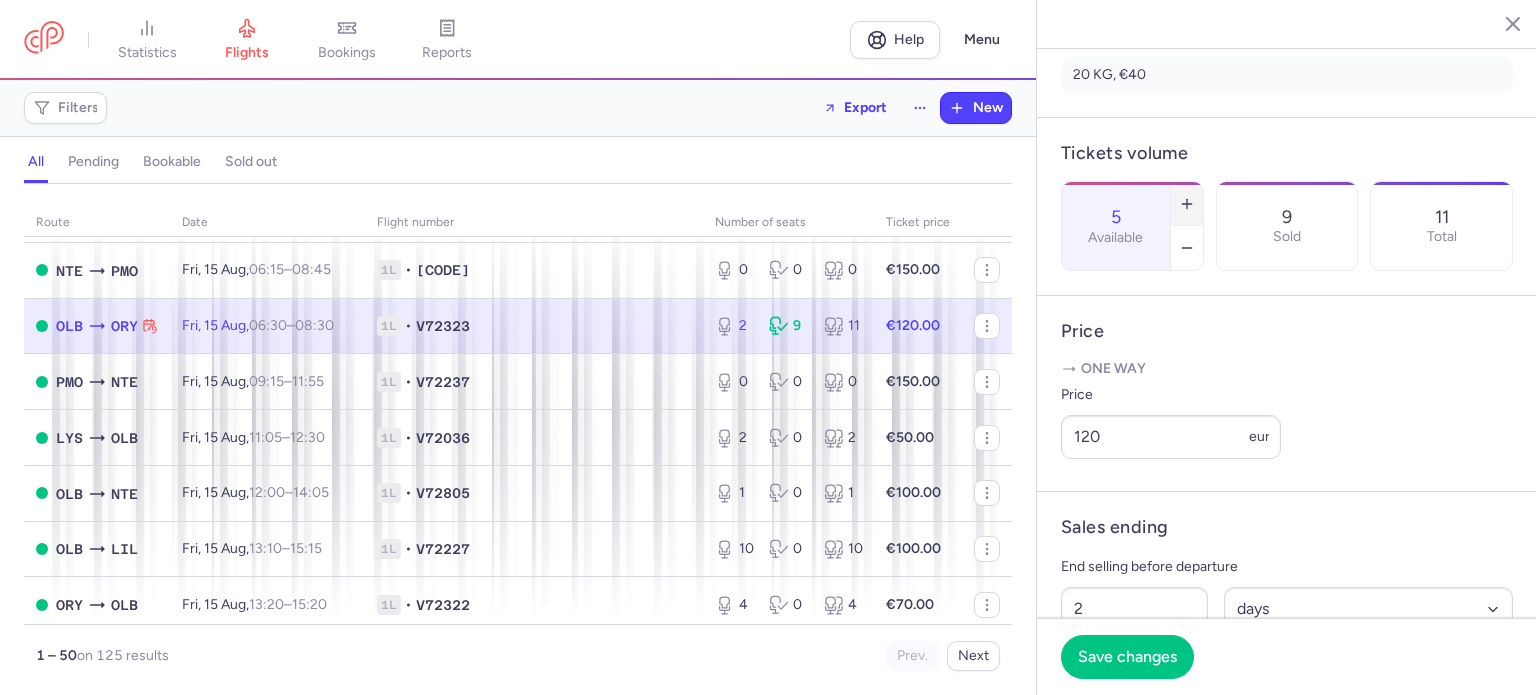 click 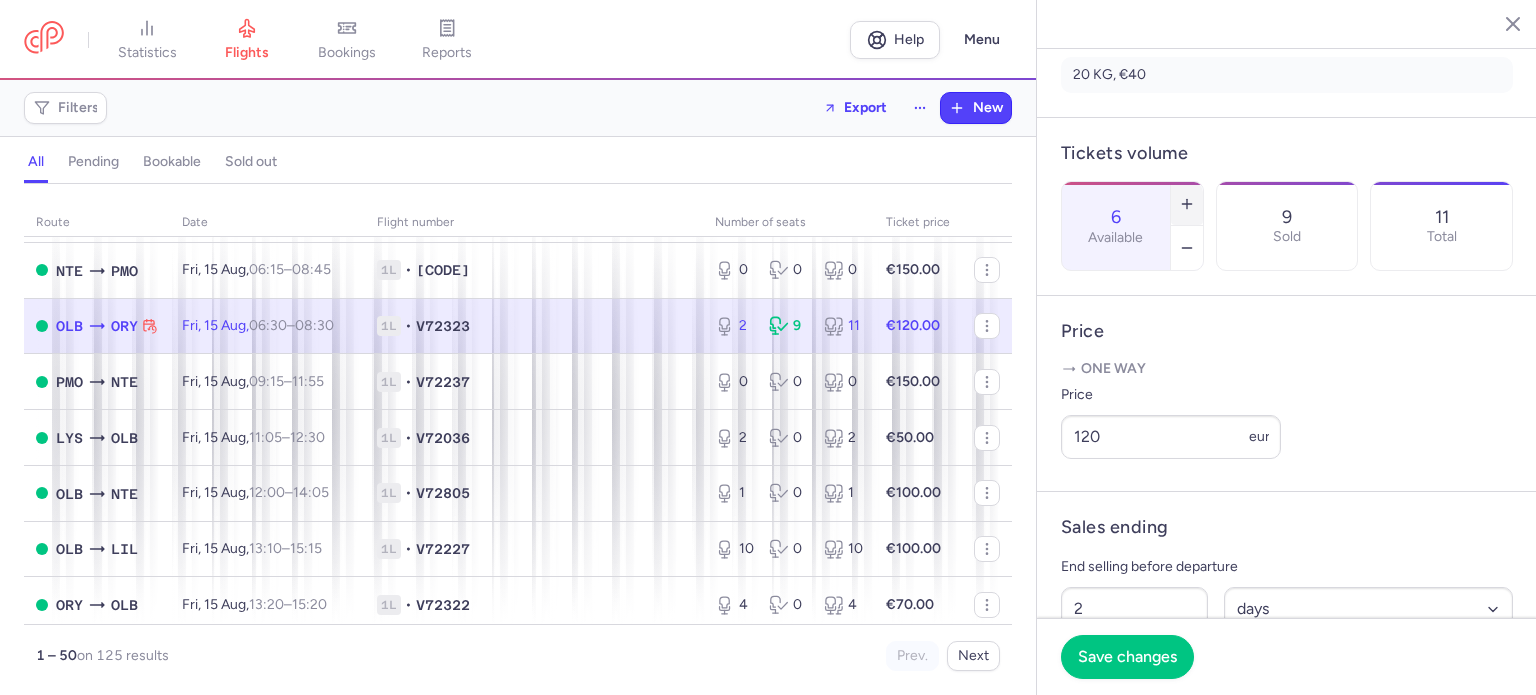 click 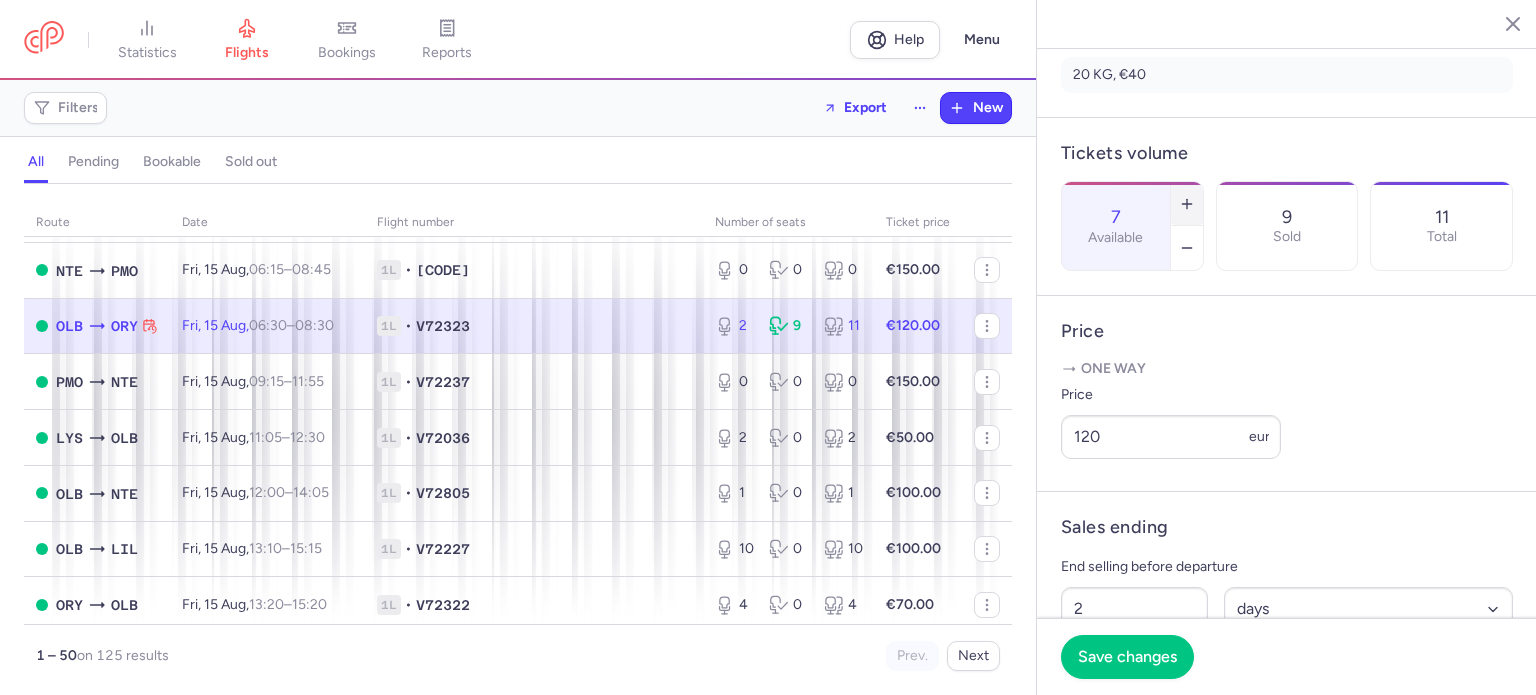 click 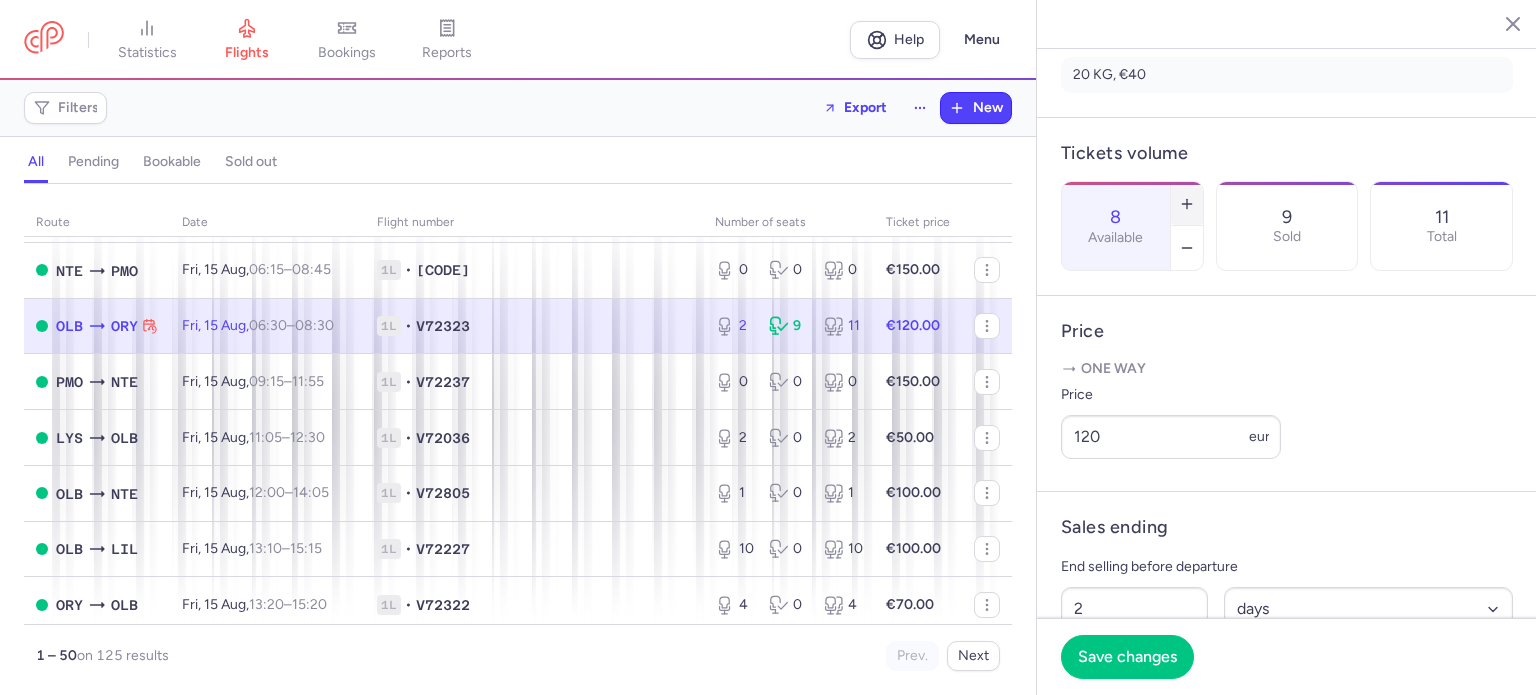 click 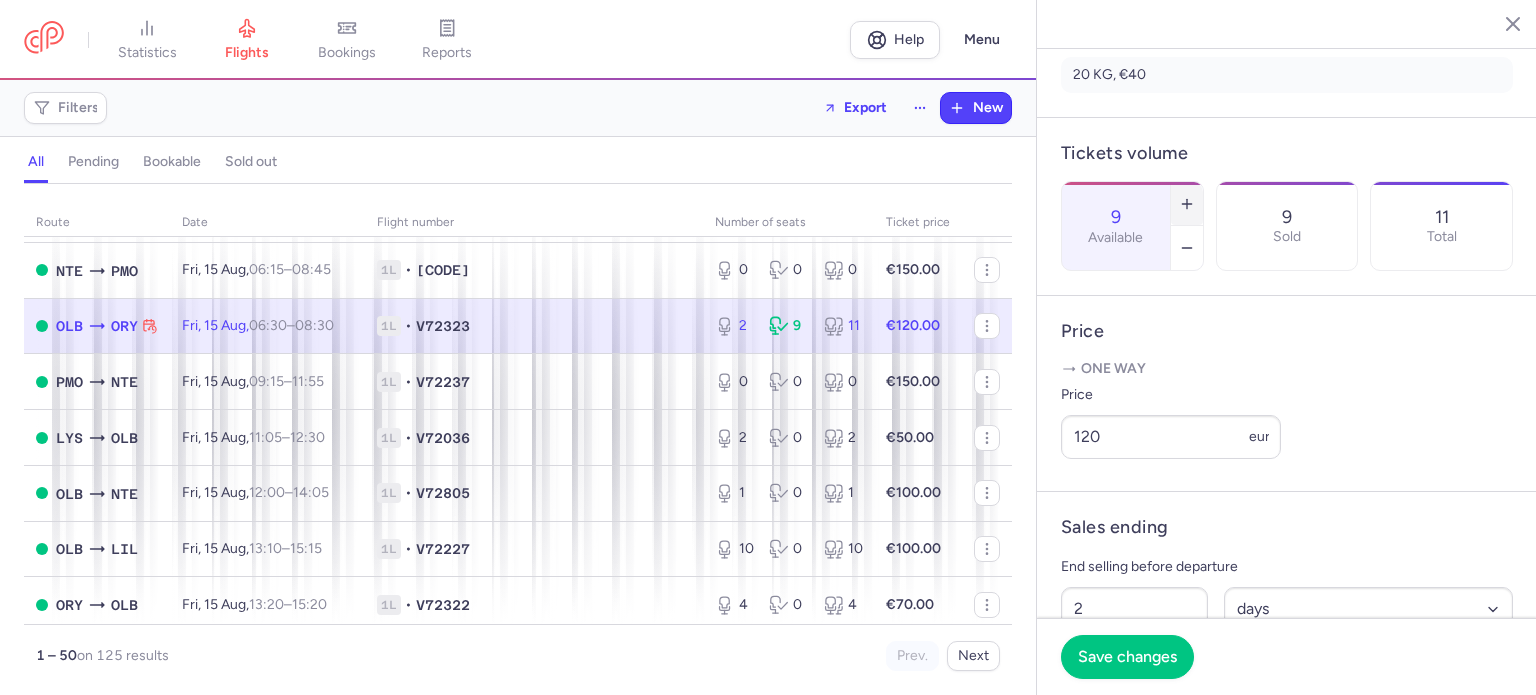 click 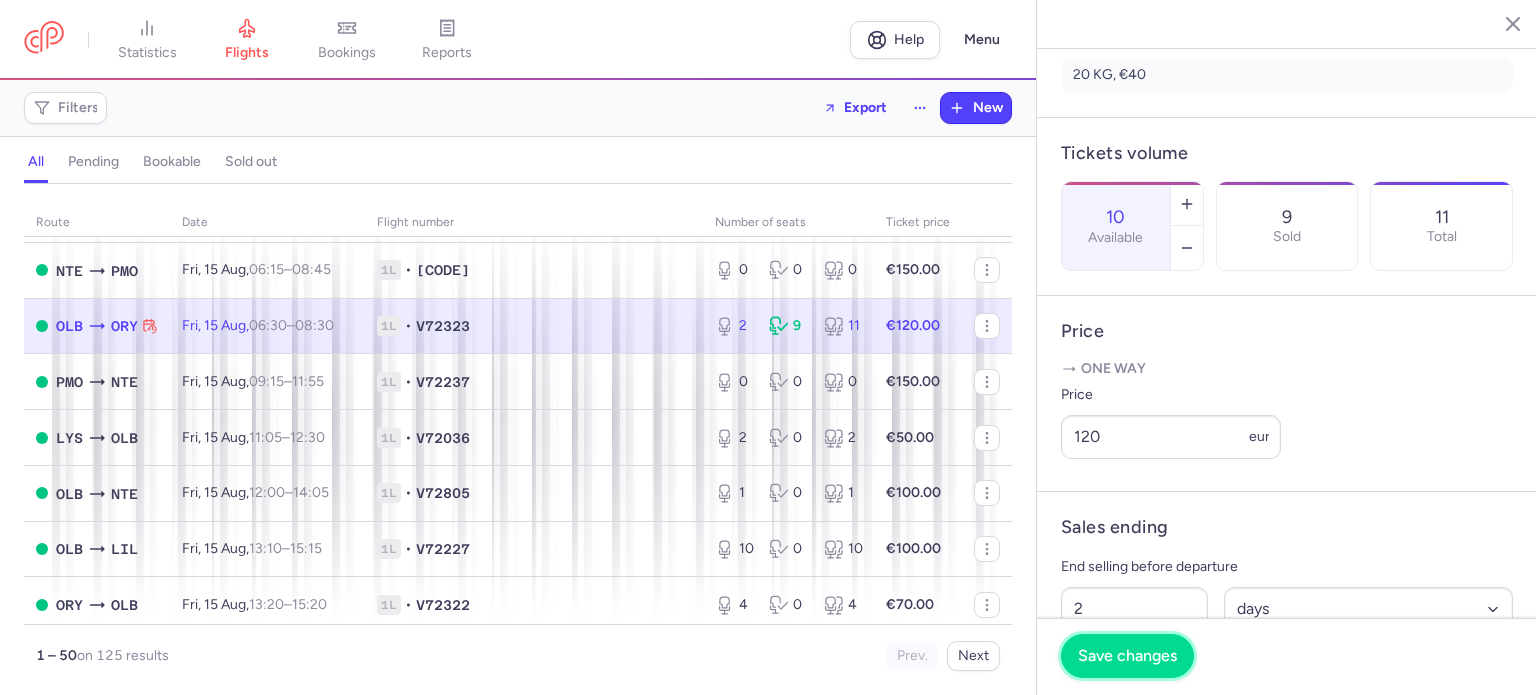 click on "Save changes" at bounding box center (1127, 656) 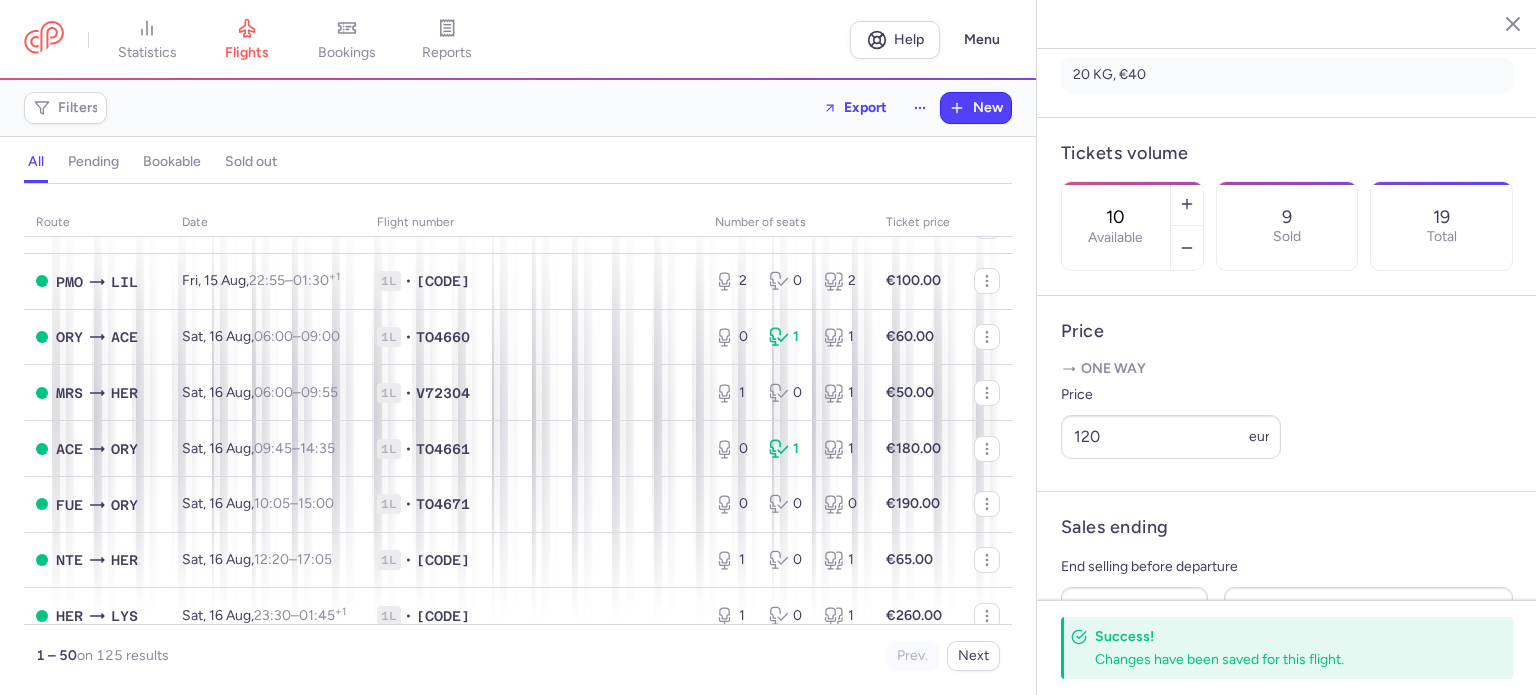 scroll, scrollTop: 2100, scrollLeft: 0, axis: vertical 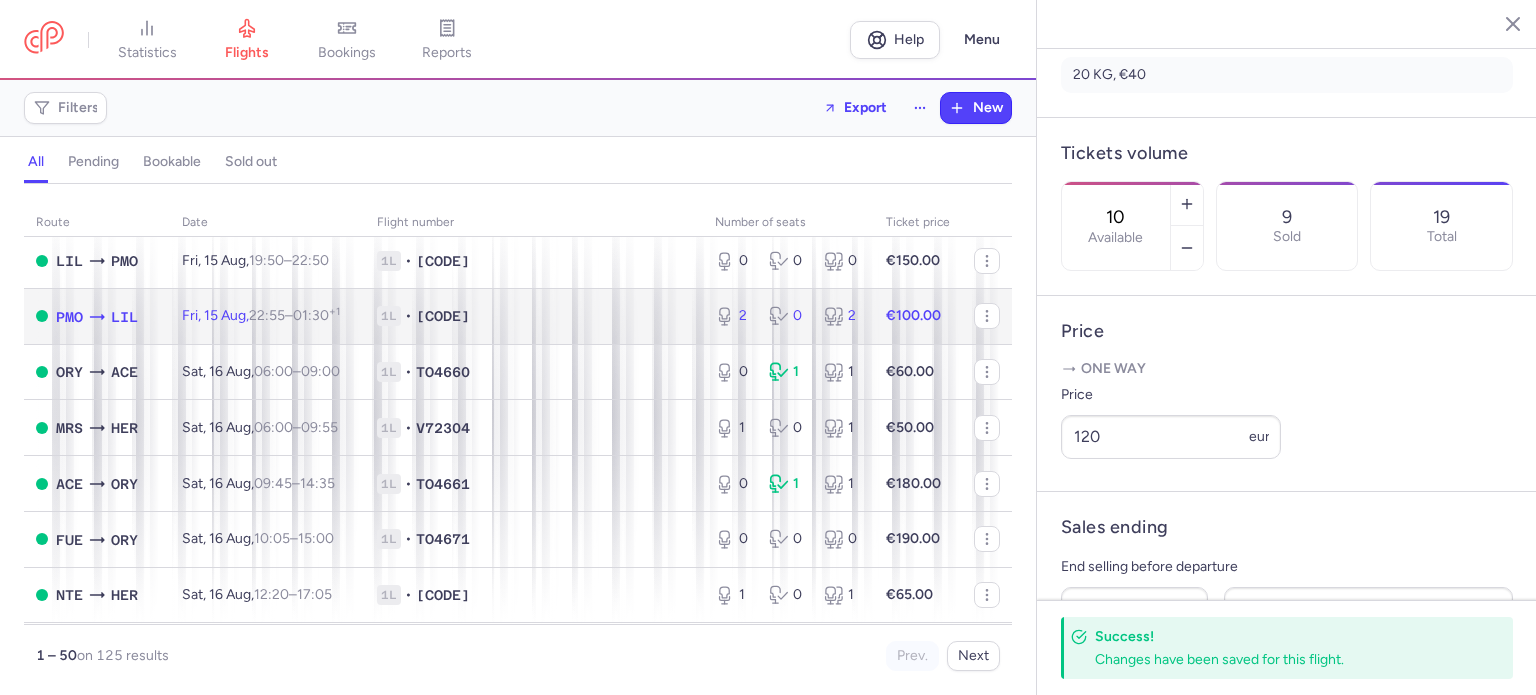 click on "1L" at bounding box center [389, 316] 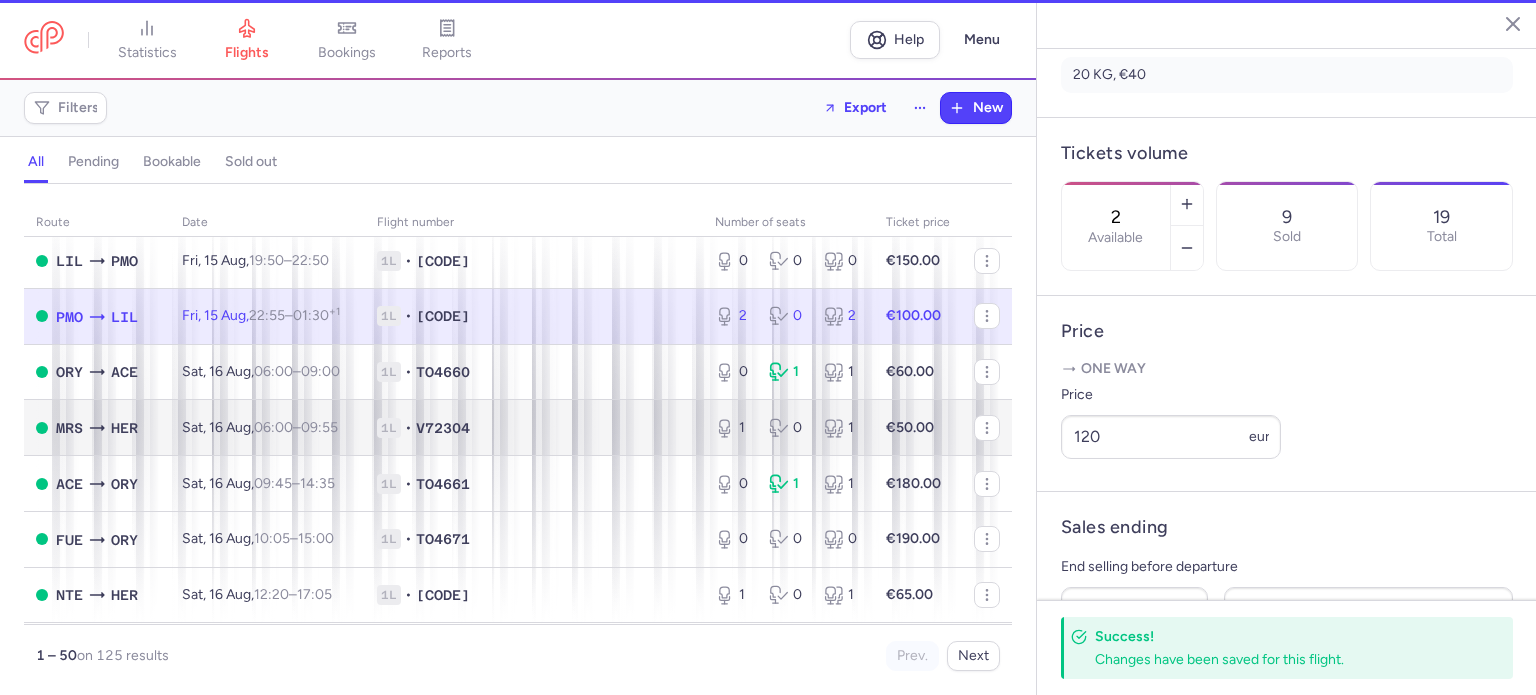 scroll, scrollTop: 500, scrollLeft: 0, axis: vertical 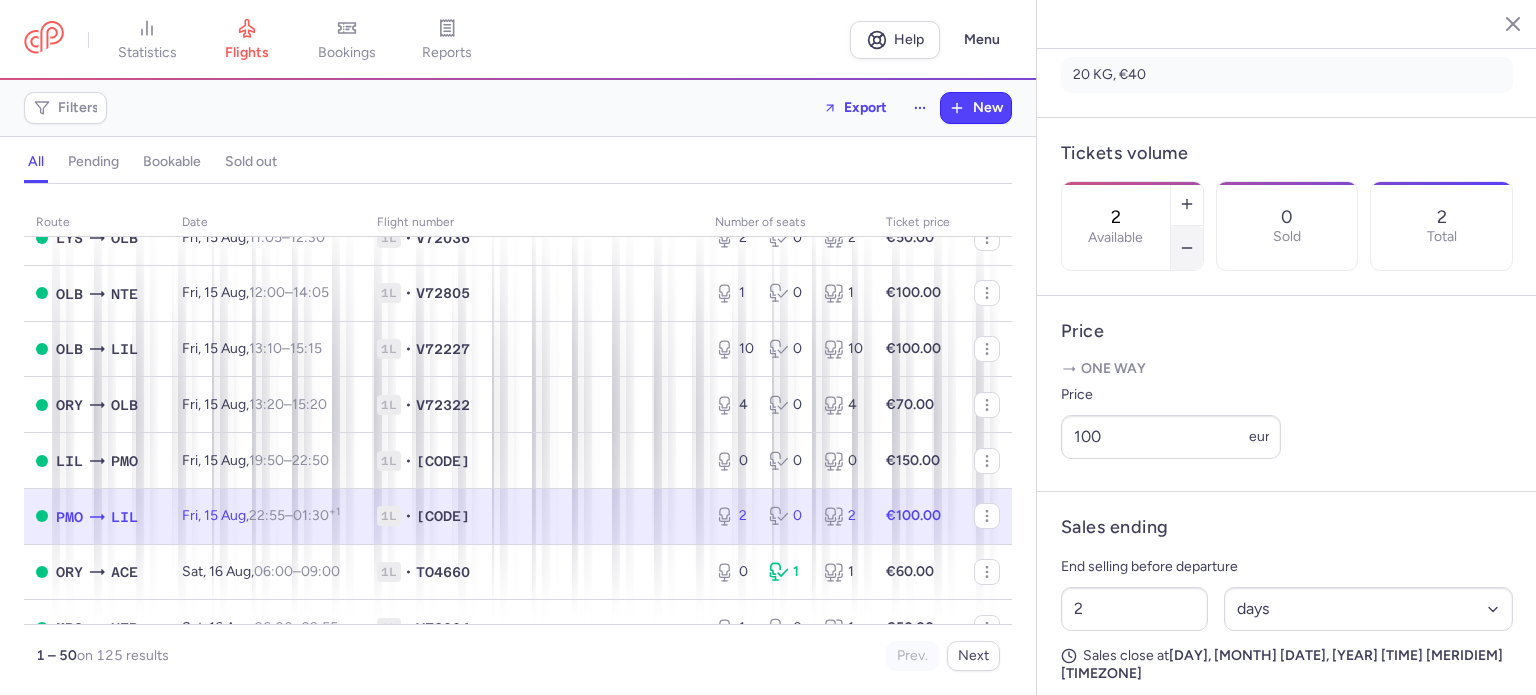 click 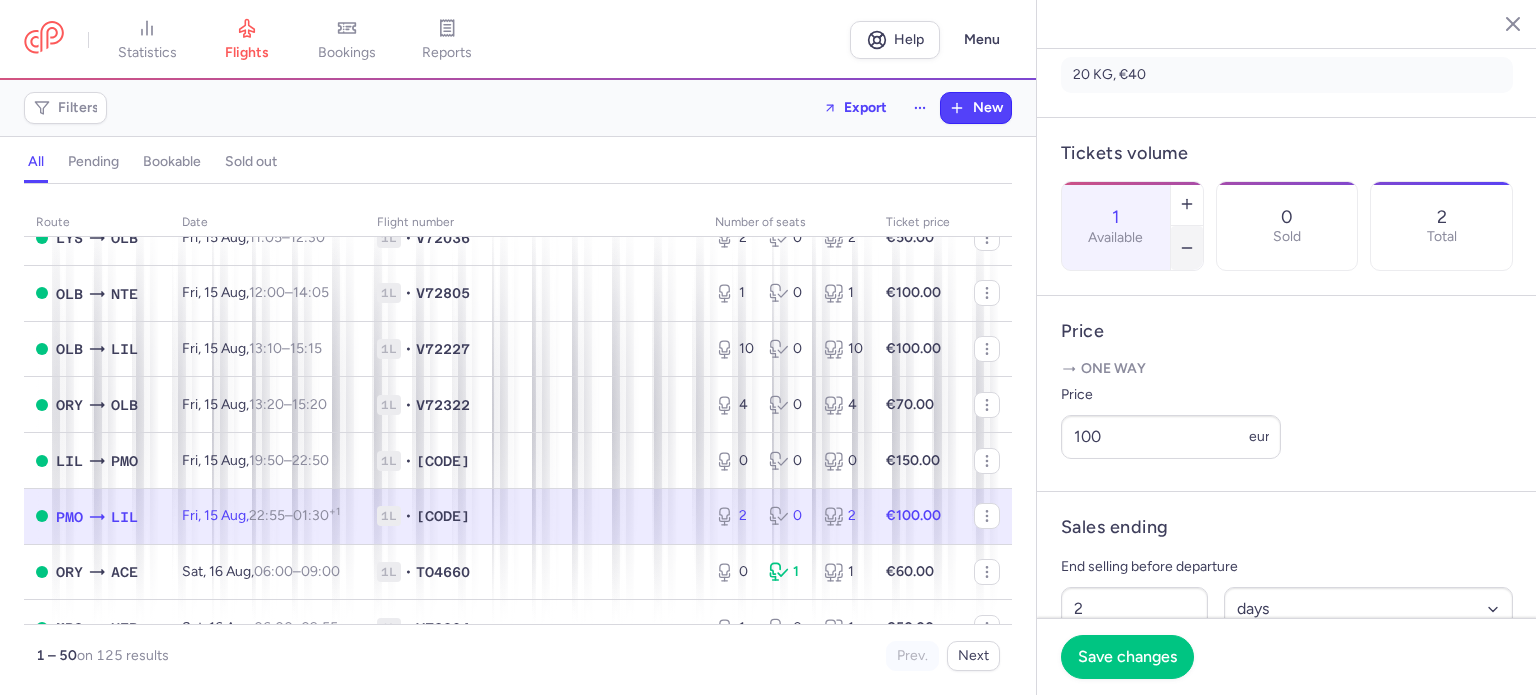 click 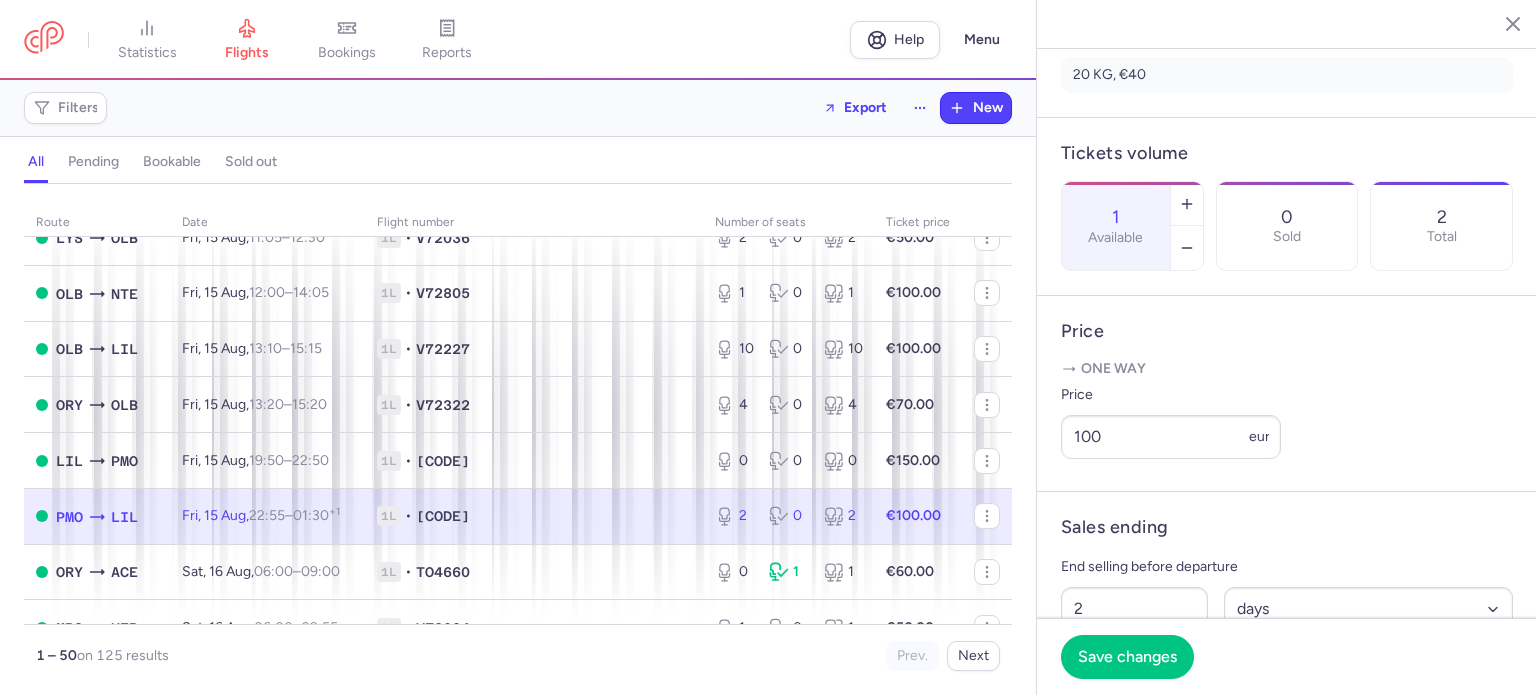type on "0" 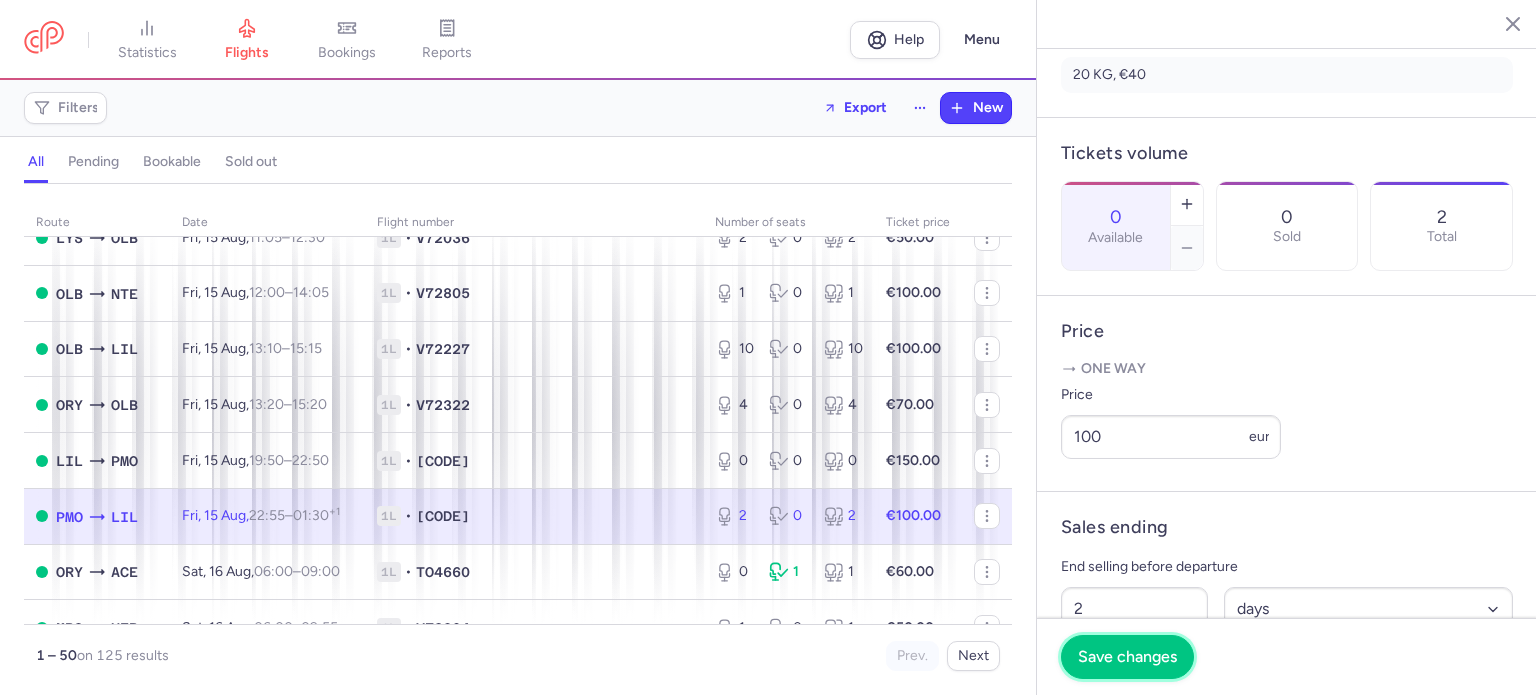 drag, startPoint x: 1163, startPoint y: 663, endPoint x: 1163, endPoint y: 652, distance: 11 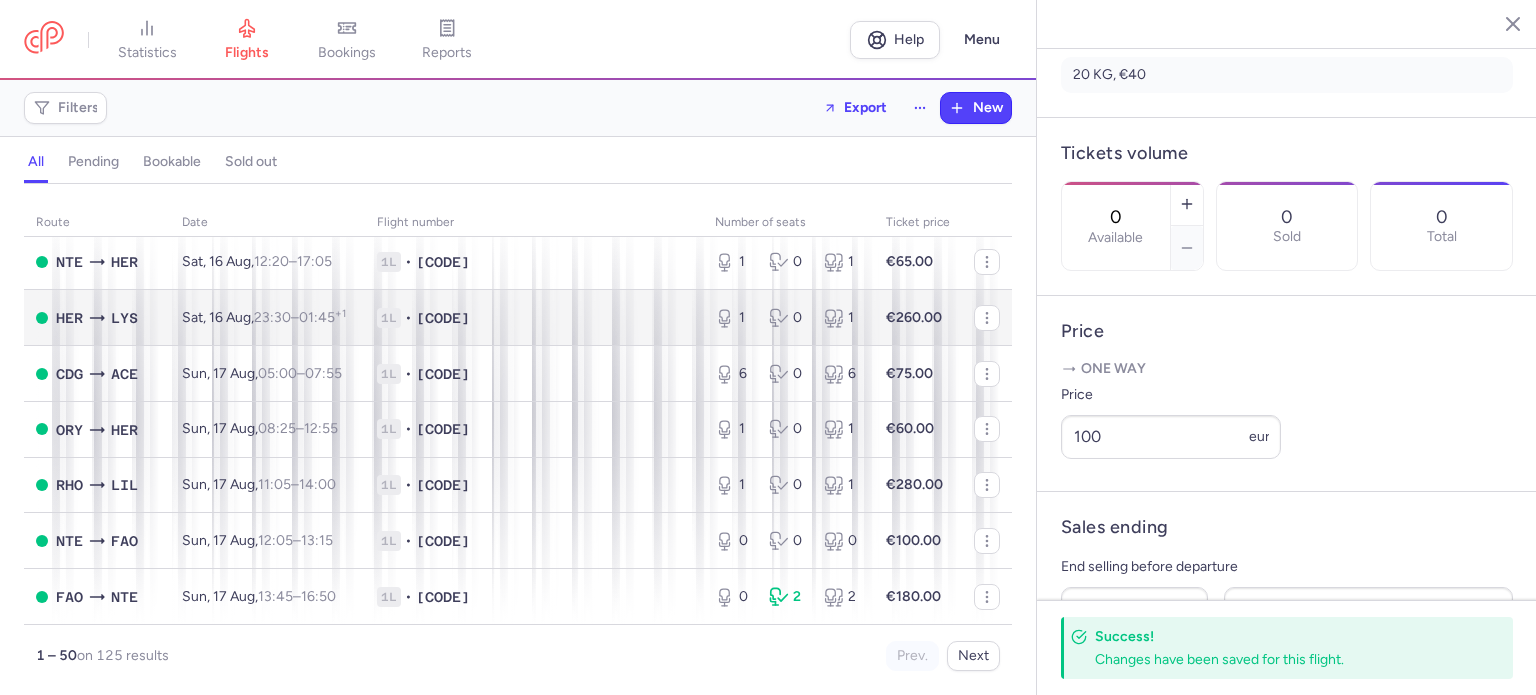 scroll, scrollTop: 2296, scrollLeft: 0, axis: vertical 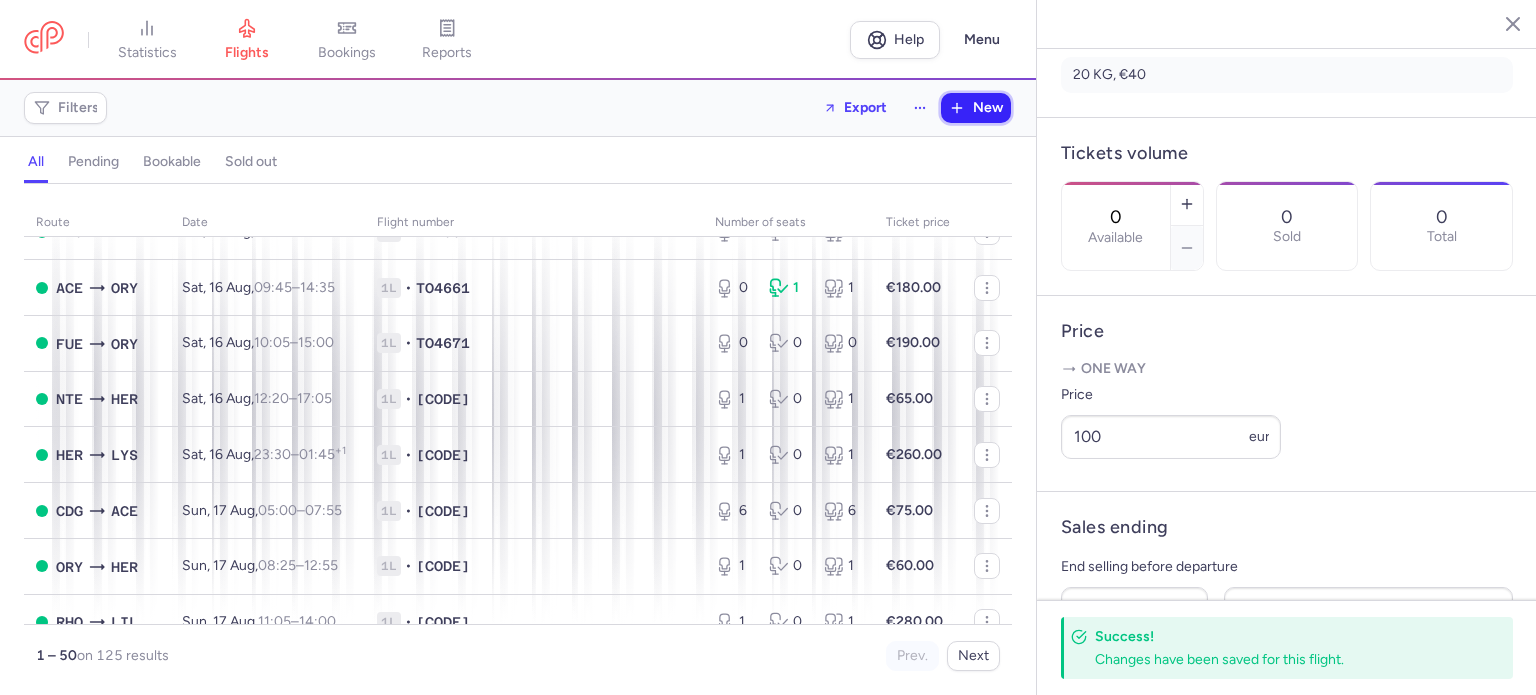 click on "New" at bounding box center [976, 108] 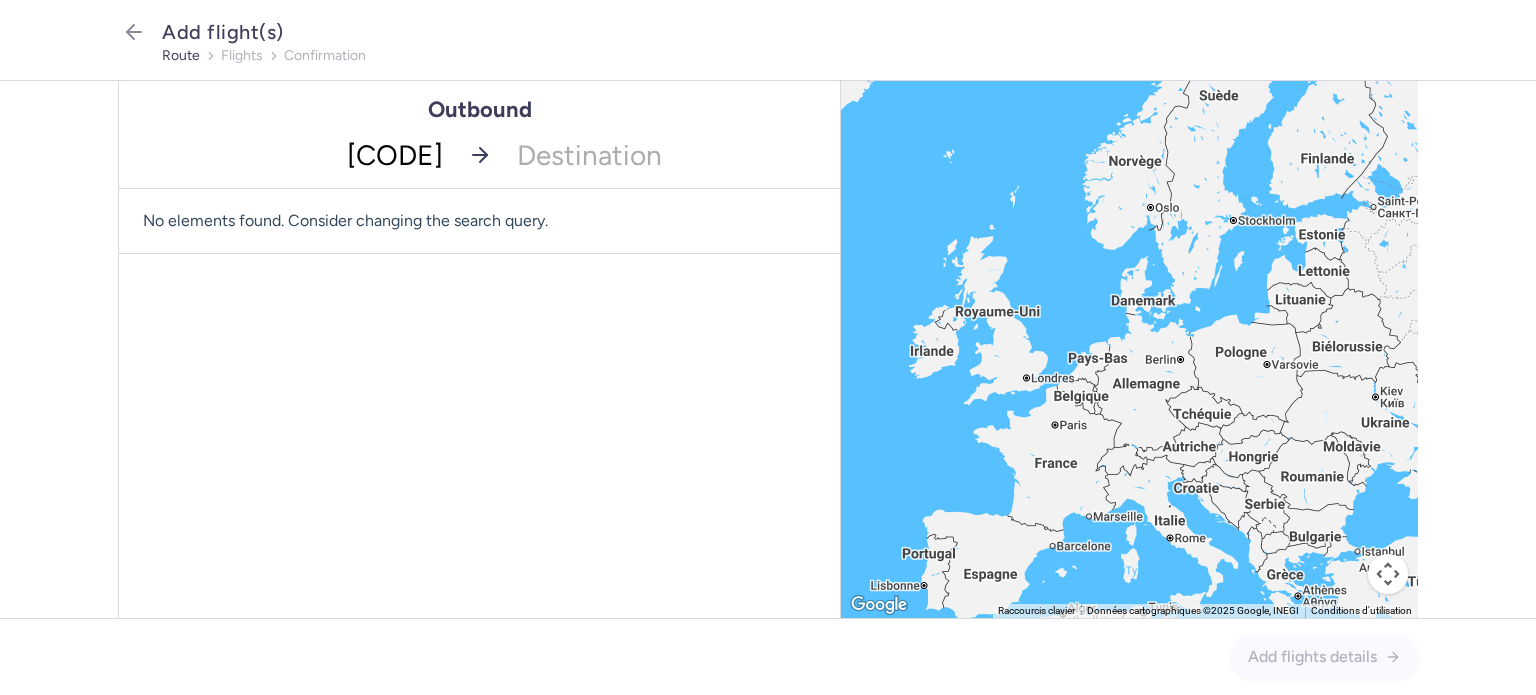 type on "HER" 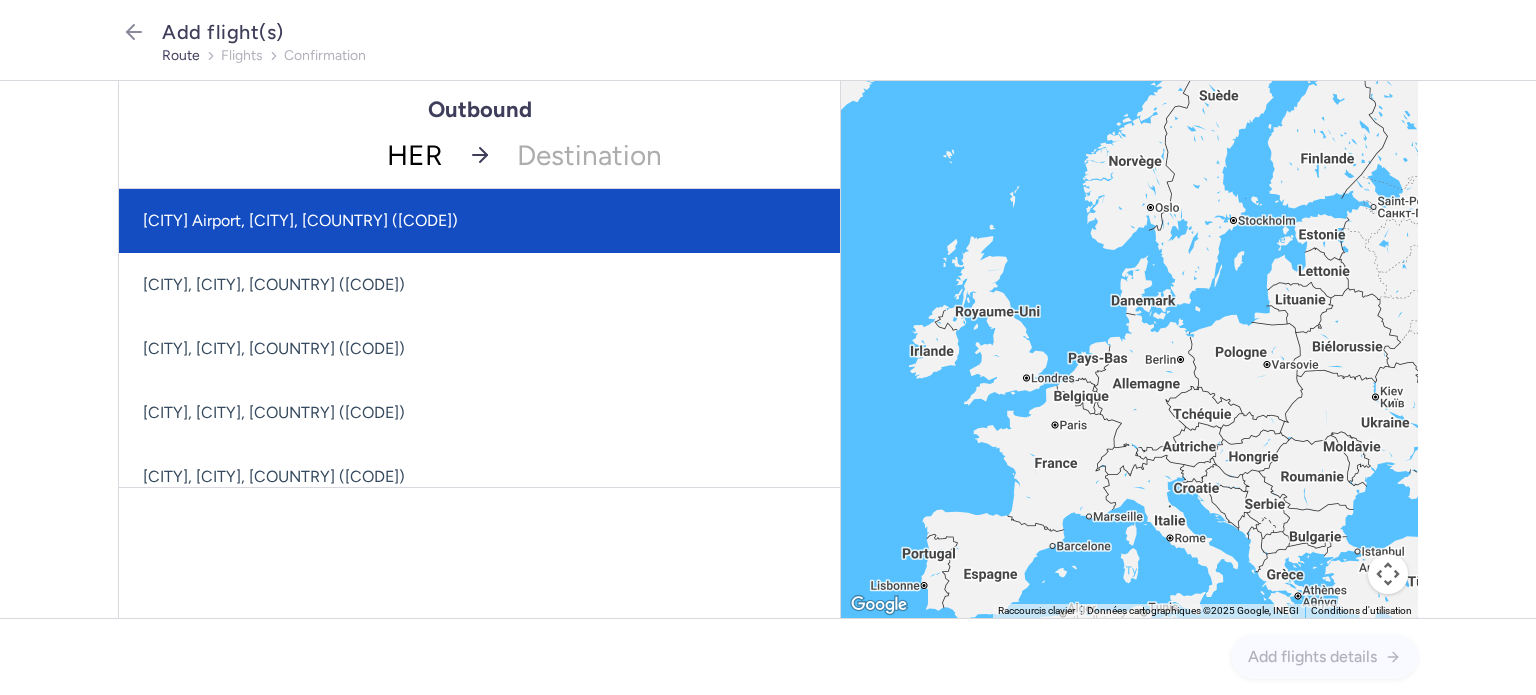 click on "[CITY] Airport, [CITY], [COUNTRY] ([CODE])" 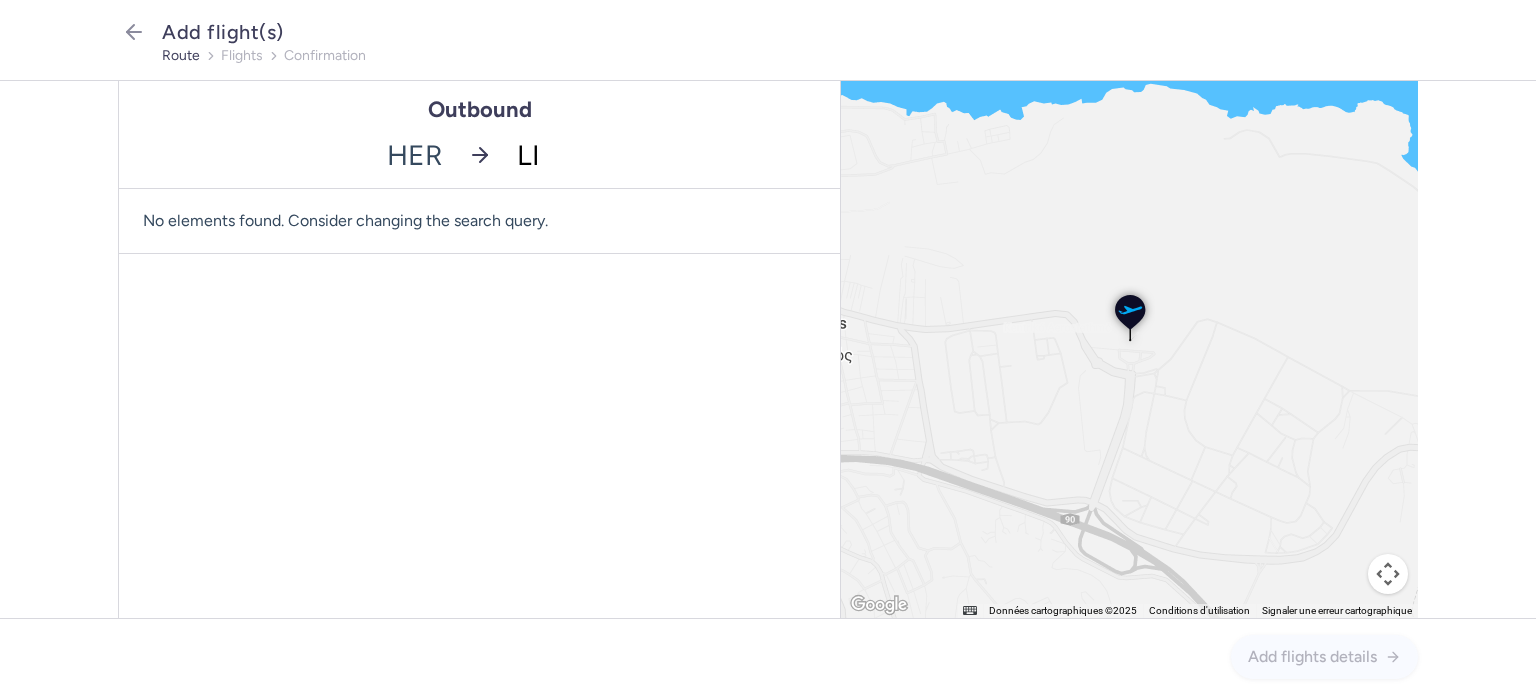 type on "LIL" 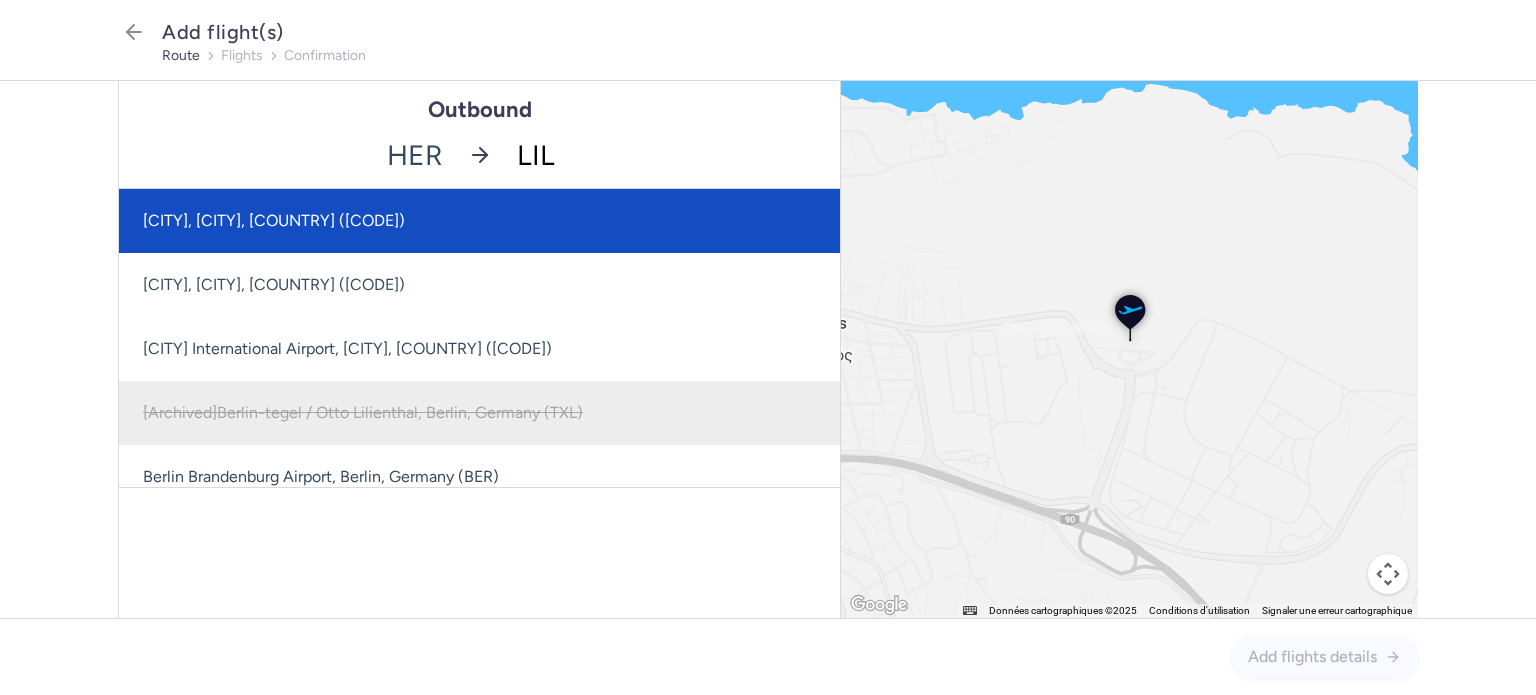 click on "[CITY], [CITY], [COUNTRY] ([CODE])" at bounding box center [479, 221] 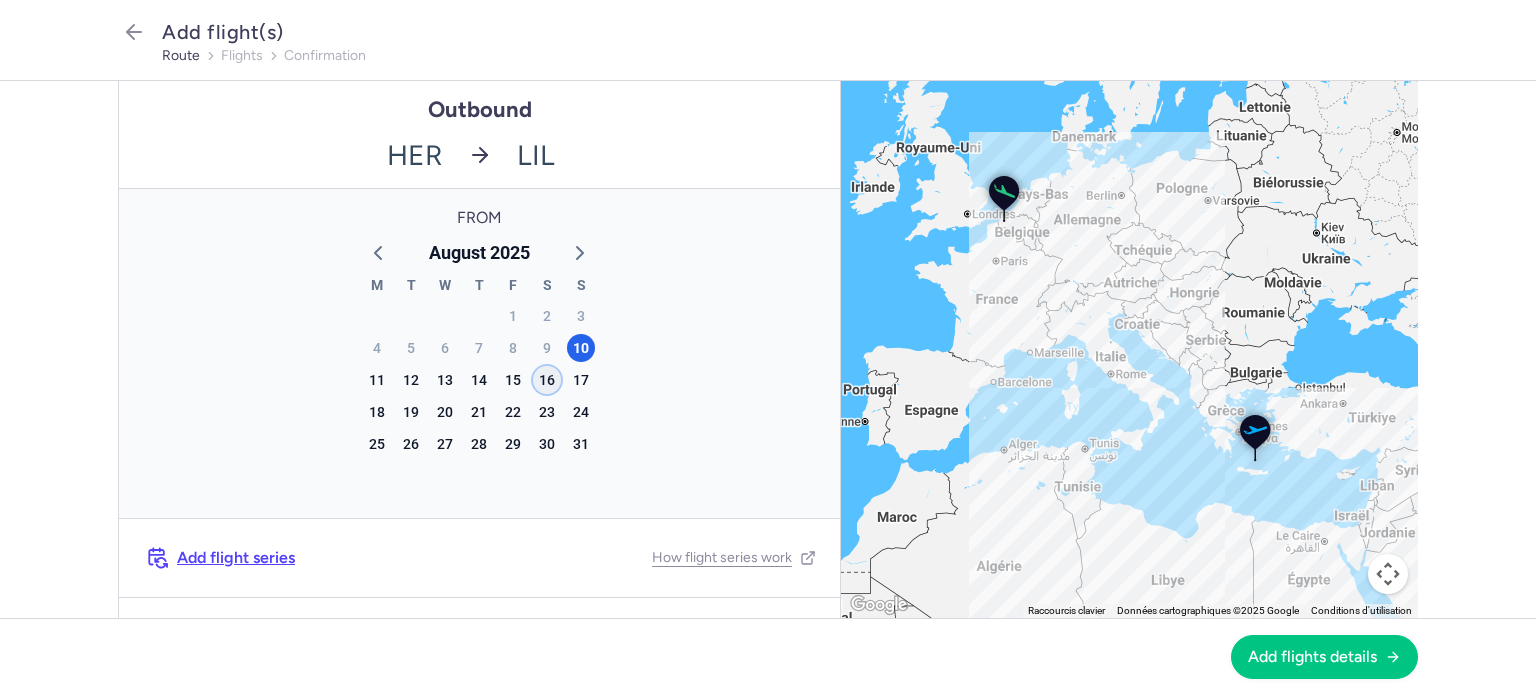 click on "16" 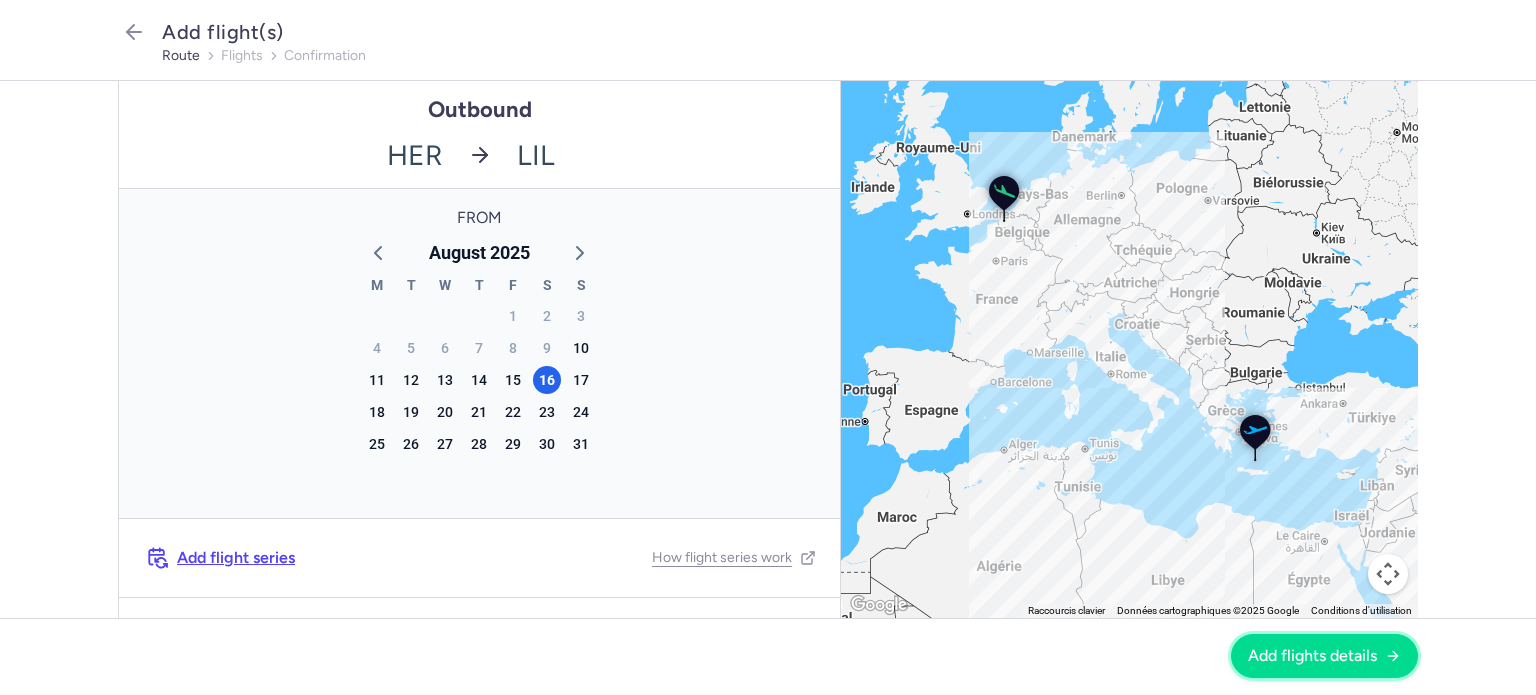 click on "Add flights details" at bounding box center (1312, 656) 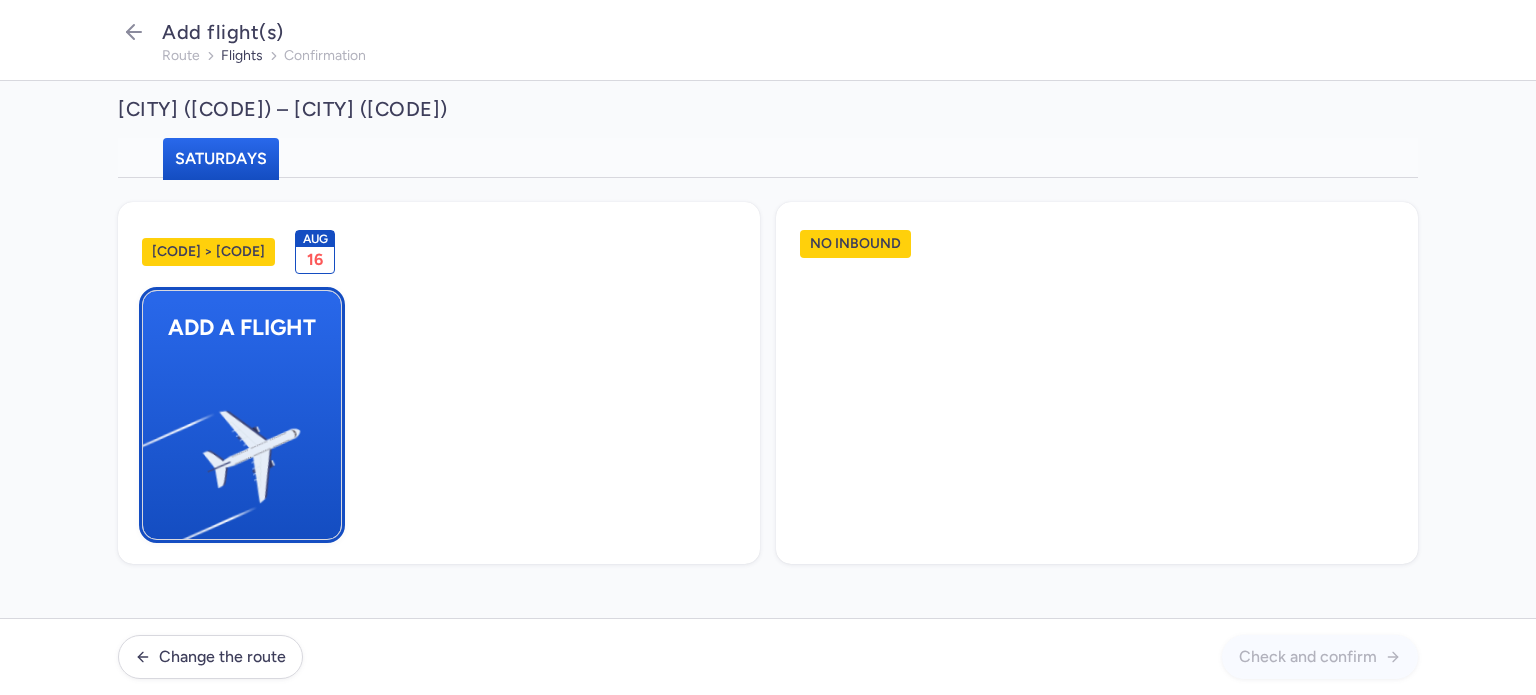click at bounding box center [153, 448] 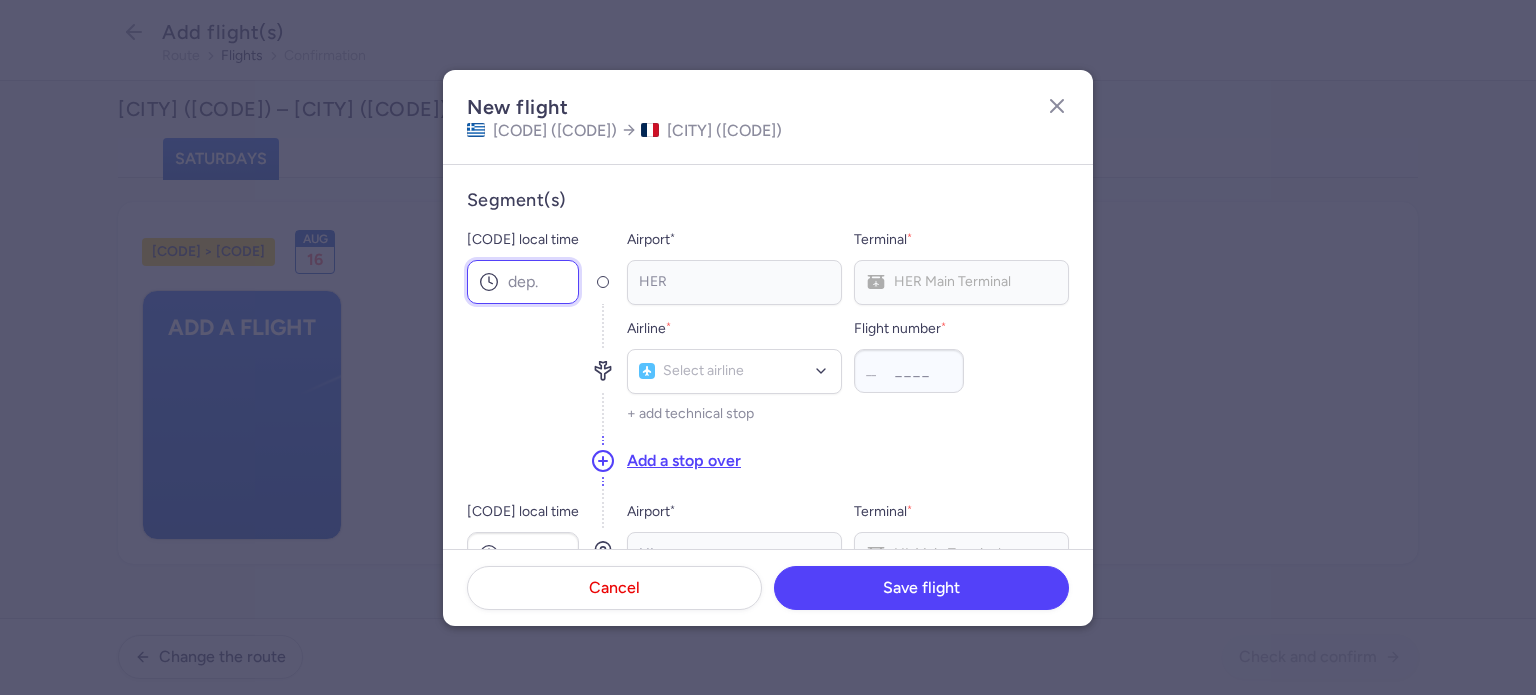 click on "[CODE] local time" at bounding box center [523, 282] 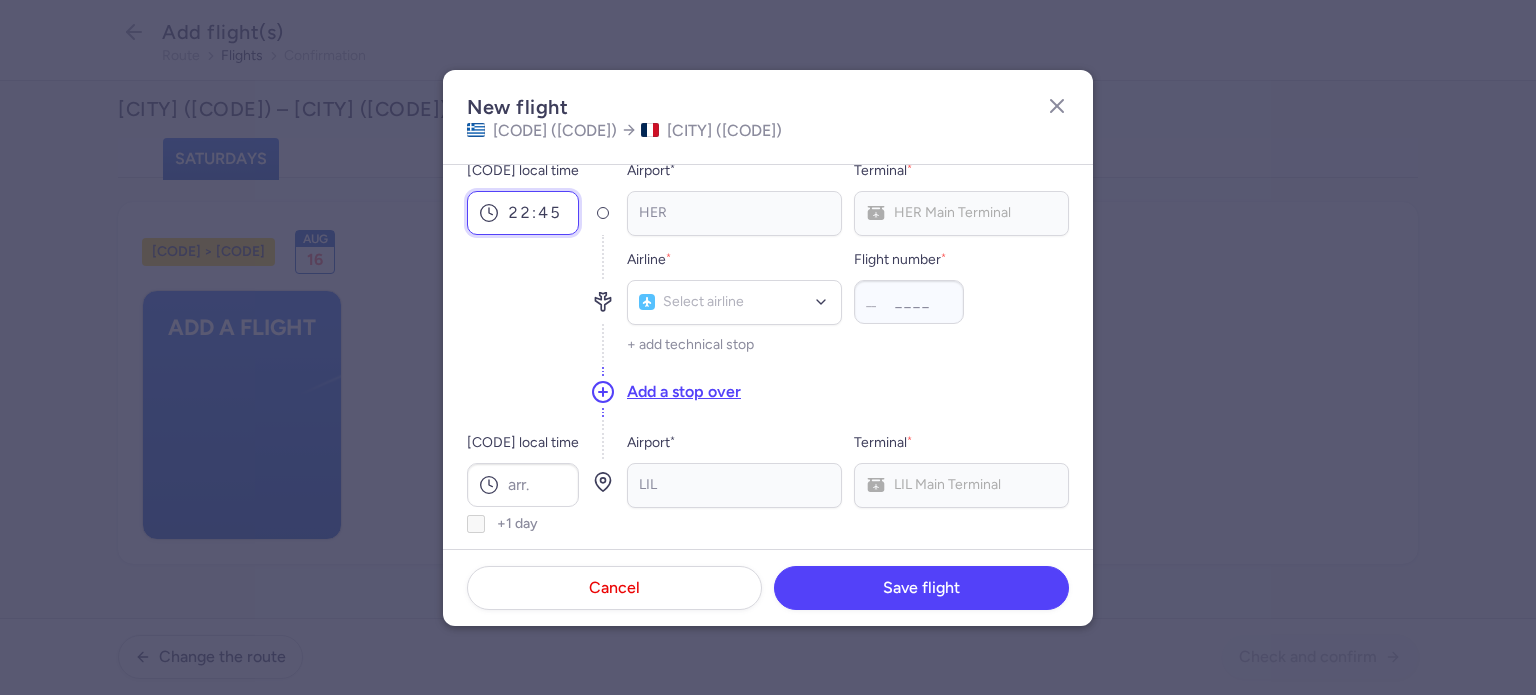 scroll, scrollTop: 100, scrollLeft: 0, axis: vertical 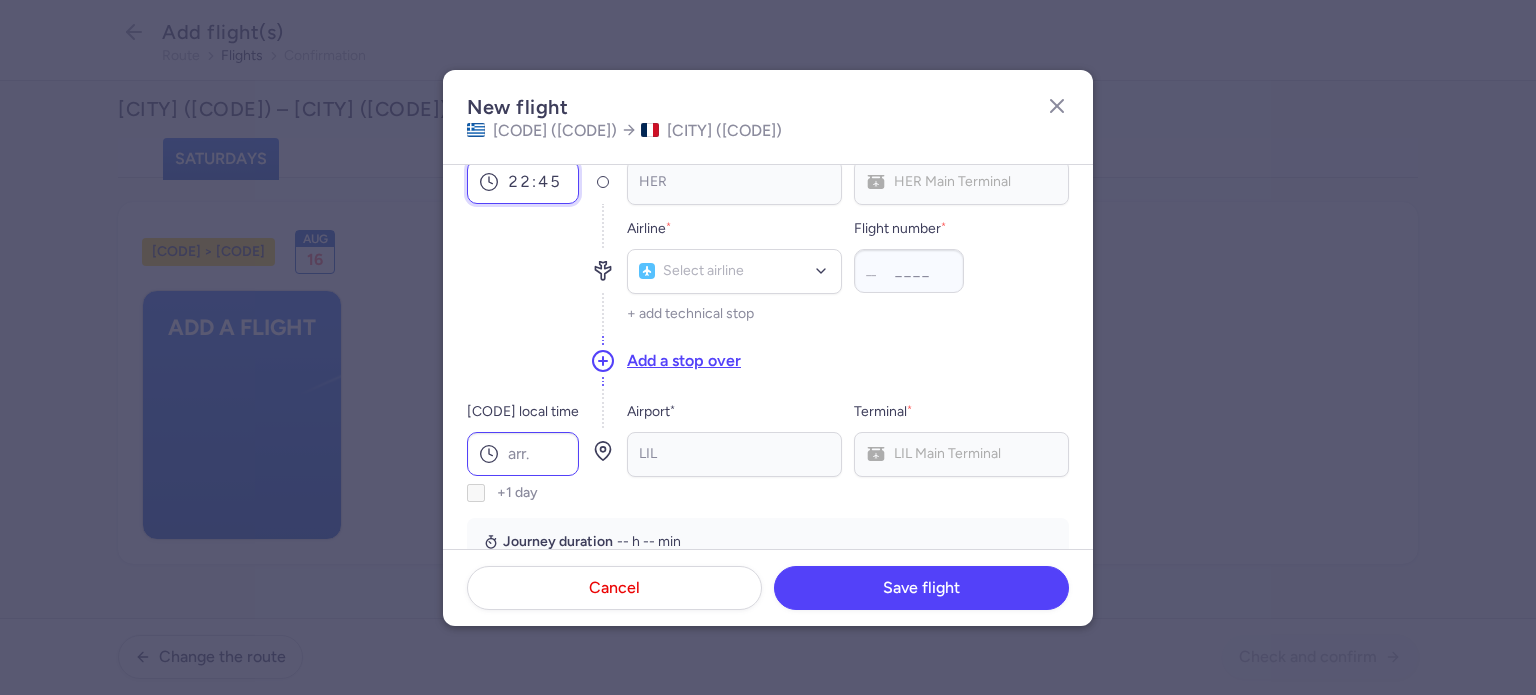 type on "22:45" 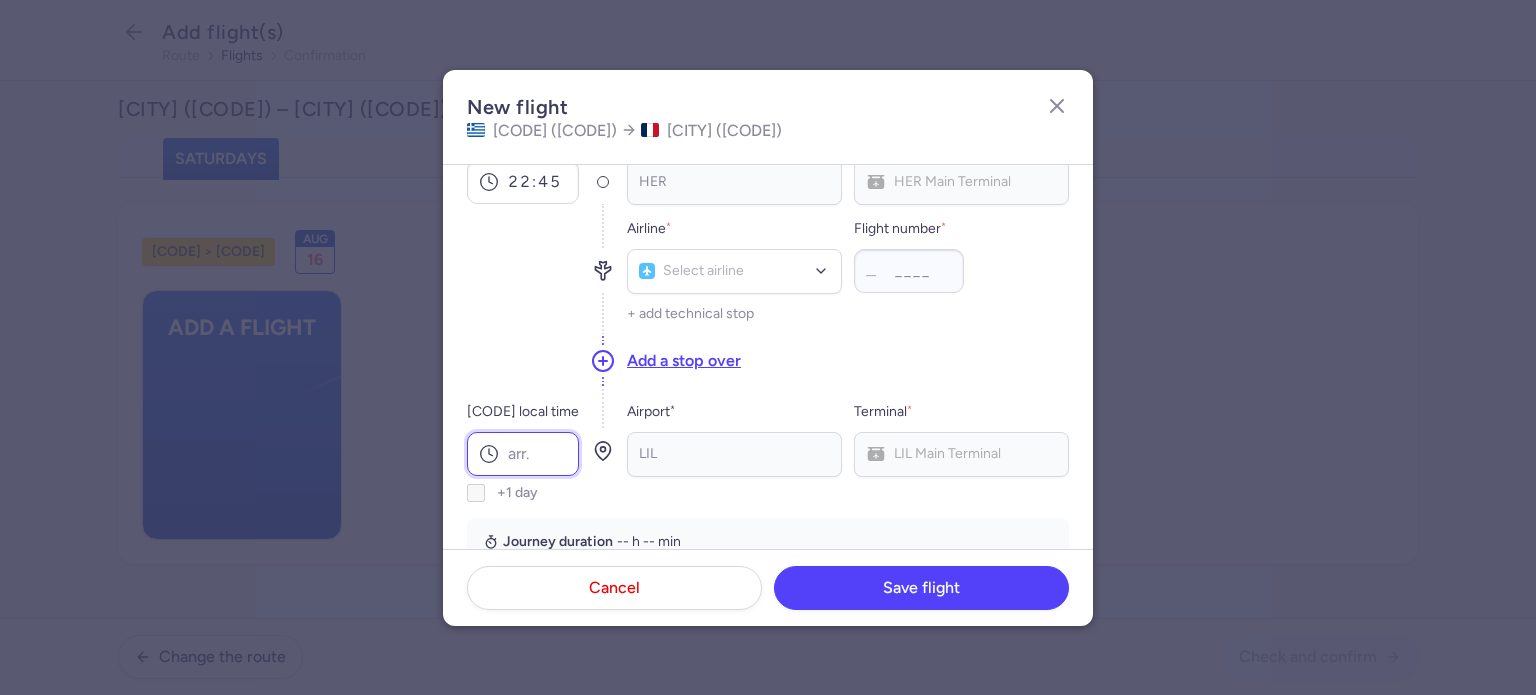 click on "[CODE] local time" at bounding box center (523, 454) 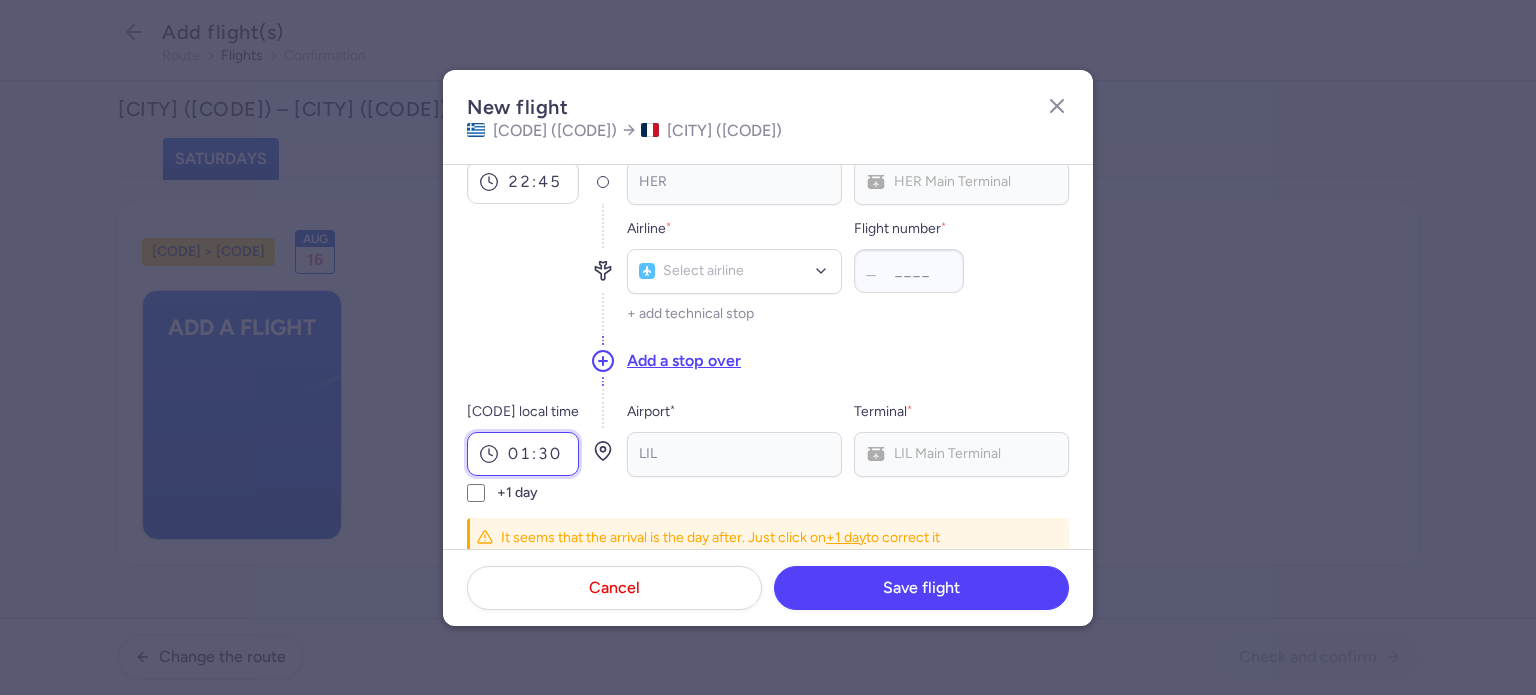 type on "01:30" 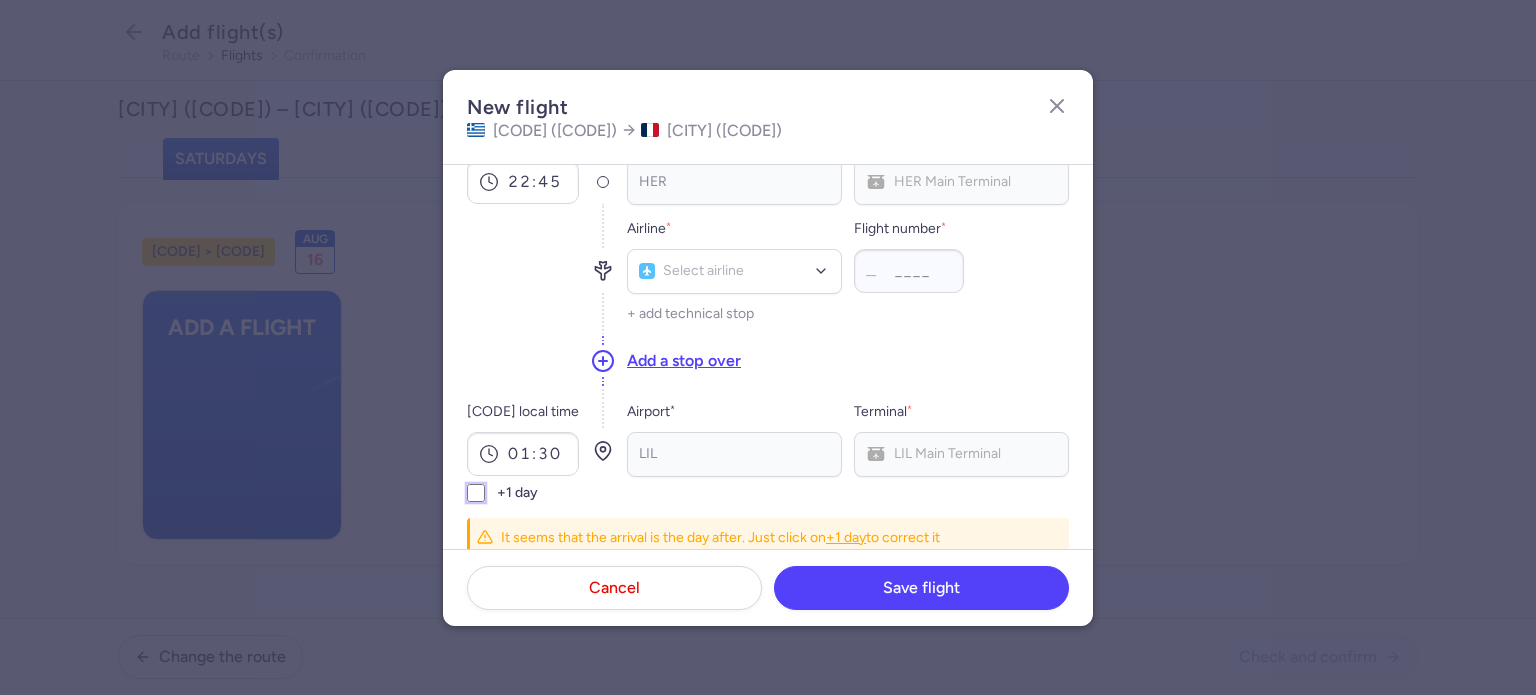 click on "+1 day" at bounding box center (476, 493) 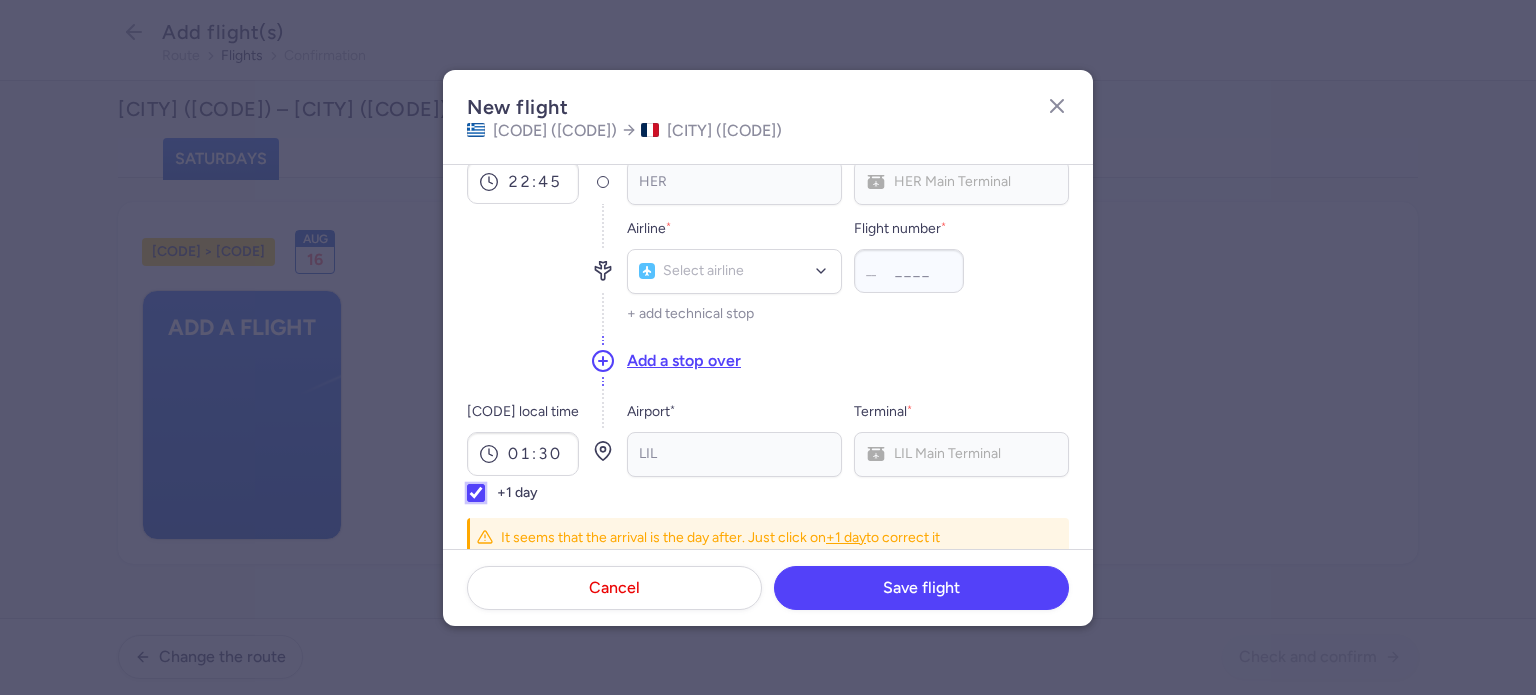checkbox on "true" 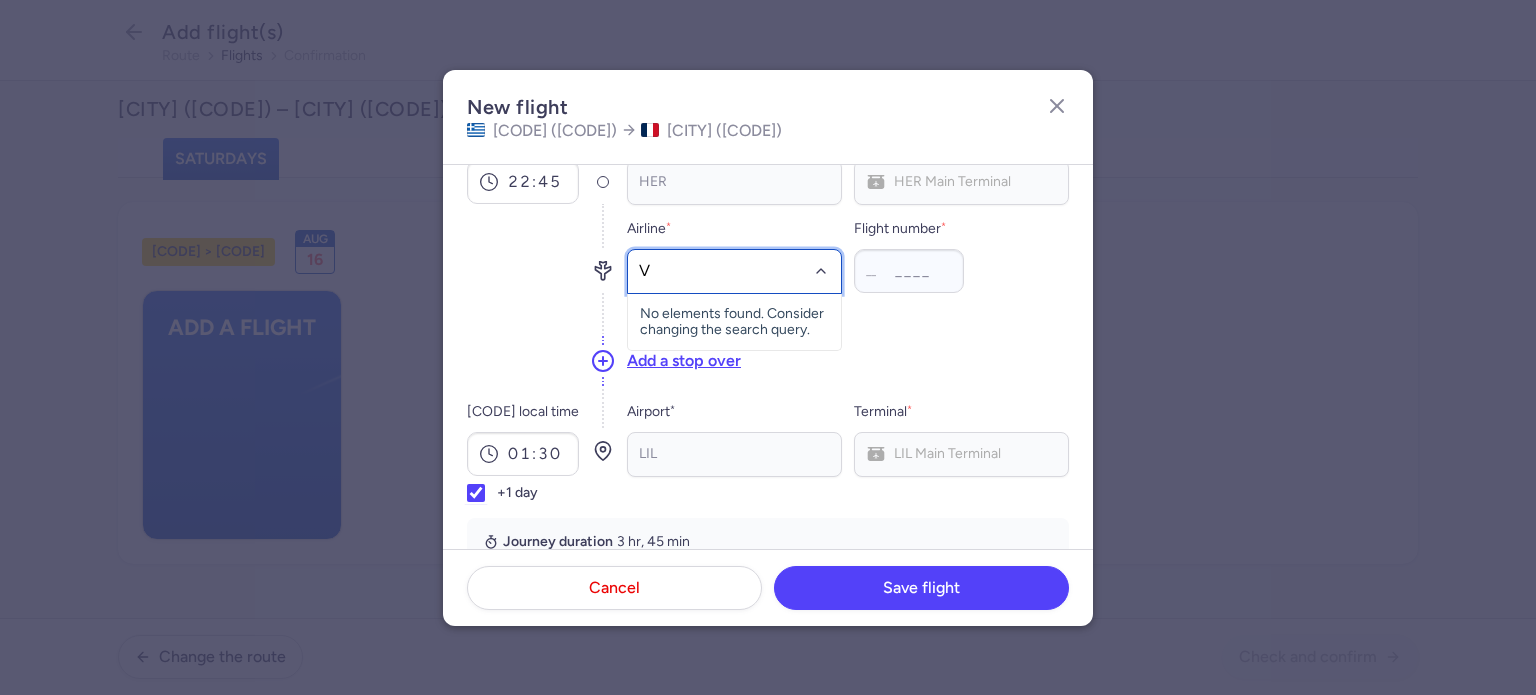 type on "V7" 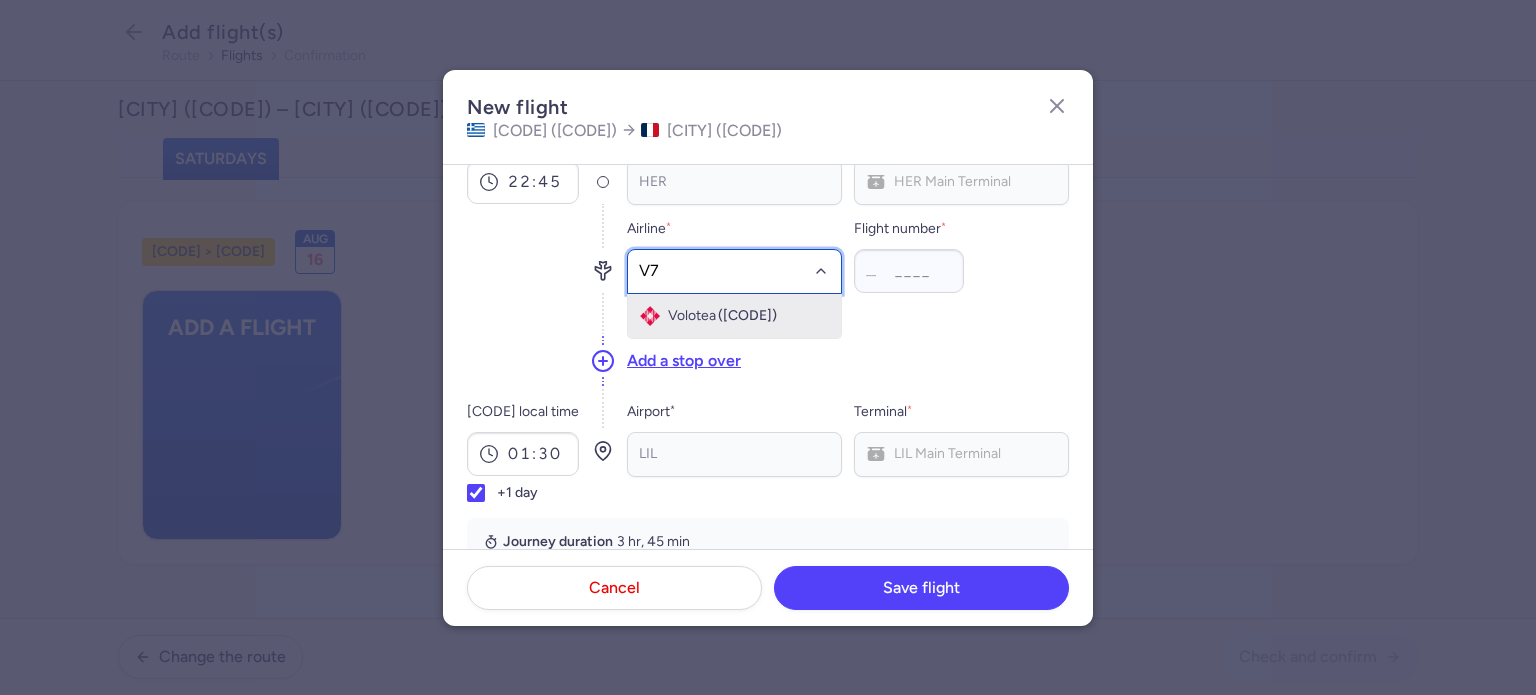 click on "([CODE])" at bounding box center [747, 316] 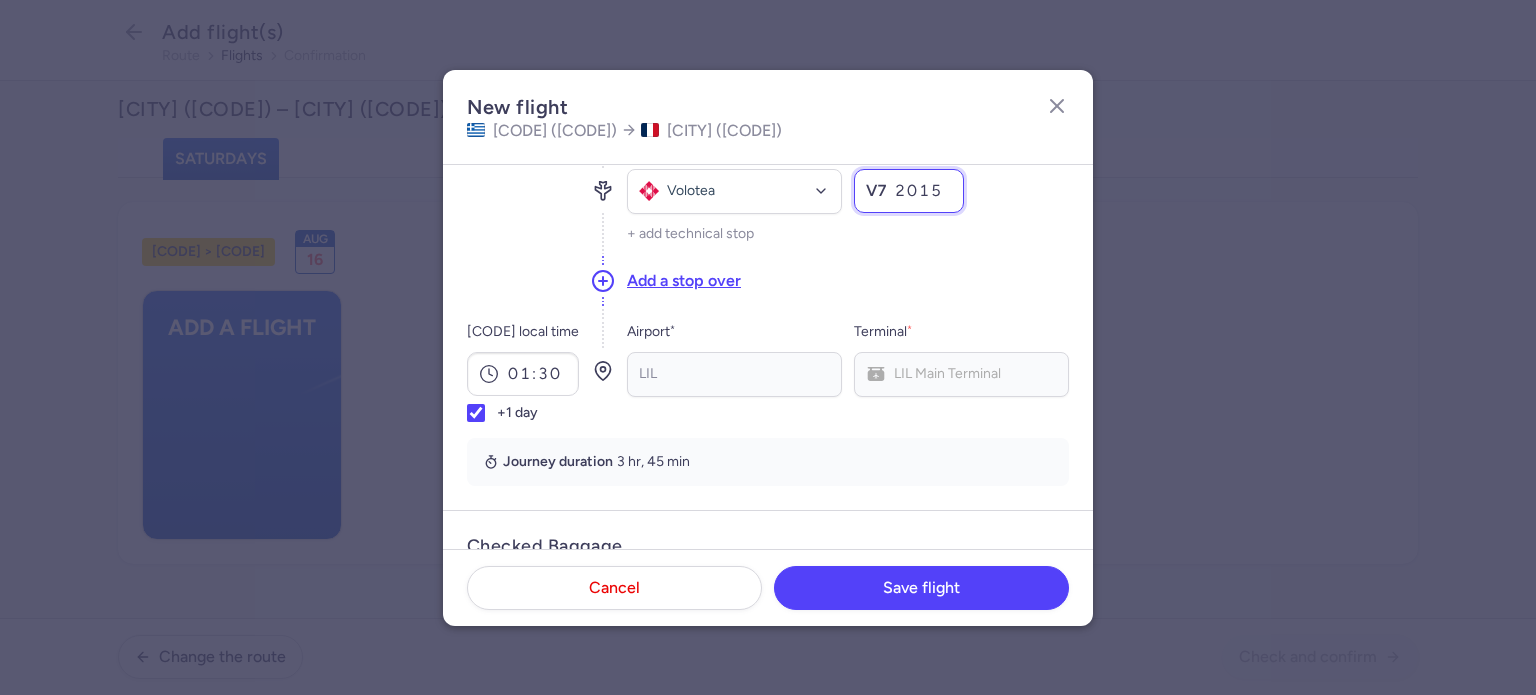 scroll, scrollTop: 400, scrollLeft: 0, axis: vertical 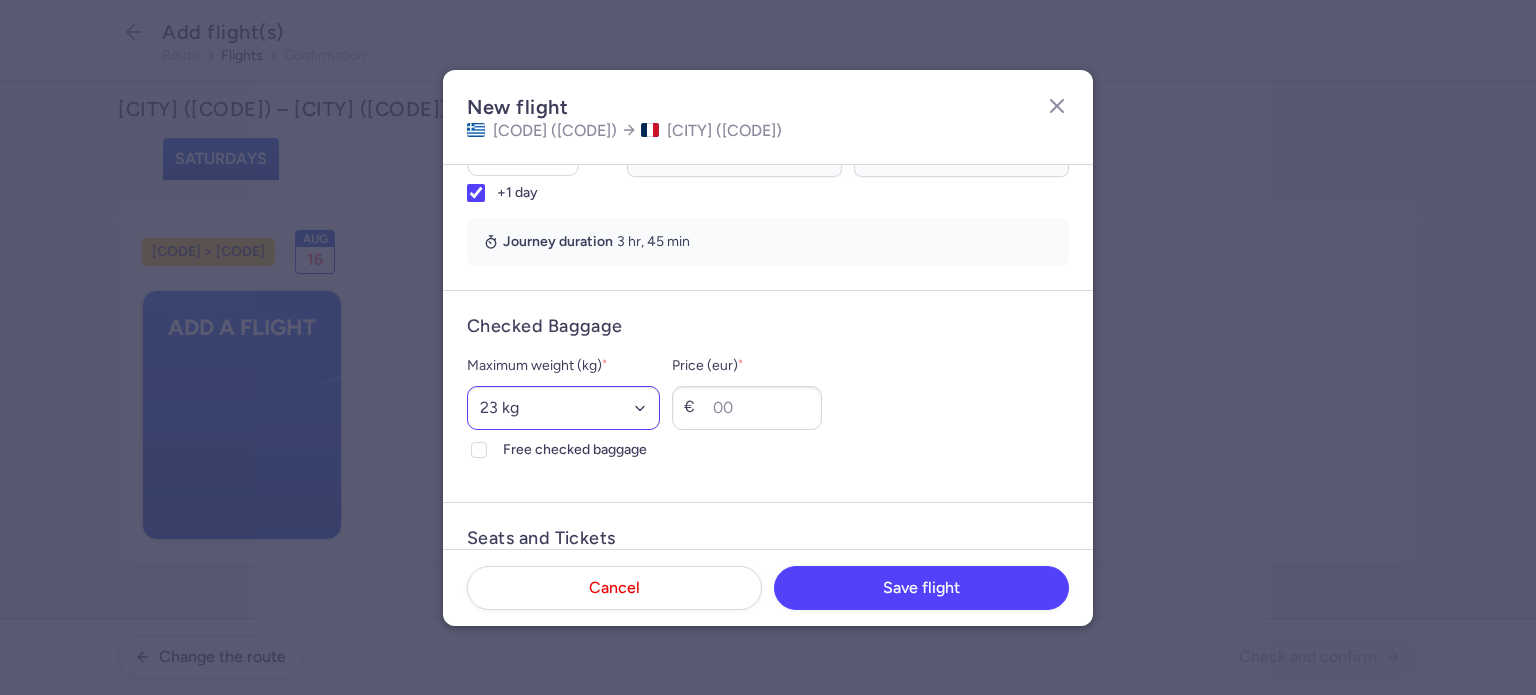 type on "2015" 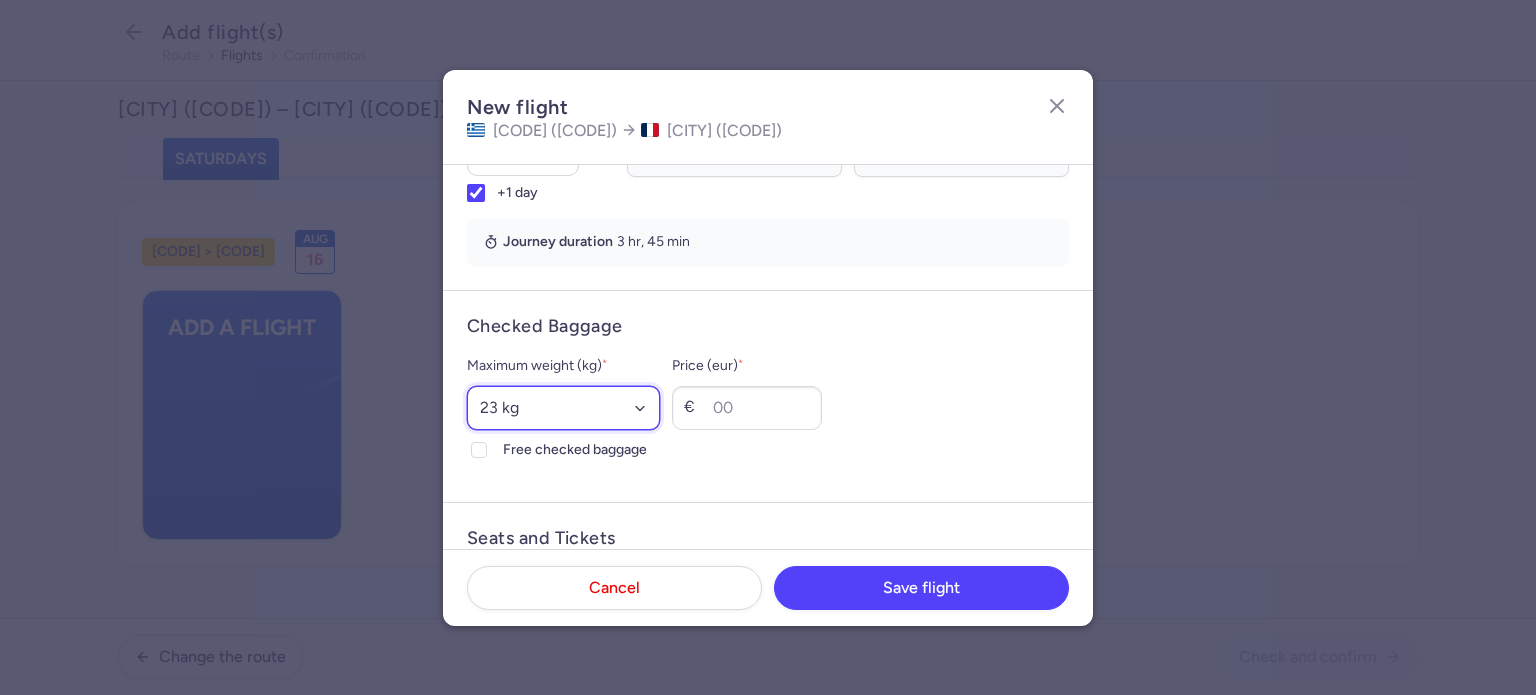 click on "Select an option 15 kg 16 kg 17 kg 18 kg 19 kg 20 kg 21 kg 22 kg 23 kg 24 kg 25 kg 26 kg 27 kg 28 kg 29 kg 30 kg 31 kg 32 kg 33 kg 34 kg 35 kg" at bounding box center (563, 408) 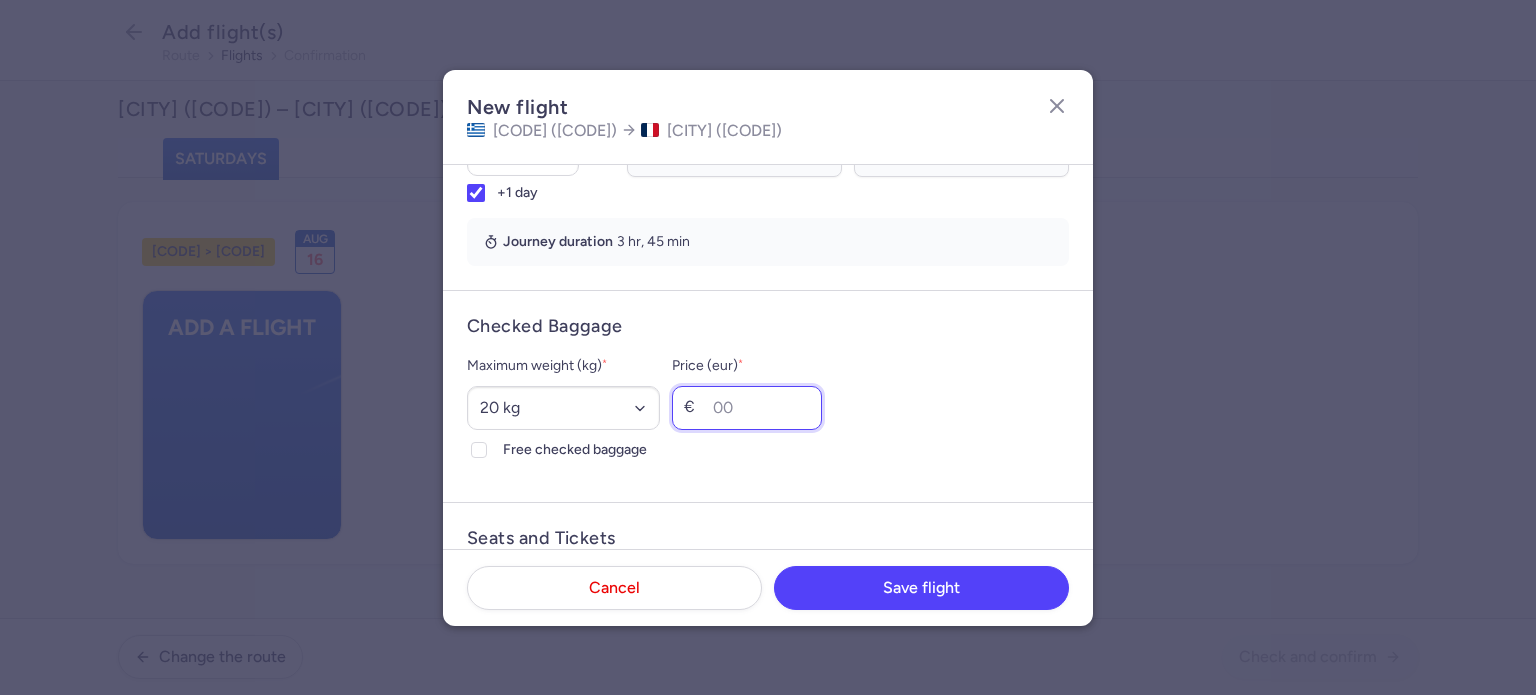 click on "Price (eur)  *" at bounding box center [747, 408] 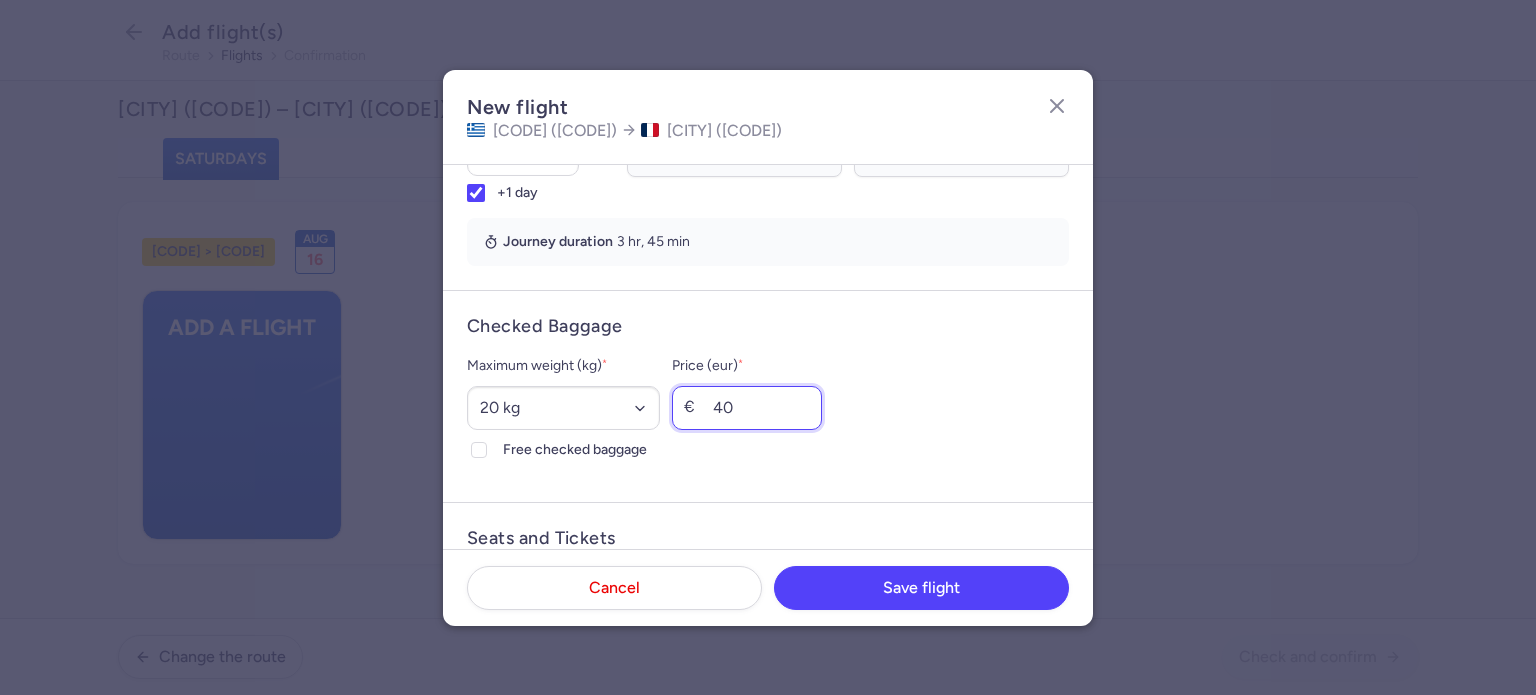 scroll, scrollTop: 600, scrollLeft: 0, axis: vertical 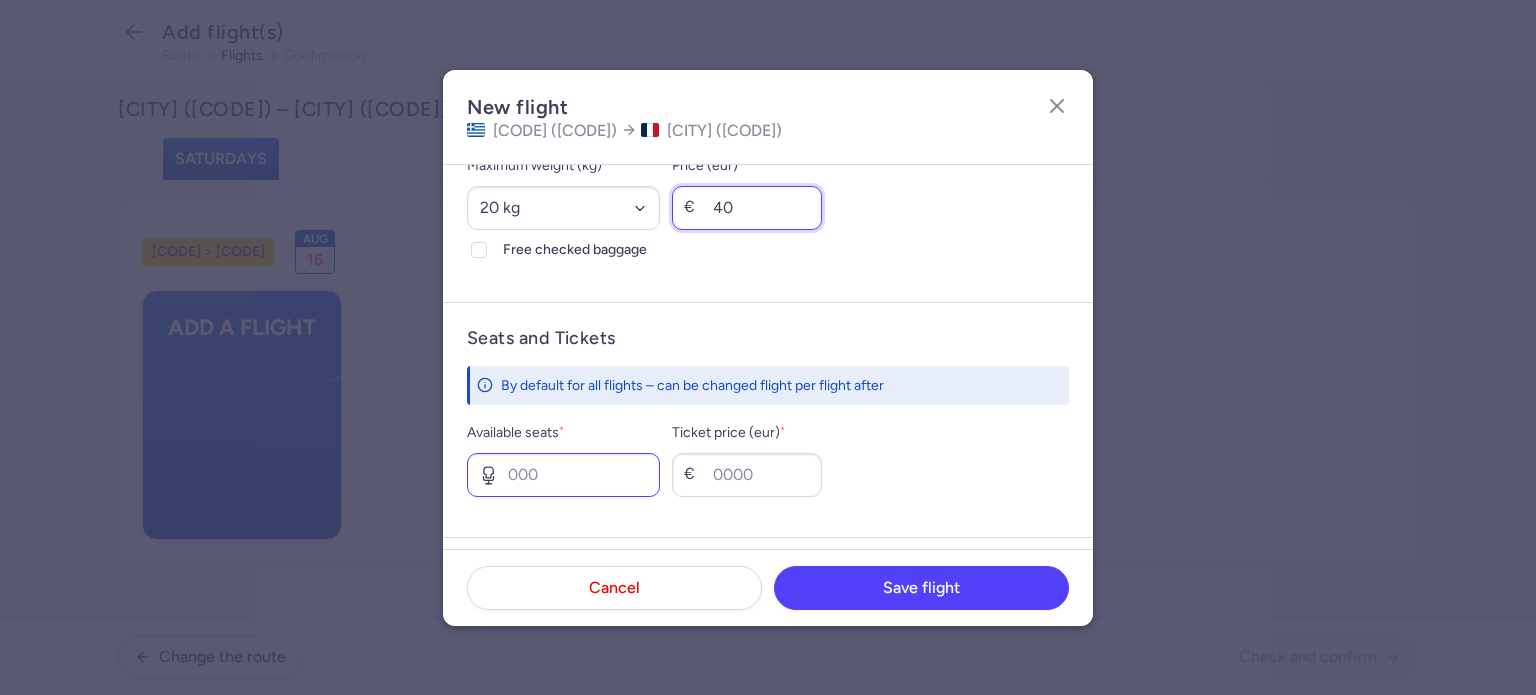 type on "40" 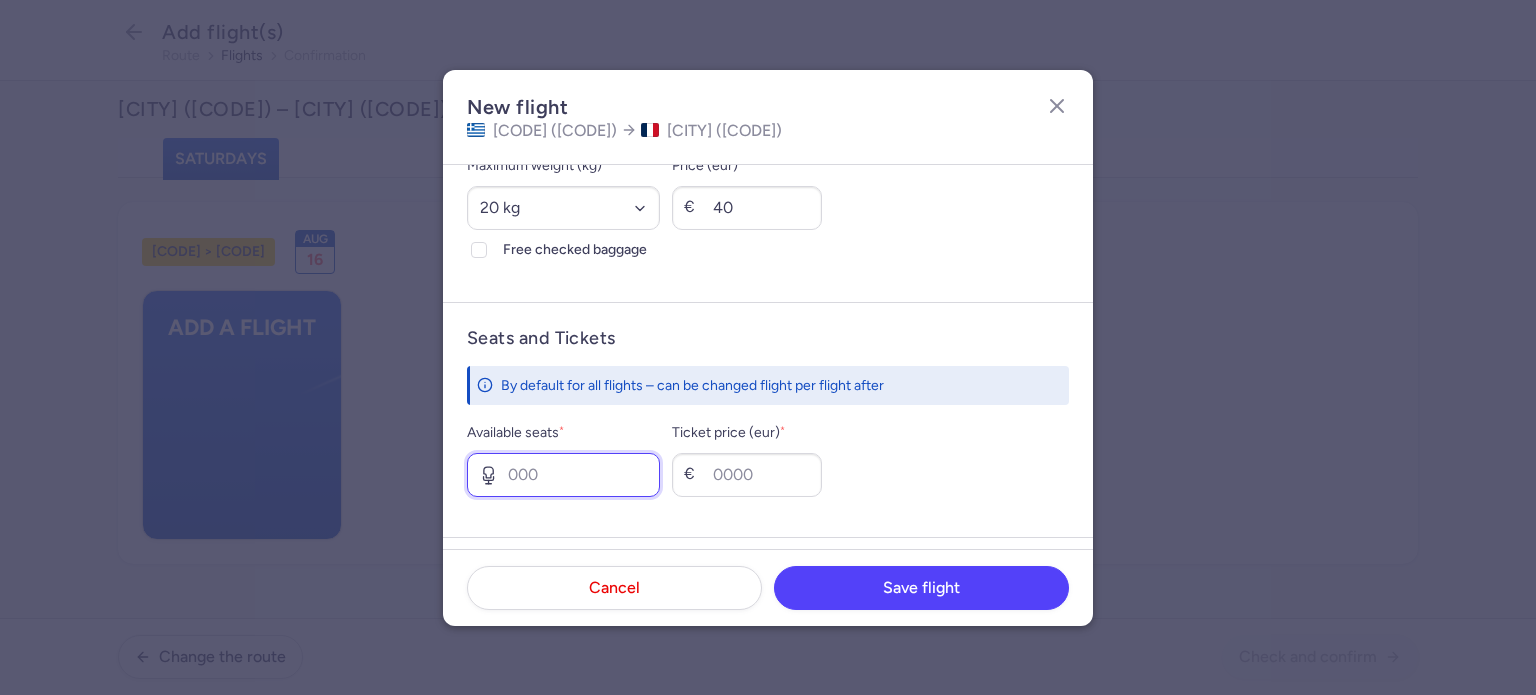 click on "Available seats  *" at bounding box center [563, 475] 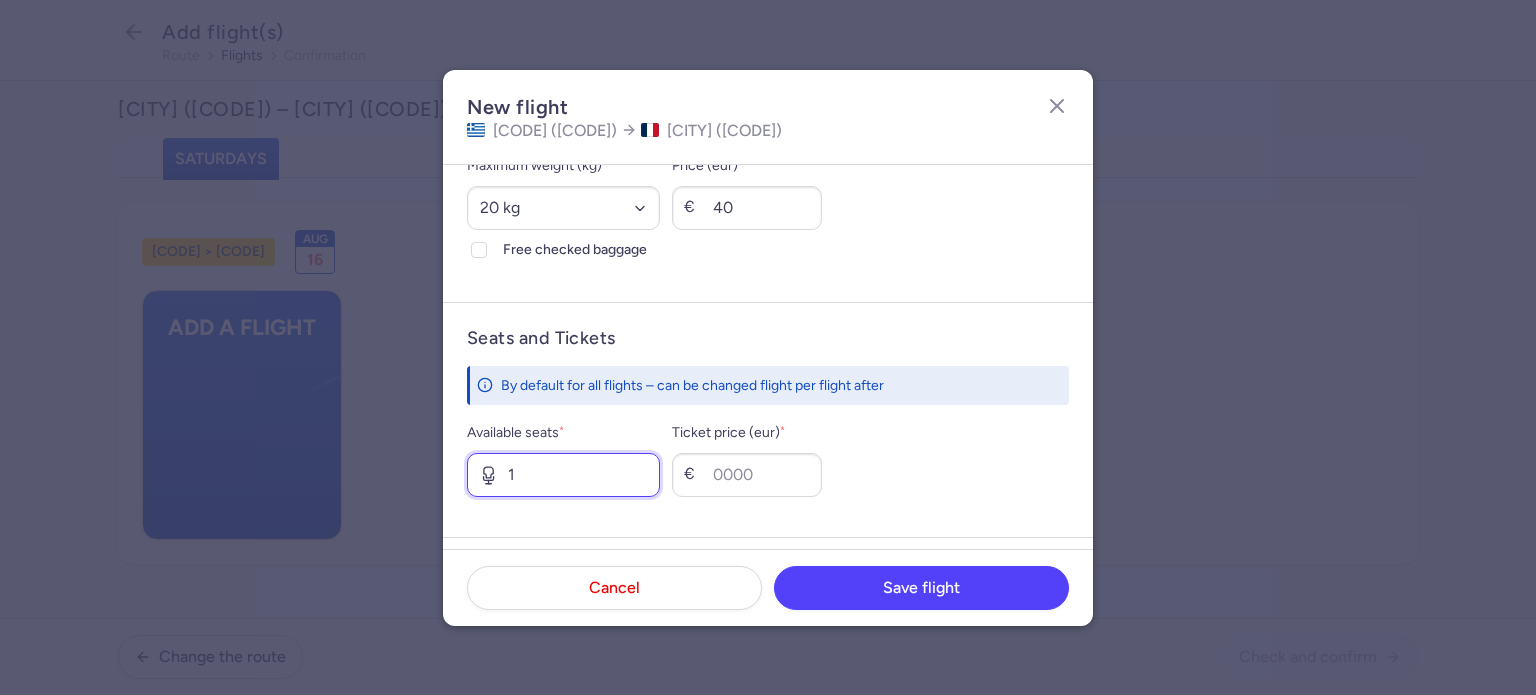 type on "1" 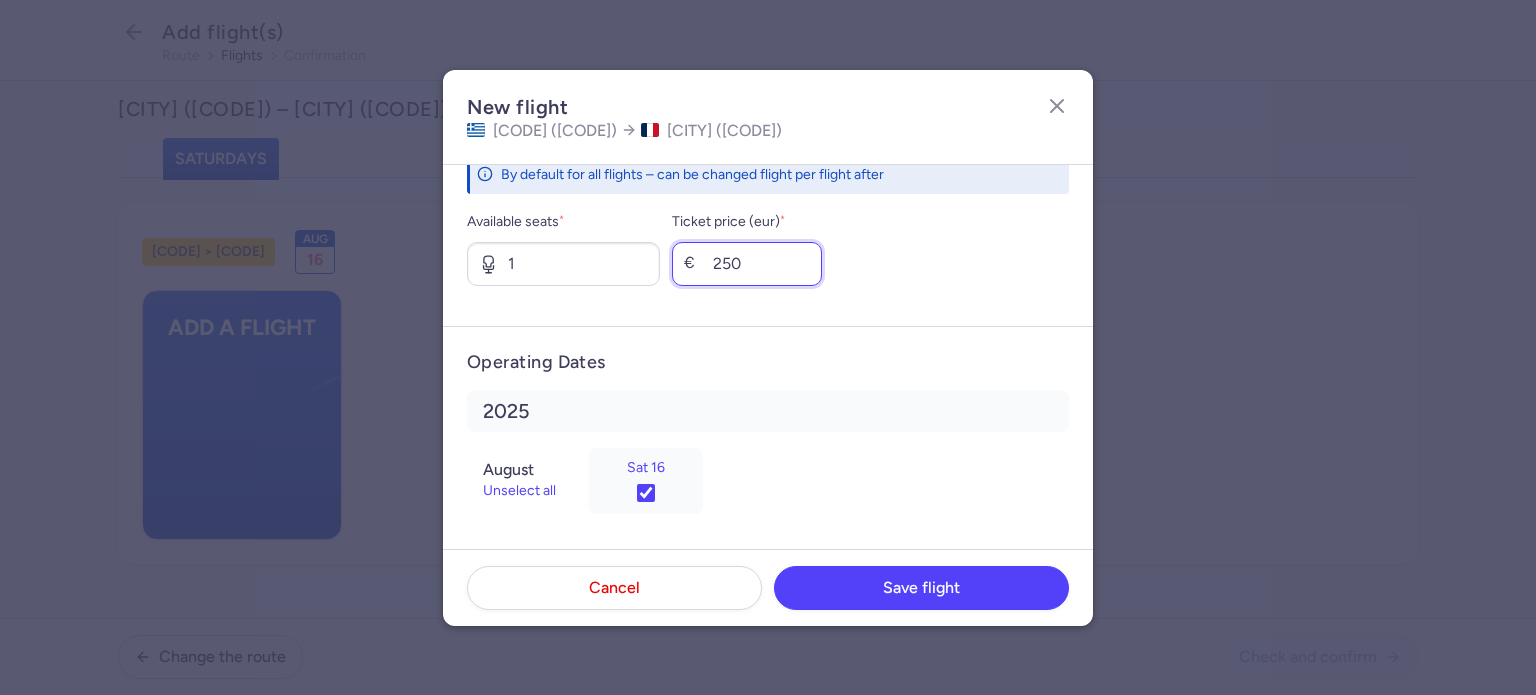 scroll, scrollTop: 814, scrollLeft: 0, axis: vertical 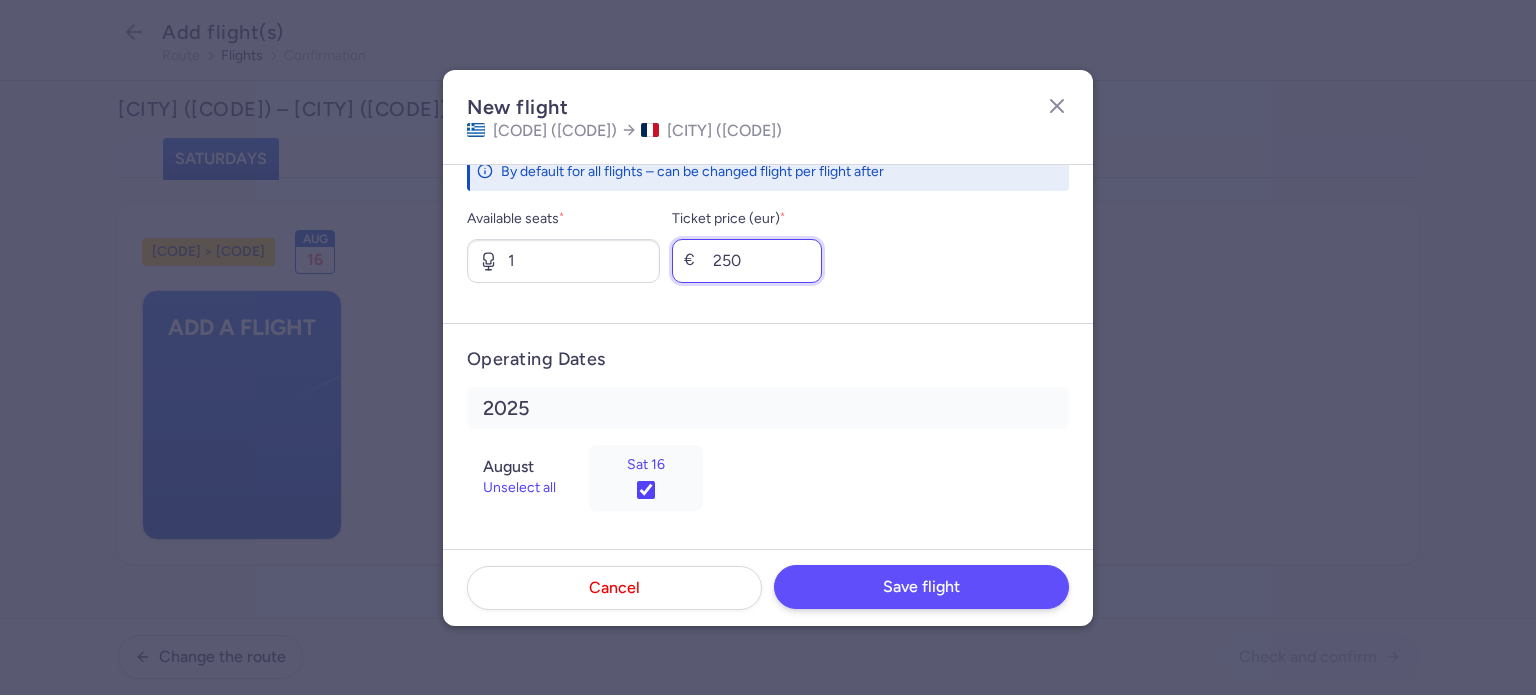type on "250" 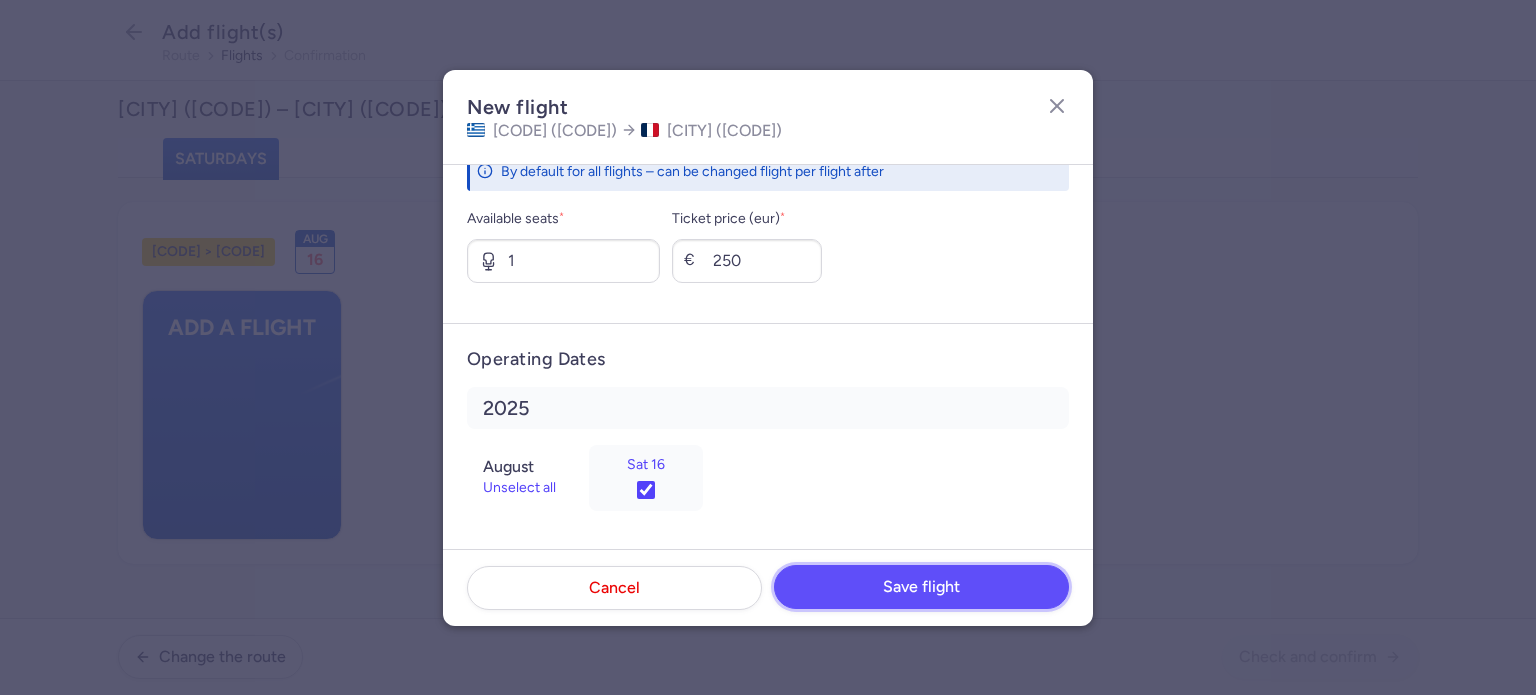 click on "Save flight" at bounding box center [921, 587] 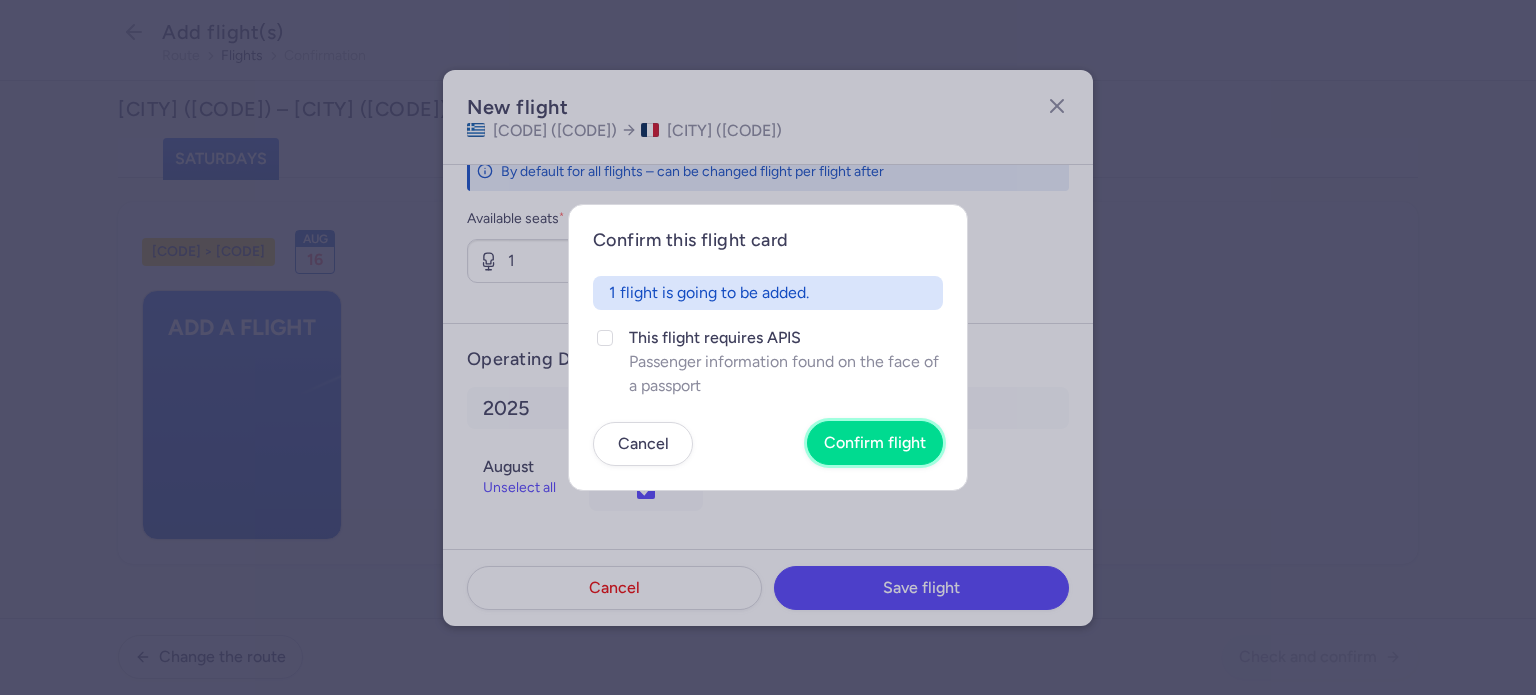 click on "Confirm flight" at bounding box center [875, 443] 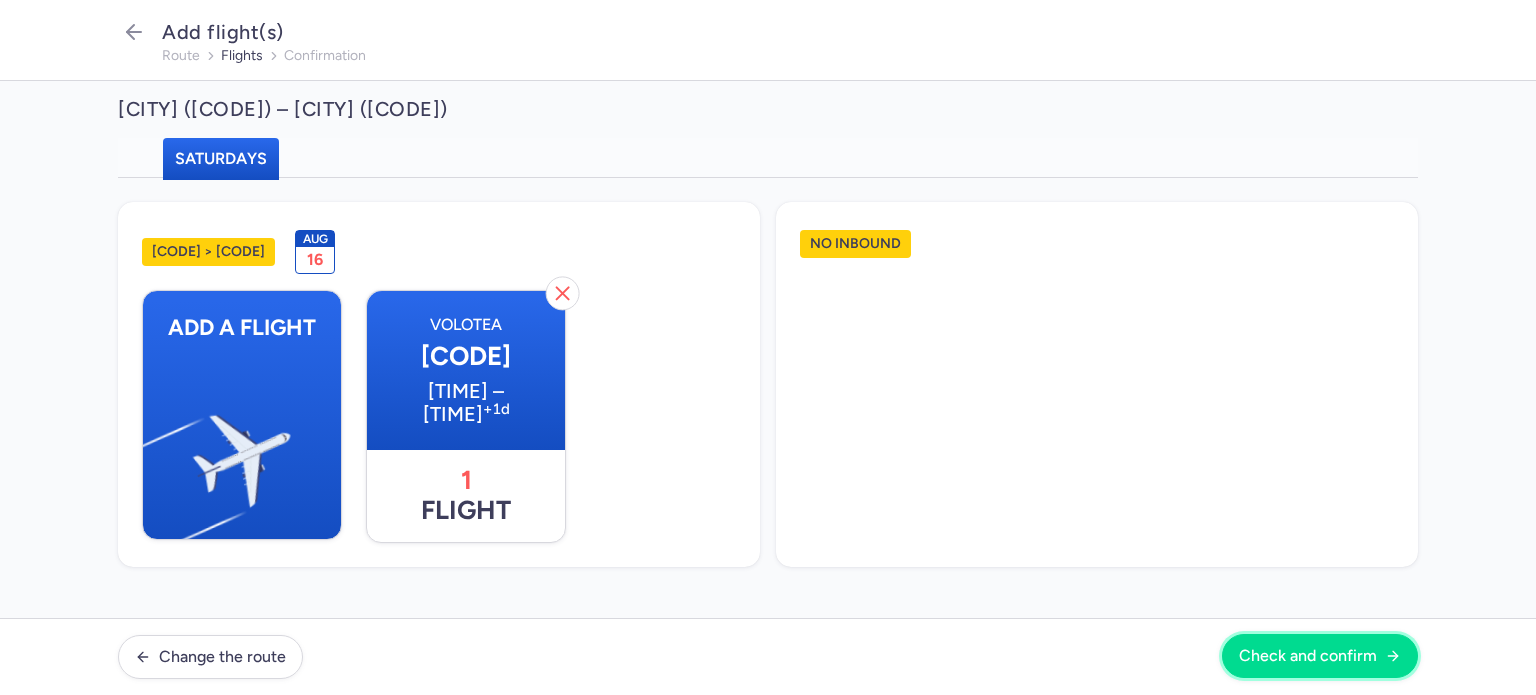 click on "Check and confirm" at bounding box center (1308, 656) 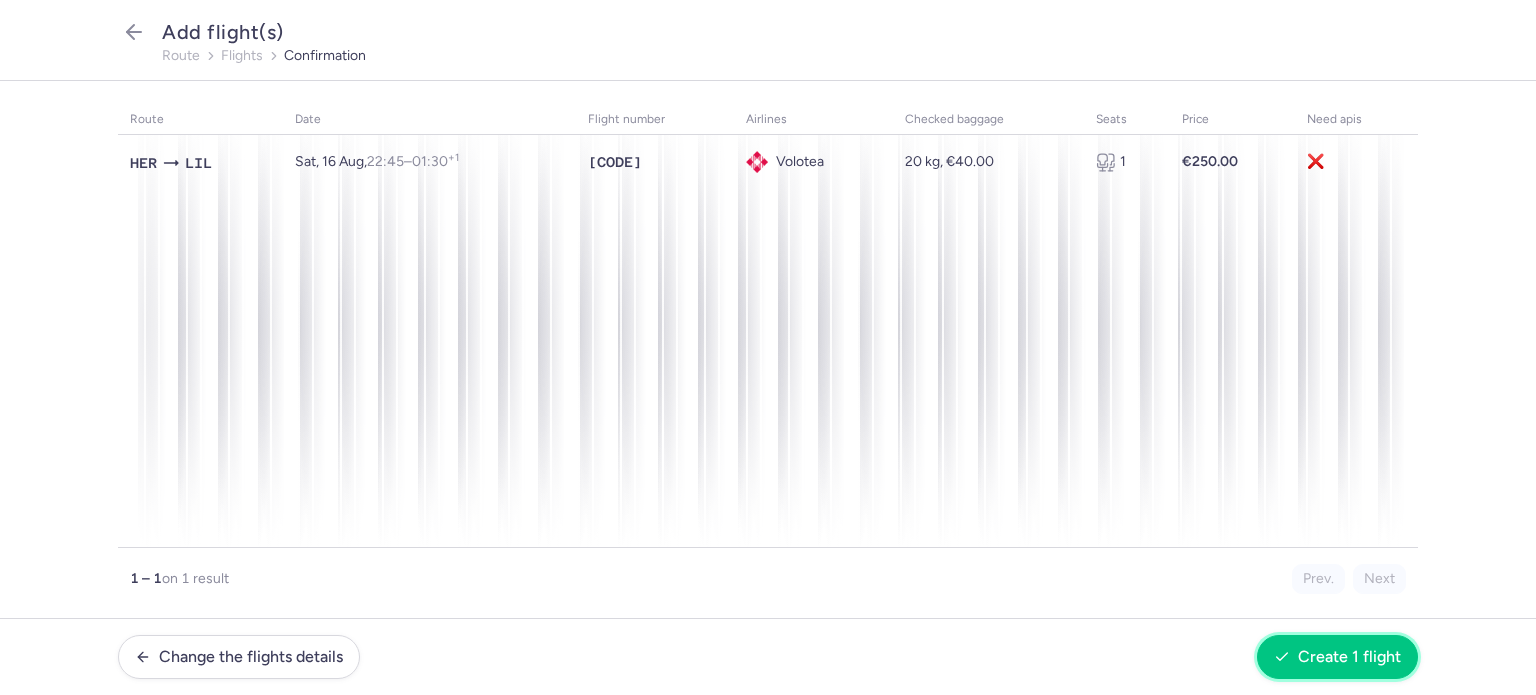 click on "Create 1 flight" at bounding box center [1349, 657] 